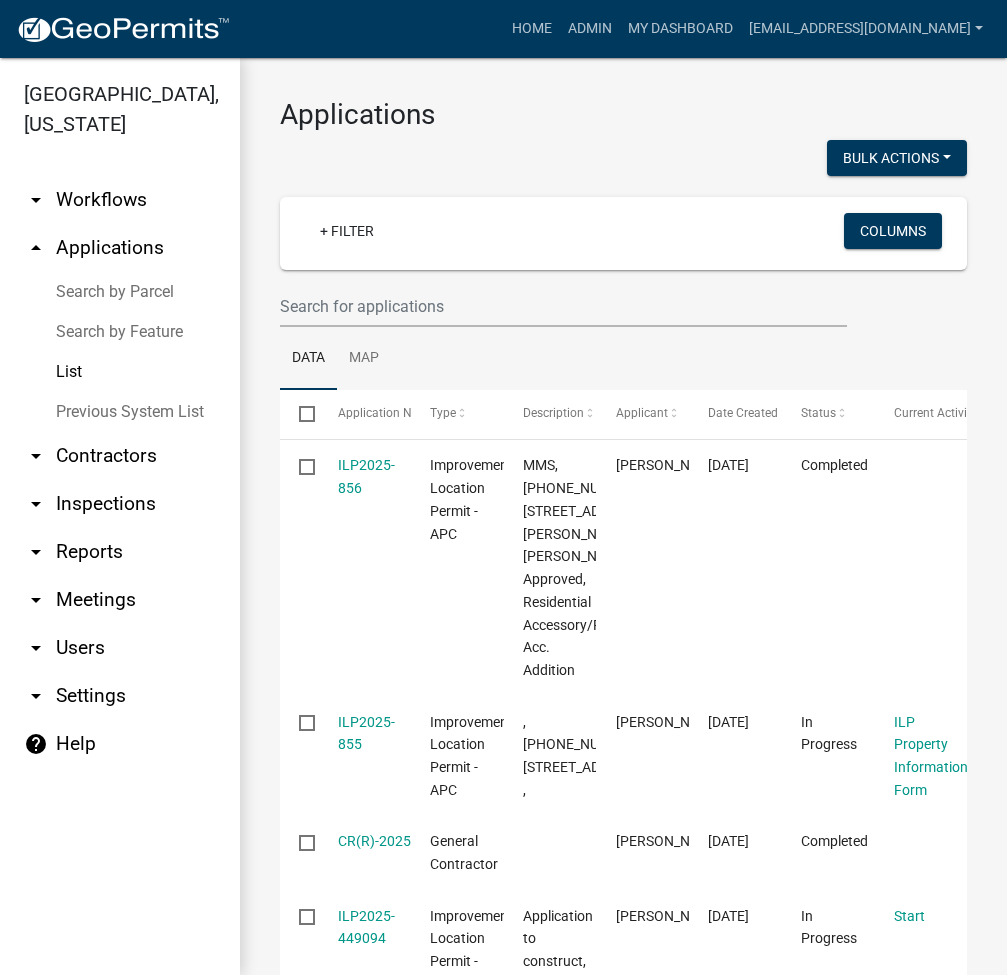 select on "3: 100" 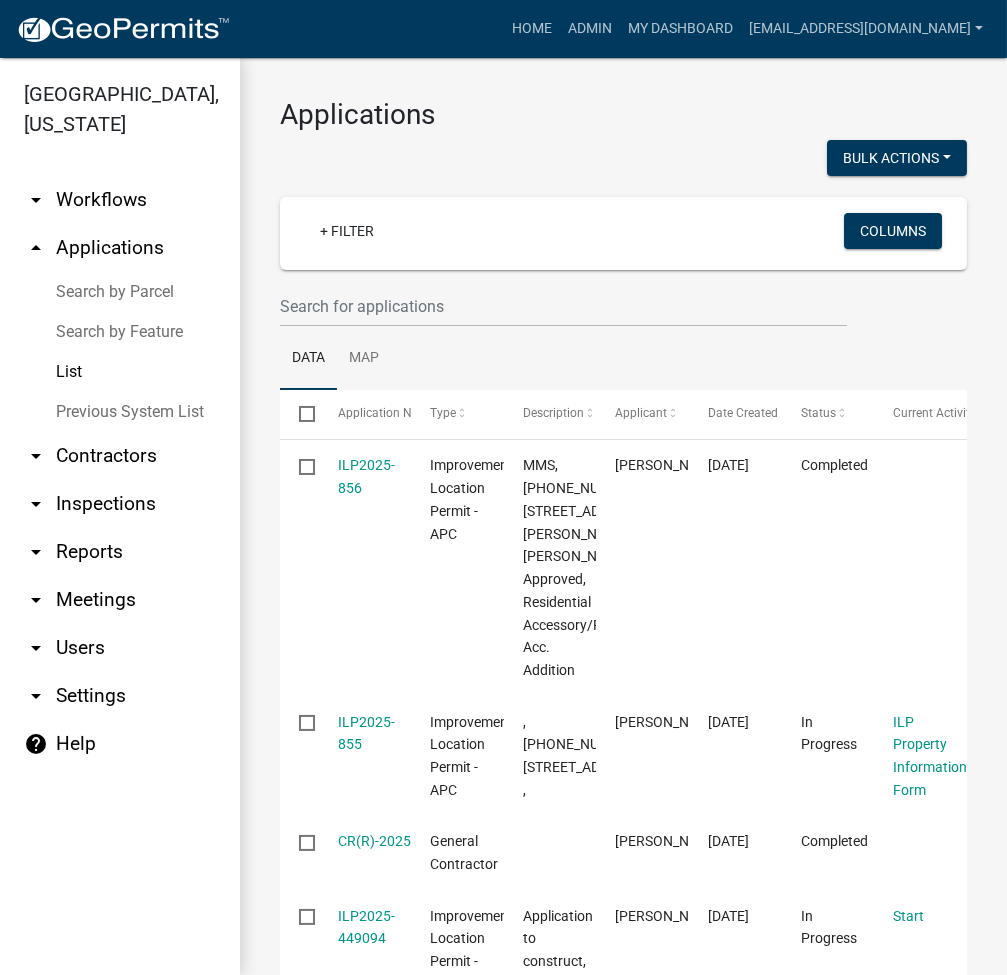 click on "Search by Parcel" at bounding box center (120, 292) 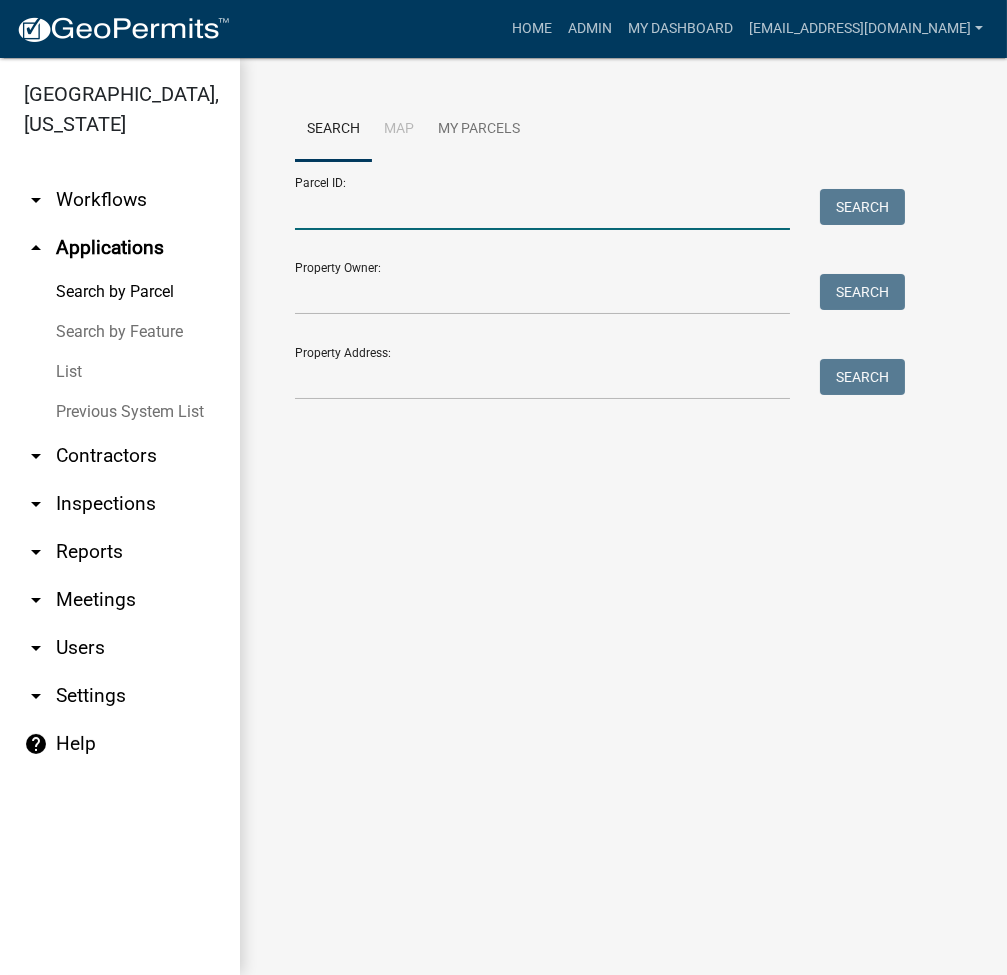 click on "Parcel ID:" at bounding box center [542, 209] 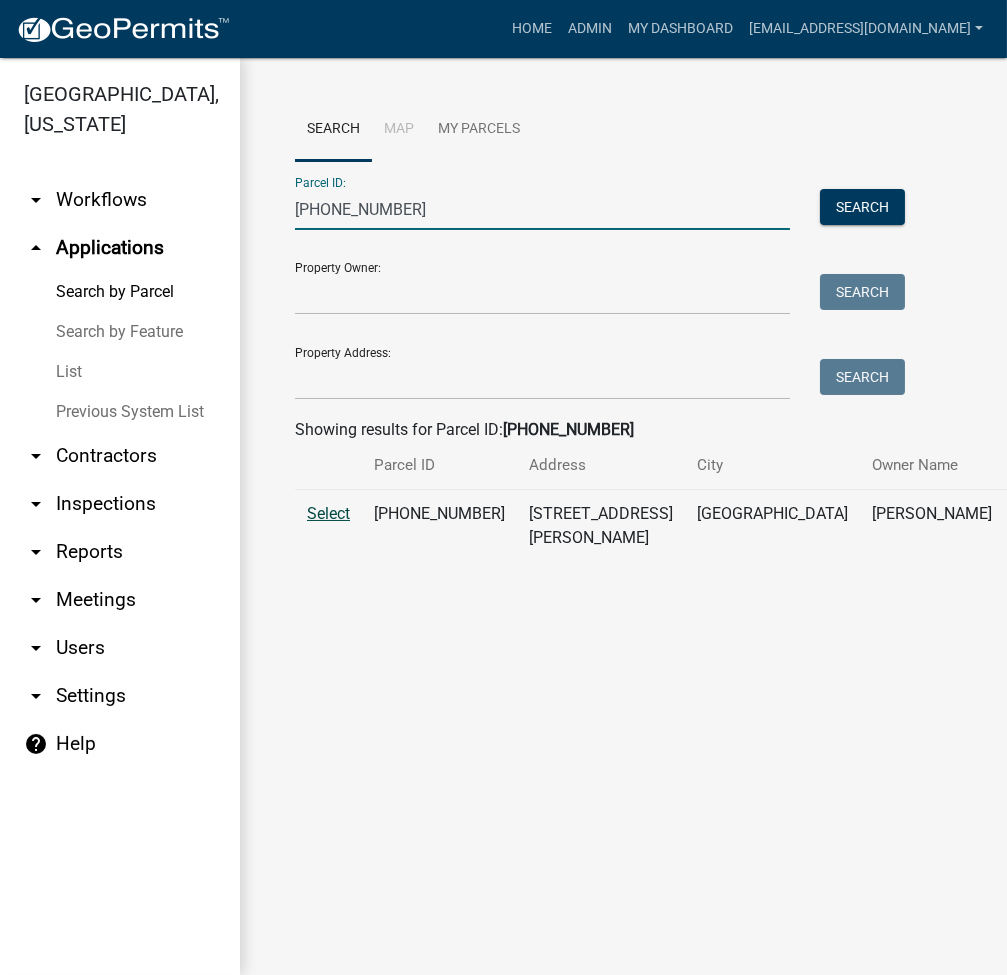 type on "013-174-052" 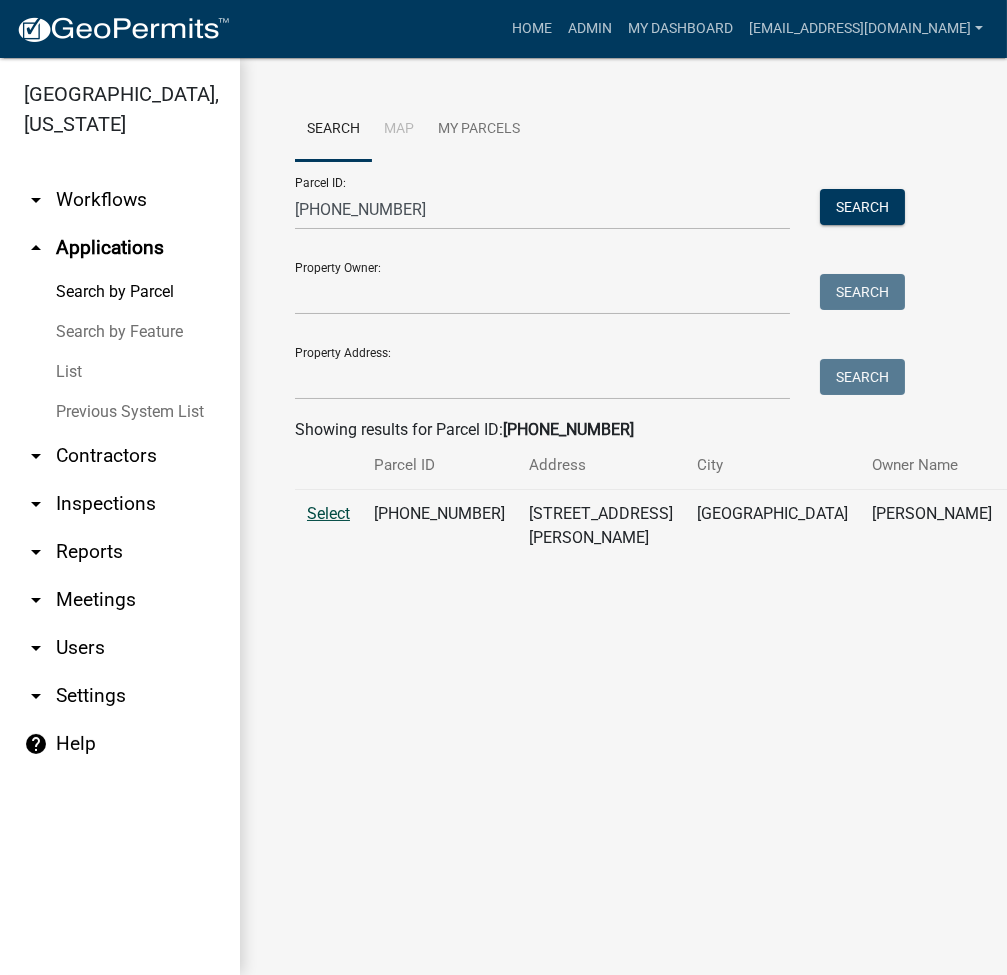 click on "Select" at bounding box center [328, 513] 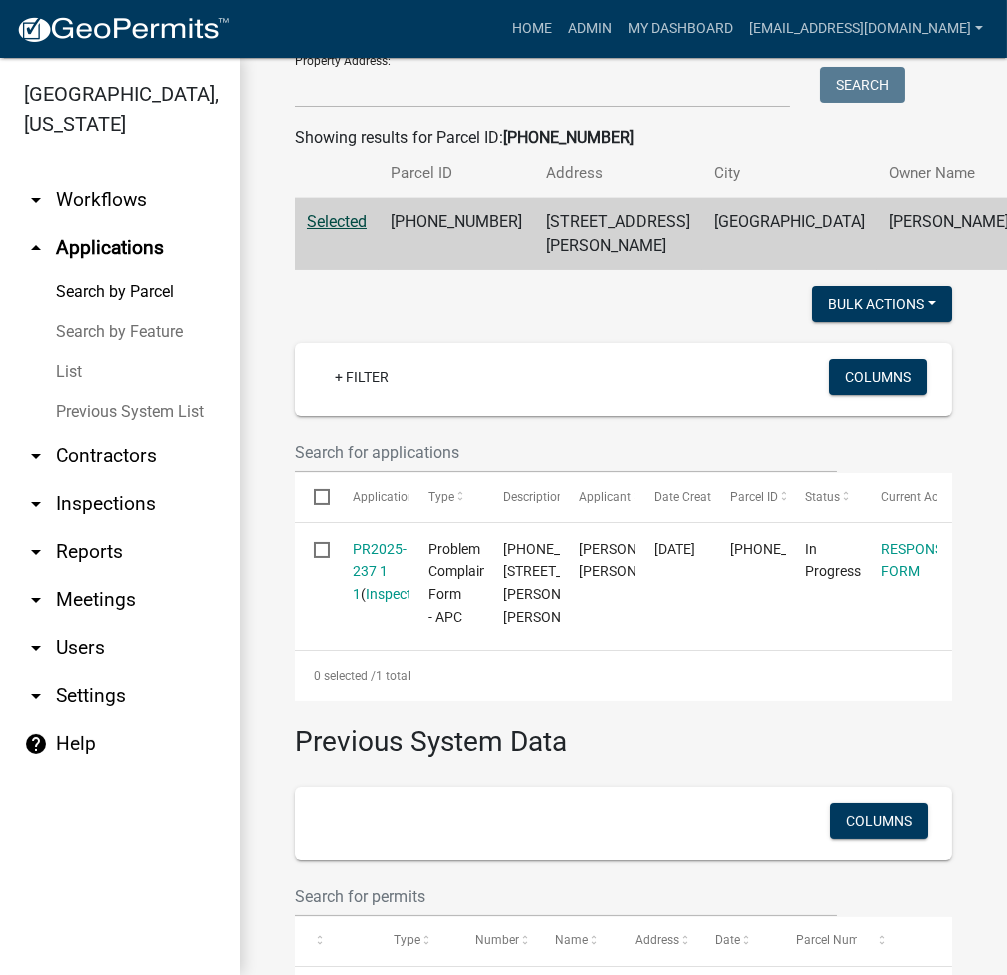 scroll, scrollTop: 559, scrollLeft: 0, axis: vertical 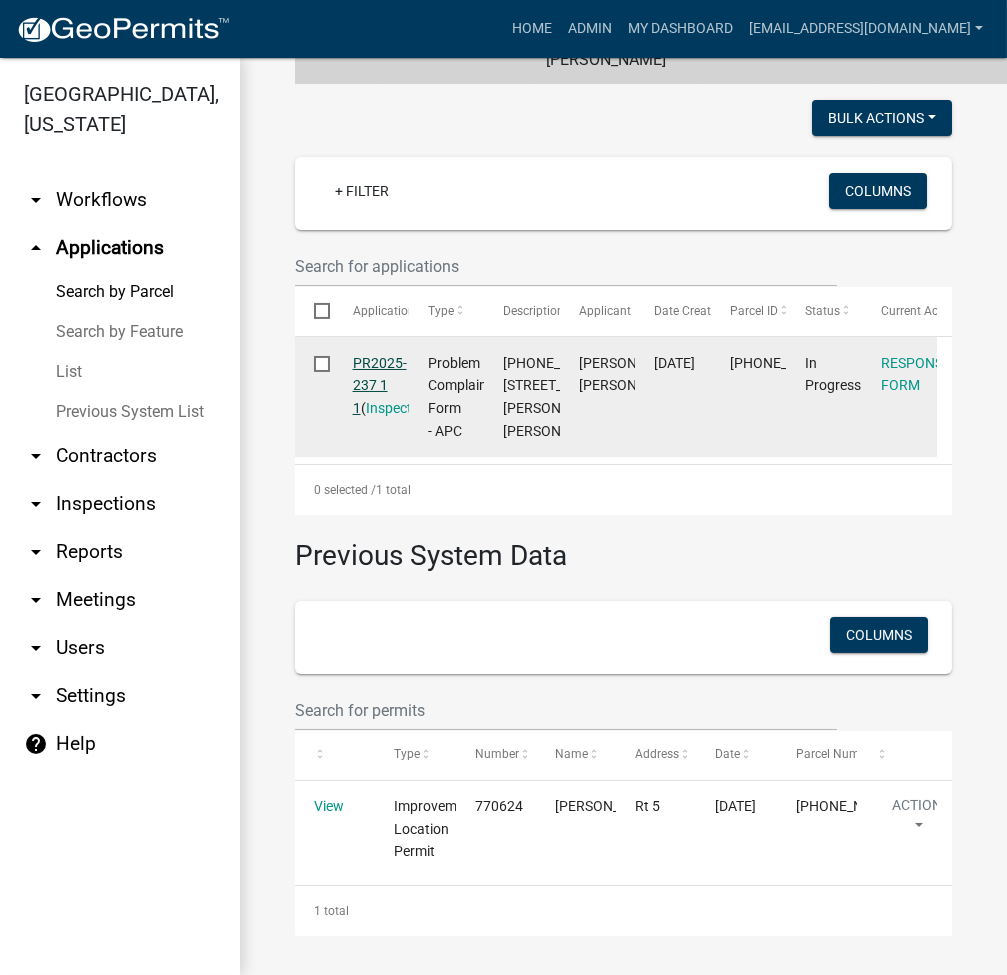 click on "PR2025-237 1 1" 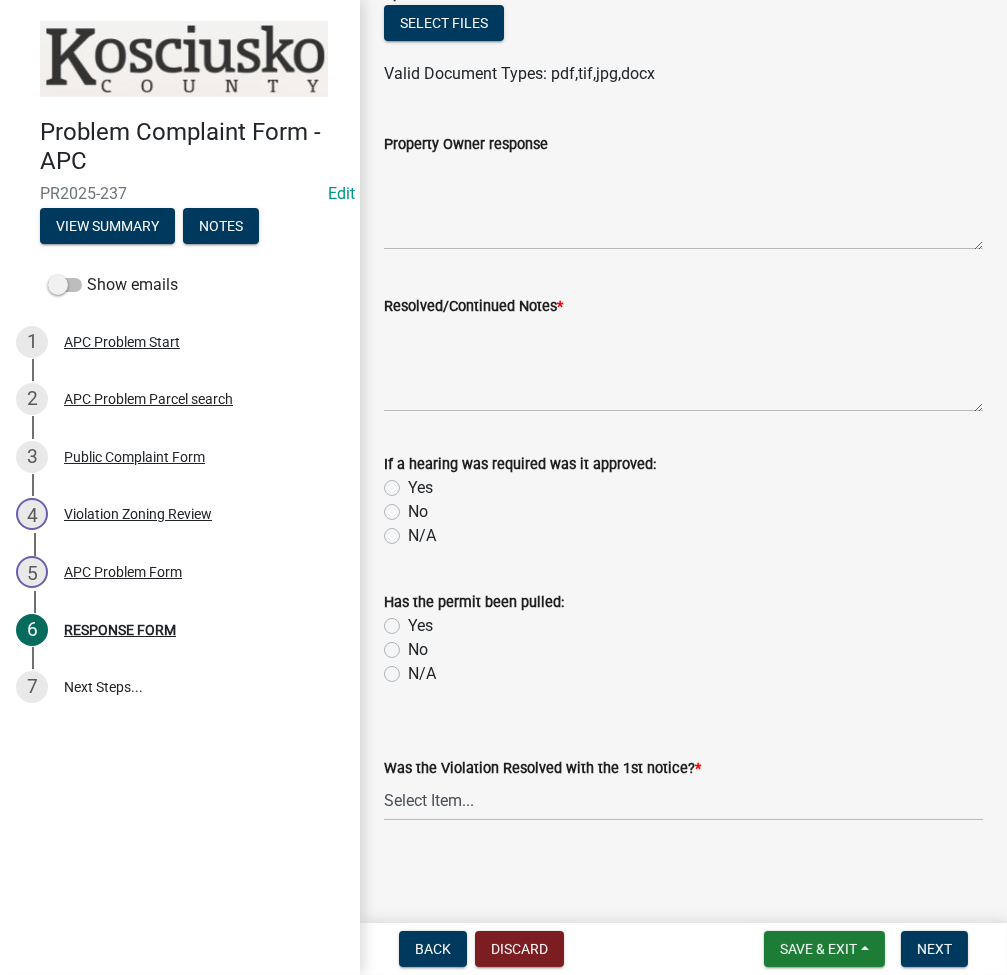 scroll, scrollTop: 0, scrollLeft: 0, axis: both 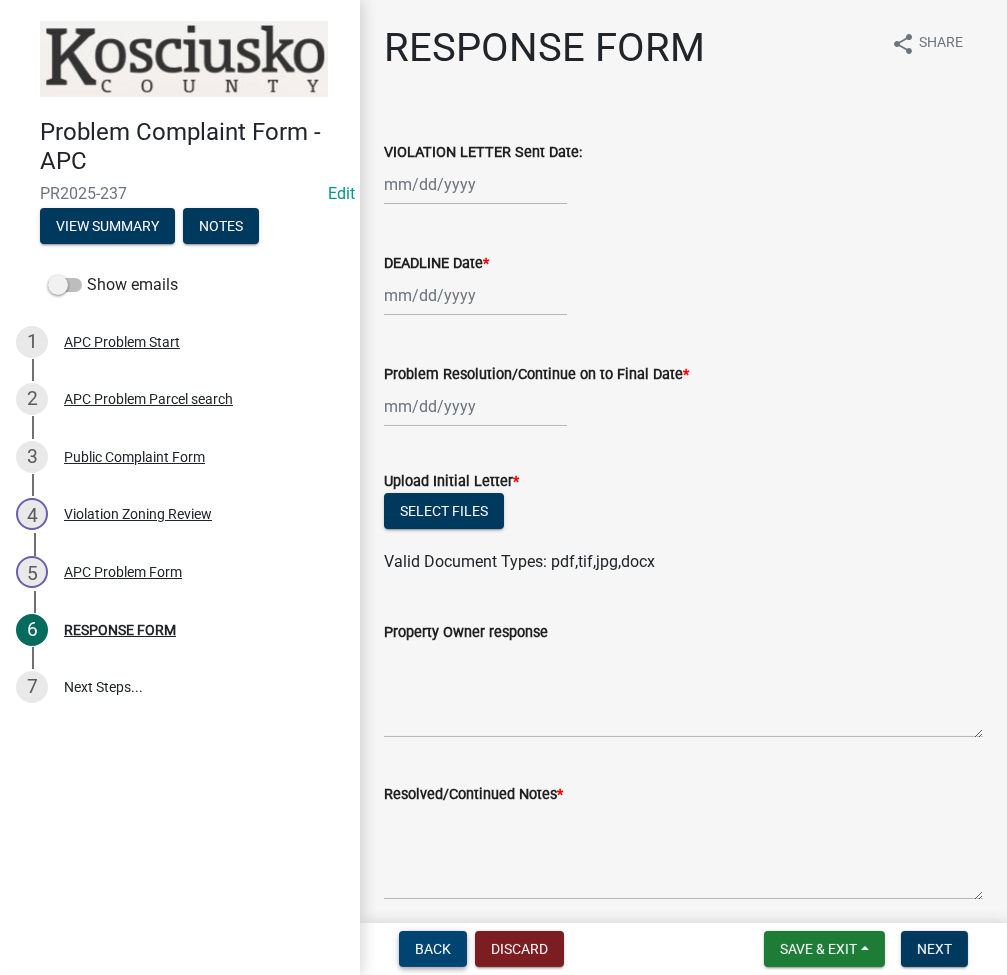 click on "Back" at bounding box center [433, 949] 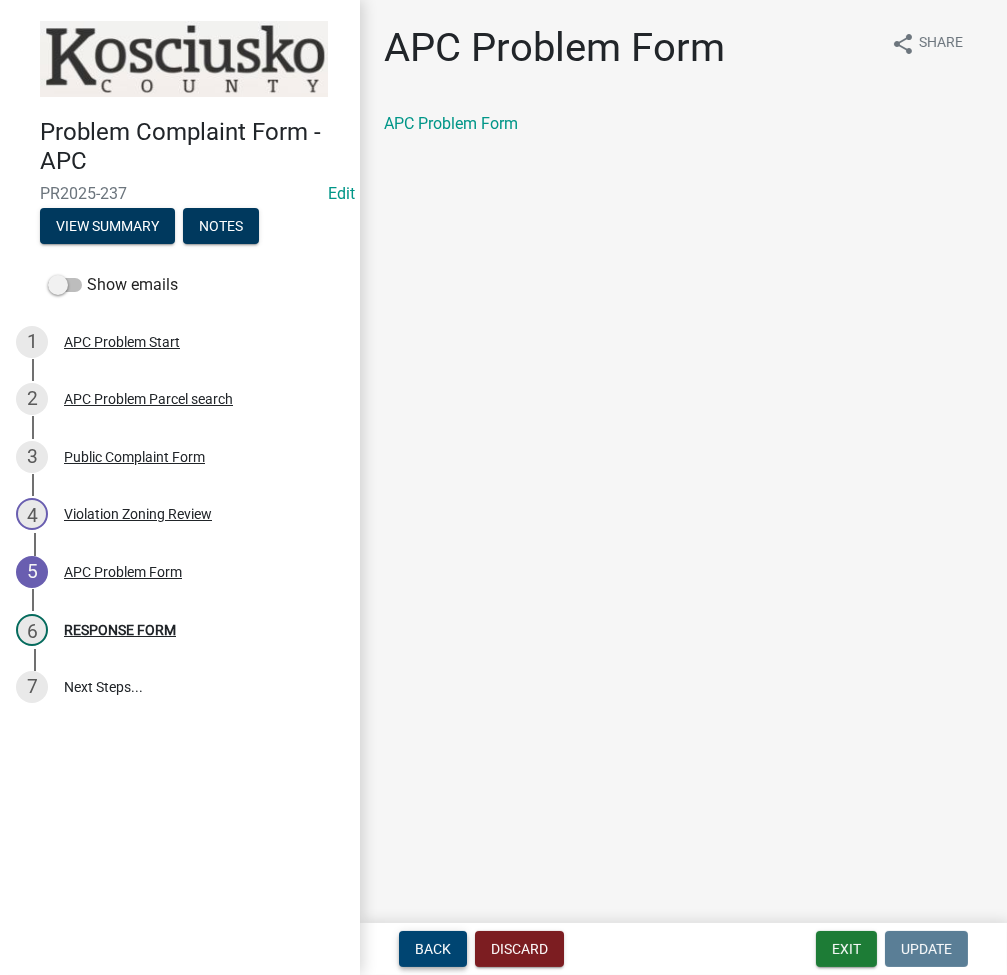 click on "Back" at bounding box center (433, 949) 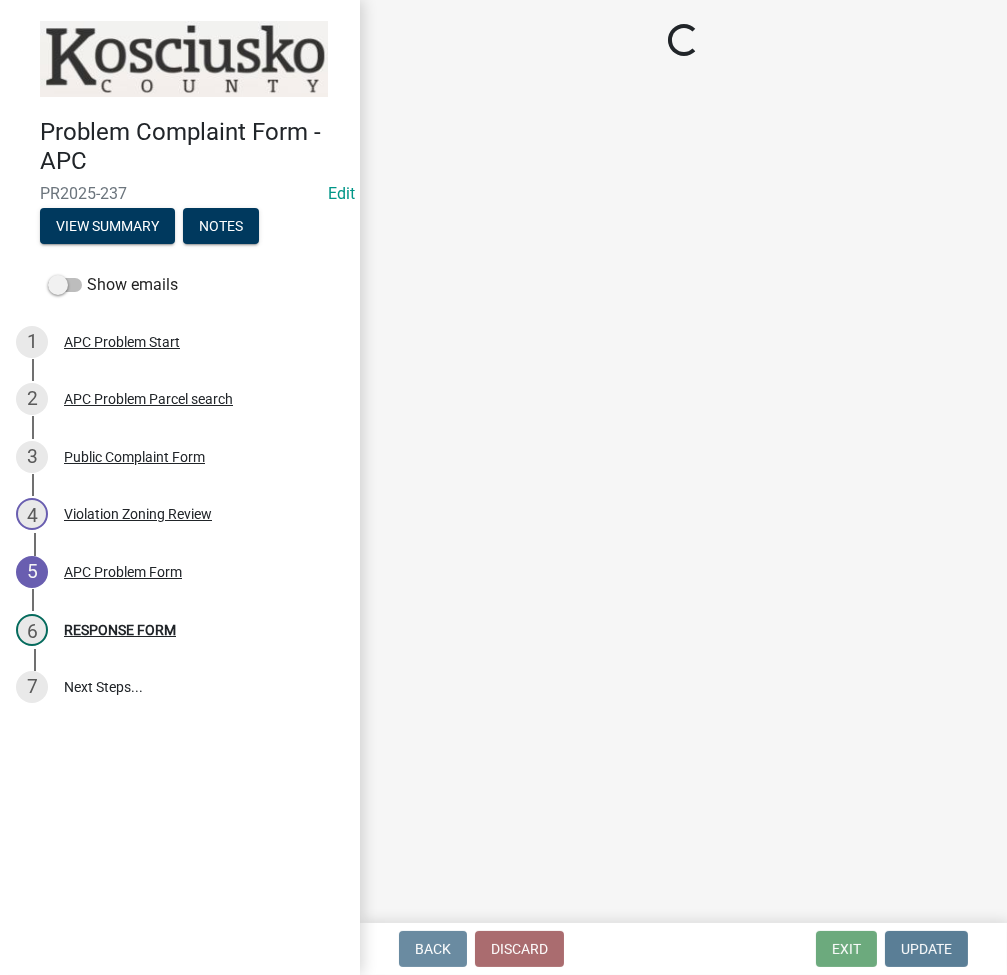 select on "1146270b-2111-4e23-bf7f-74ce85cf7041" 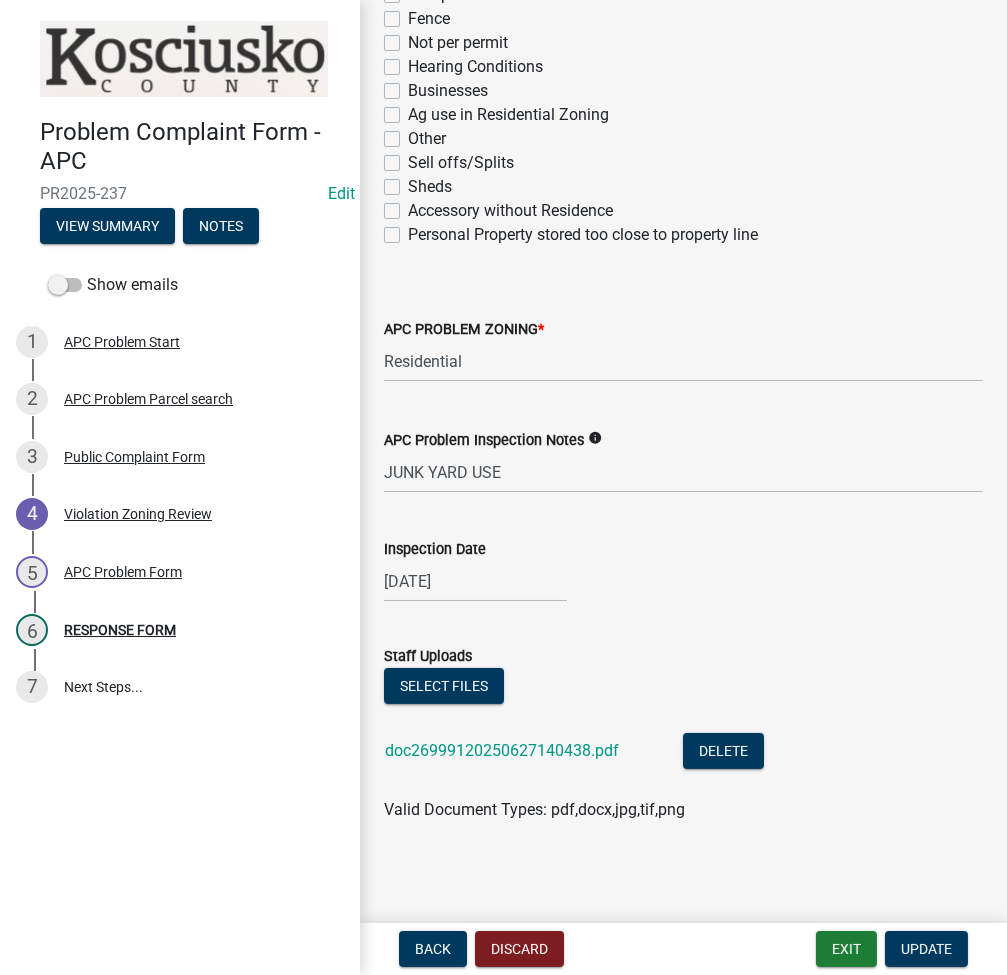 scroll, scrollTop: 455, scrollLeft: 0, axis: vertical 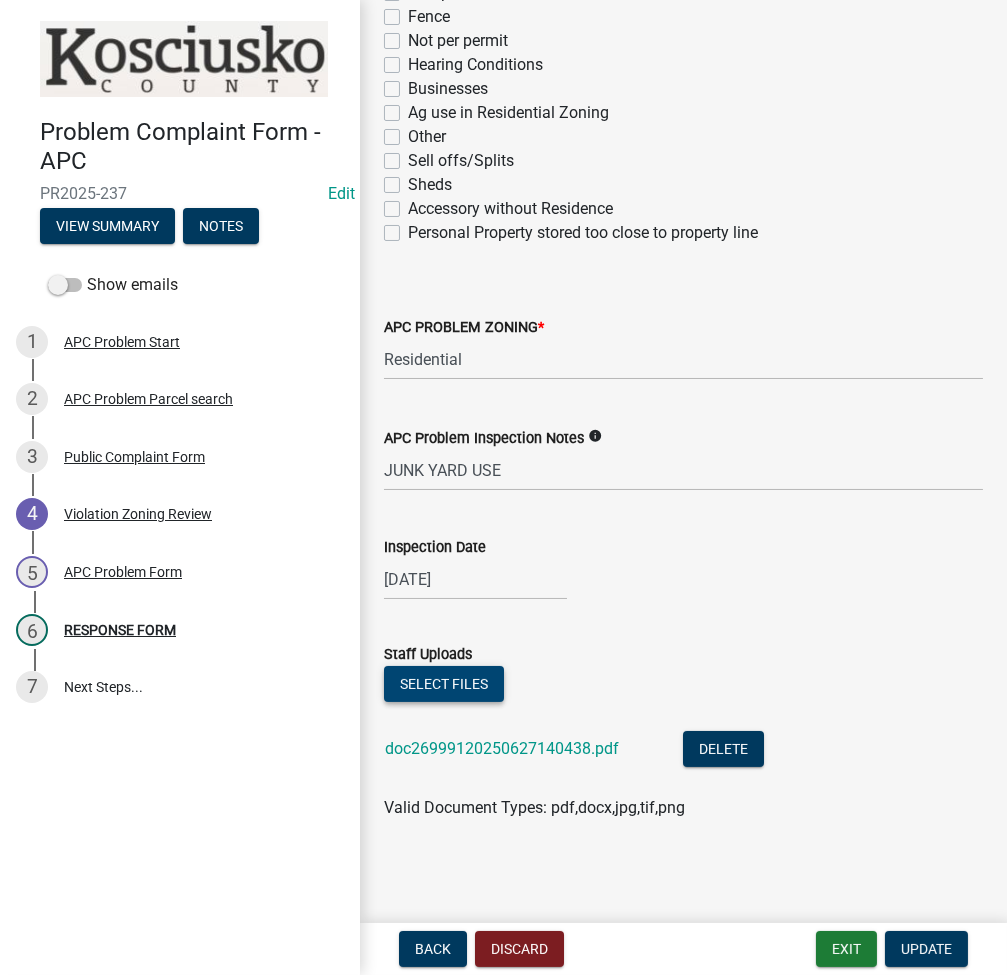 click on "Select files" 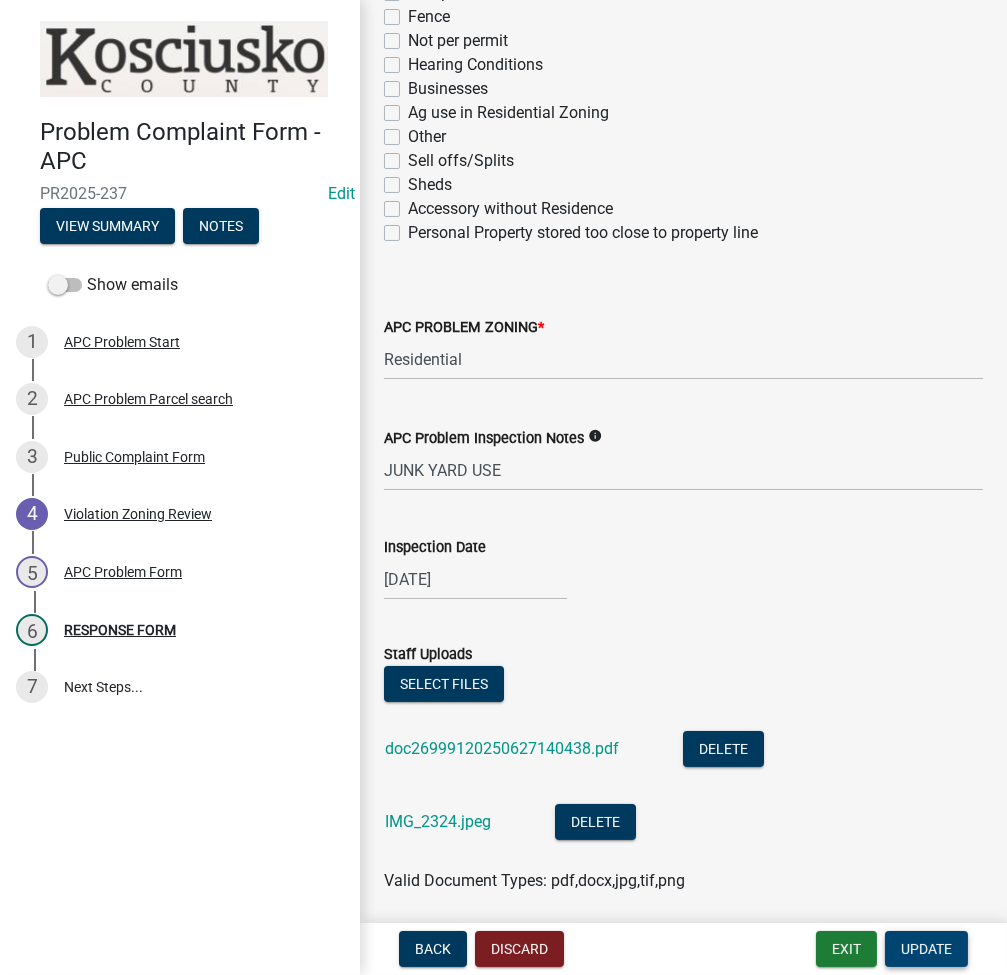 click on "Update" at bounding box center (926, 949) 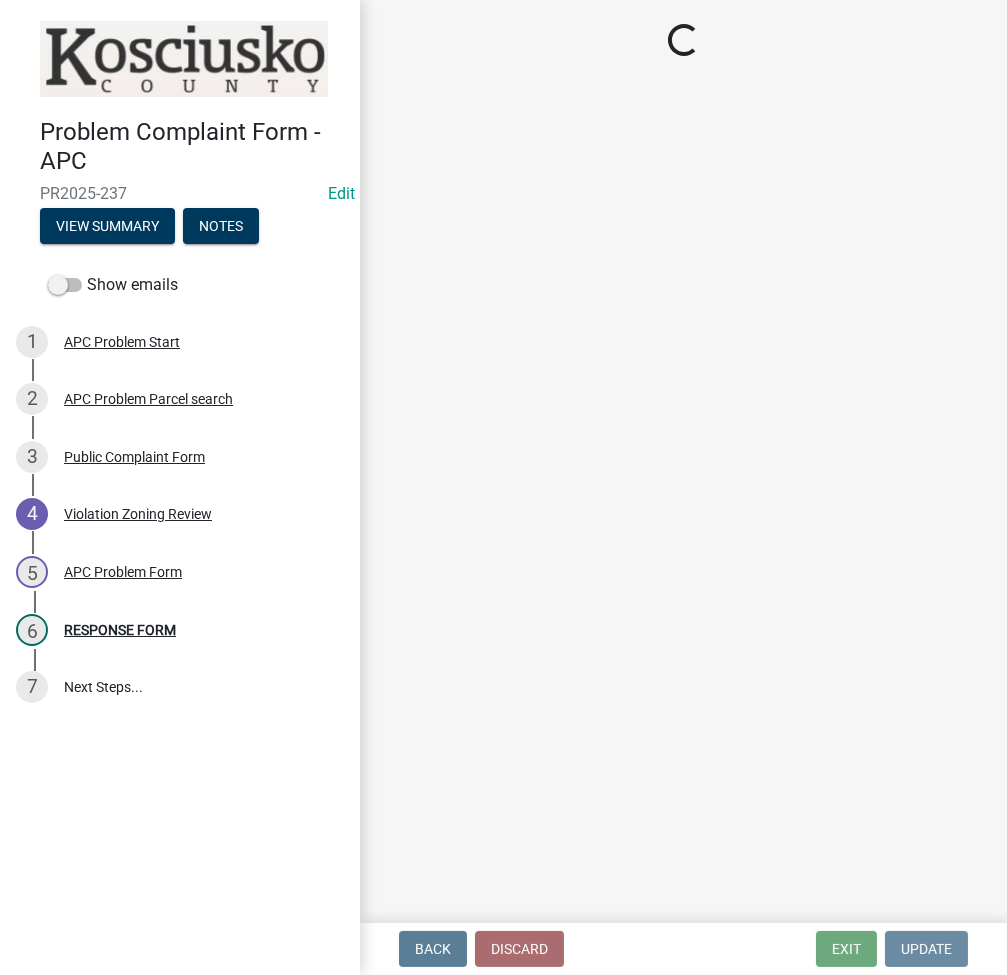 scroll, scrollTop: 0, scrollLeft: 0, axis: both 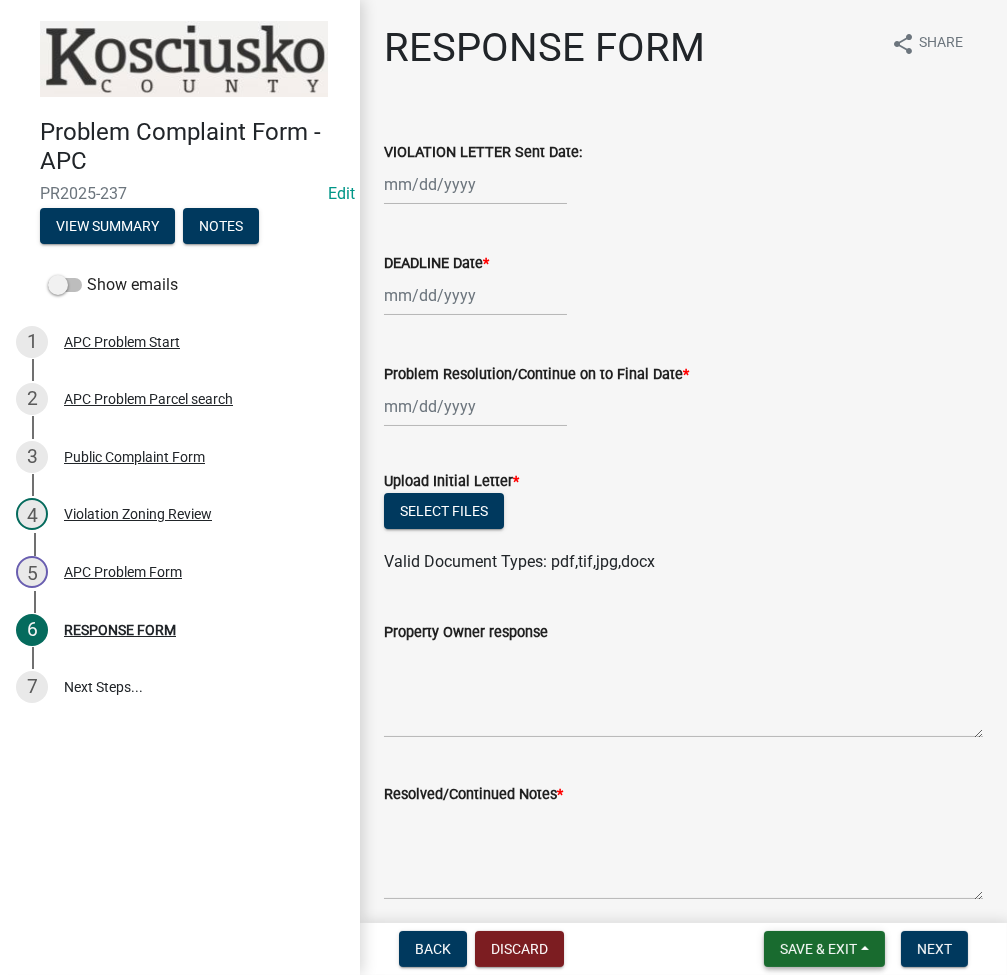 click on "Save & Exit" at bounding box center [818, 949] 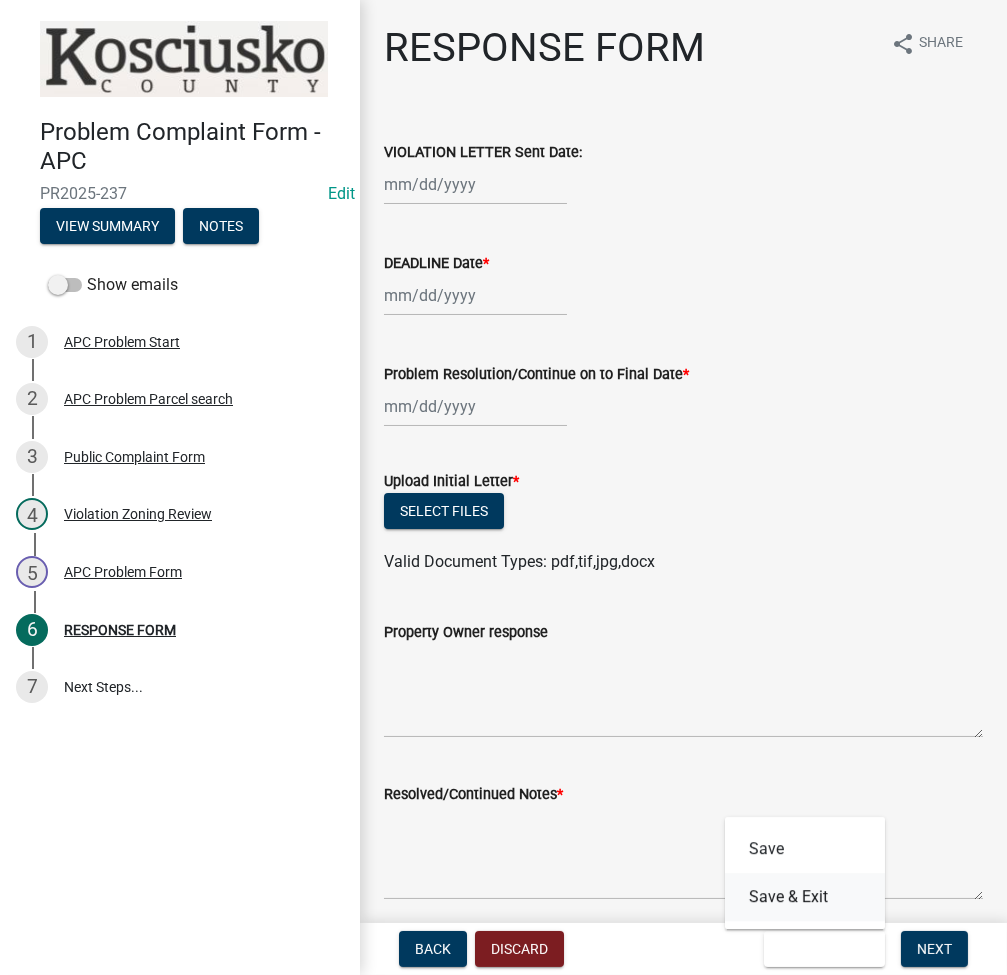 click on "Save & Exit" at bounding box center [805, 897] 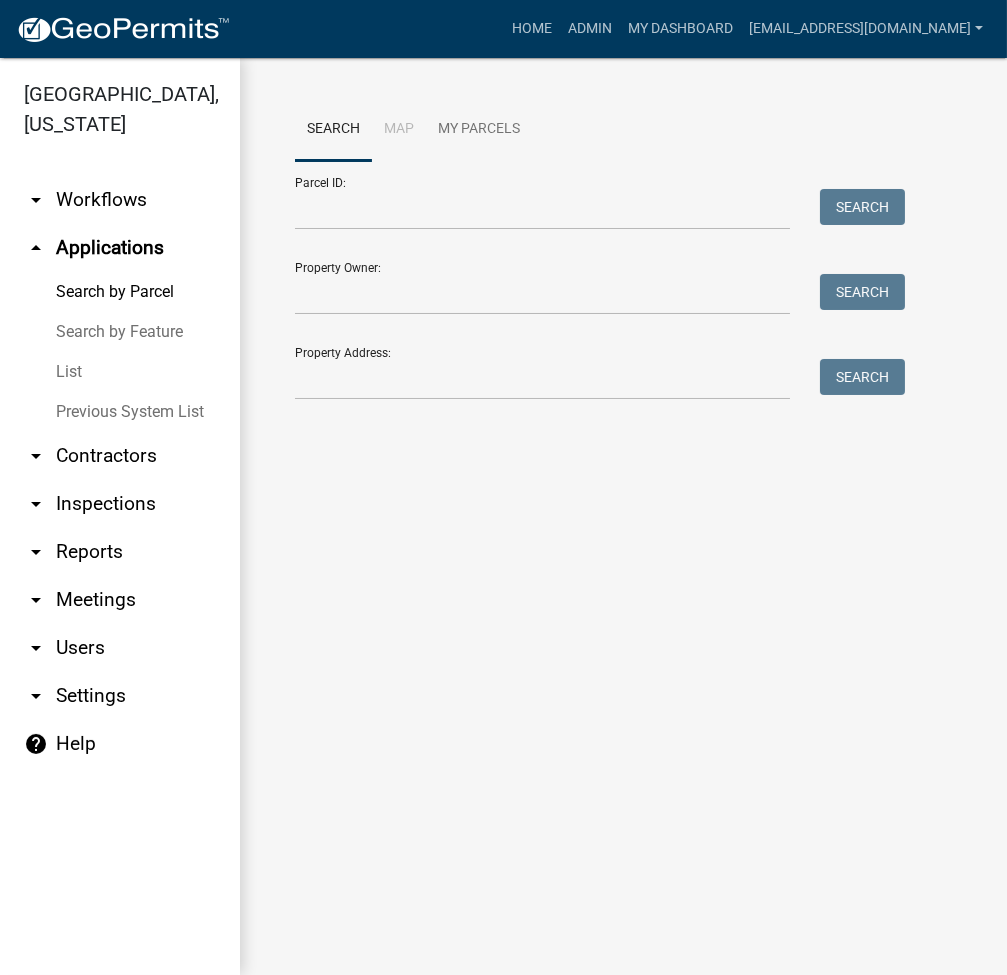 click on "List" at bounding box center (120, 372) 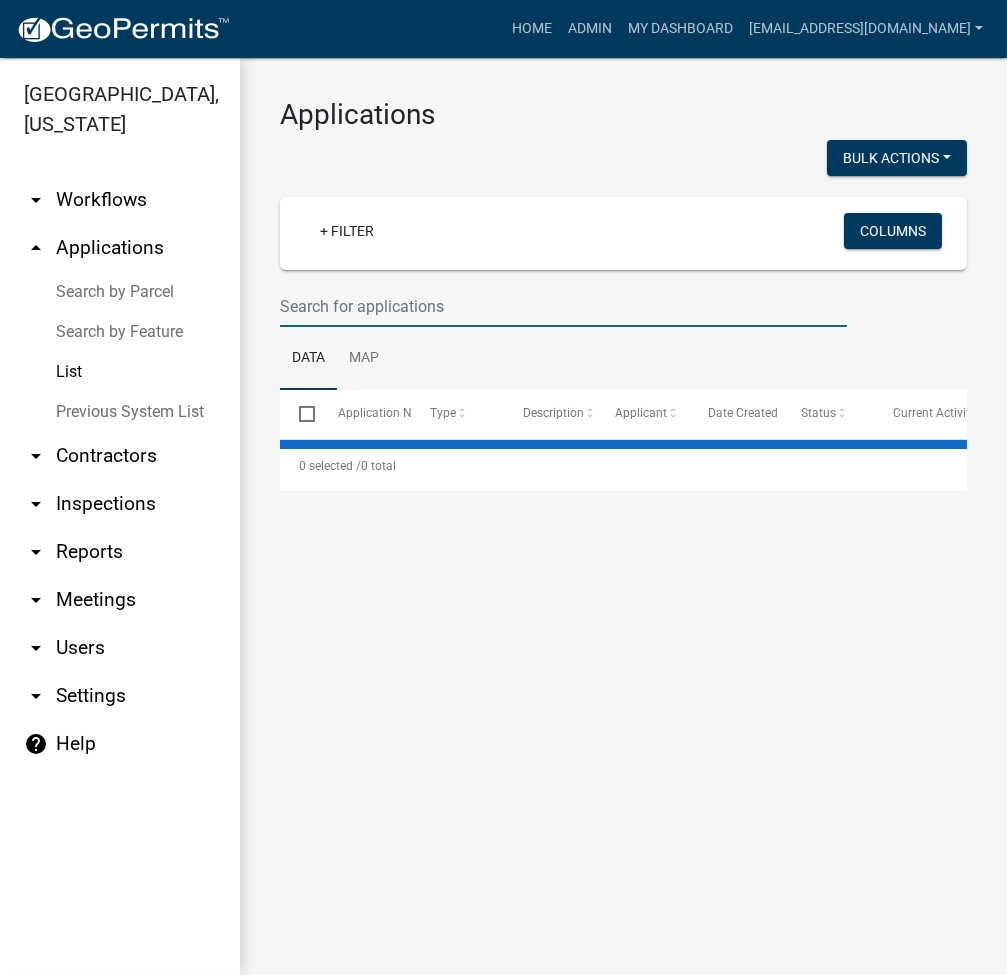 click on "+ Filter   Columns" at bounding box center (623, 262) 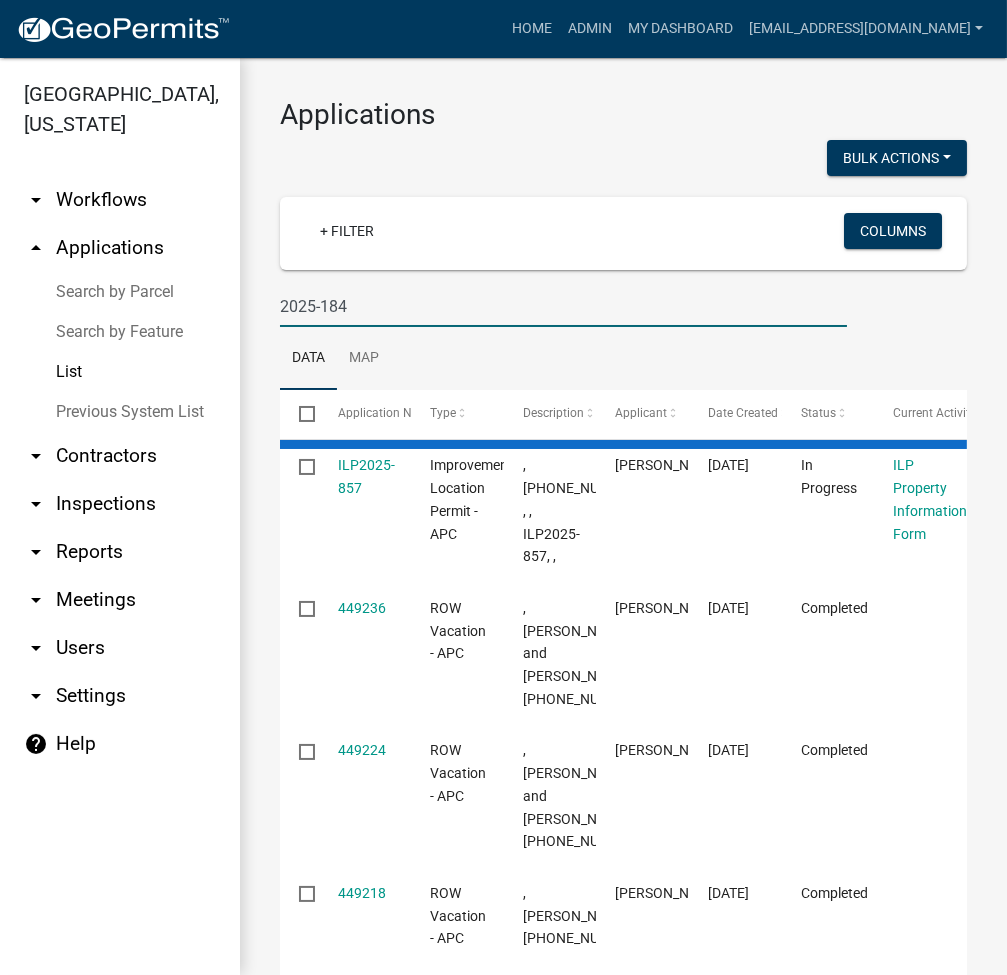 type on "2025-184" 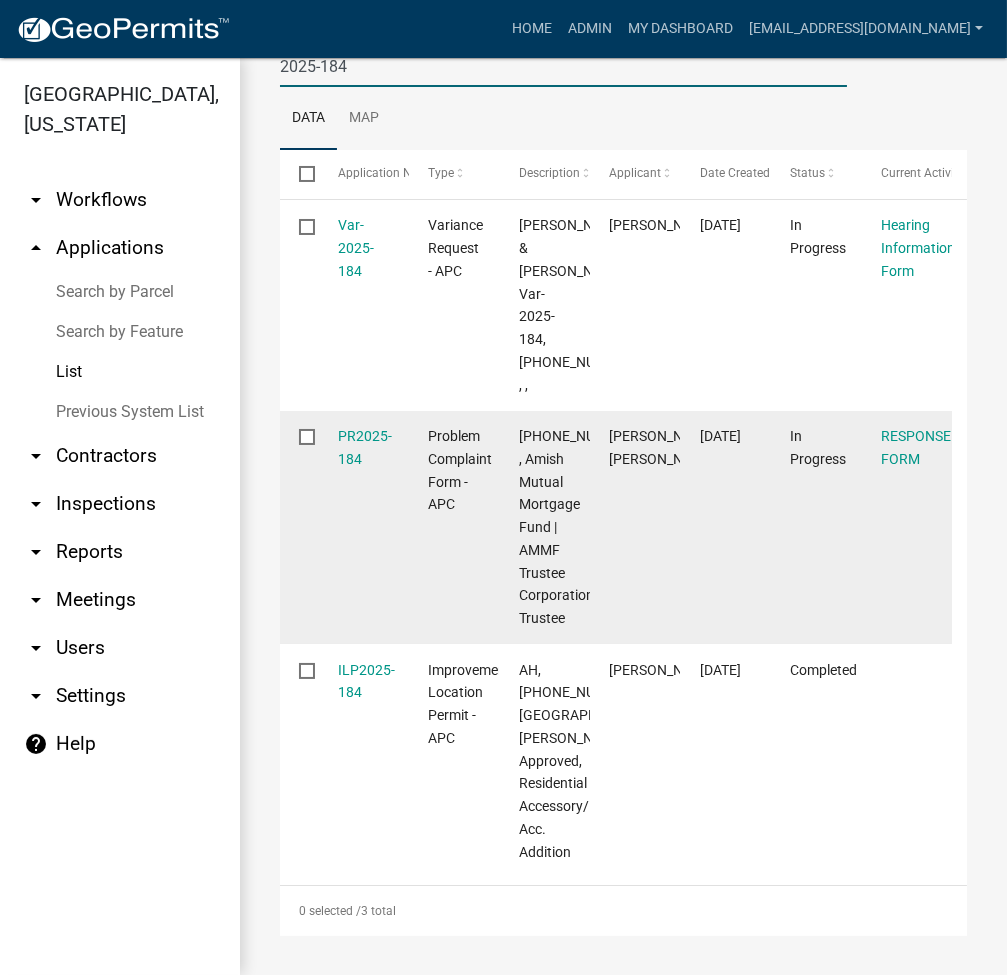 scroll, scrollTop: 421, scrollLeft: 0, axis: vertical 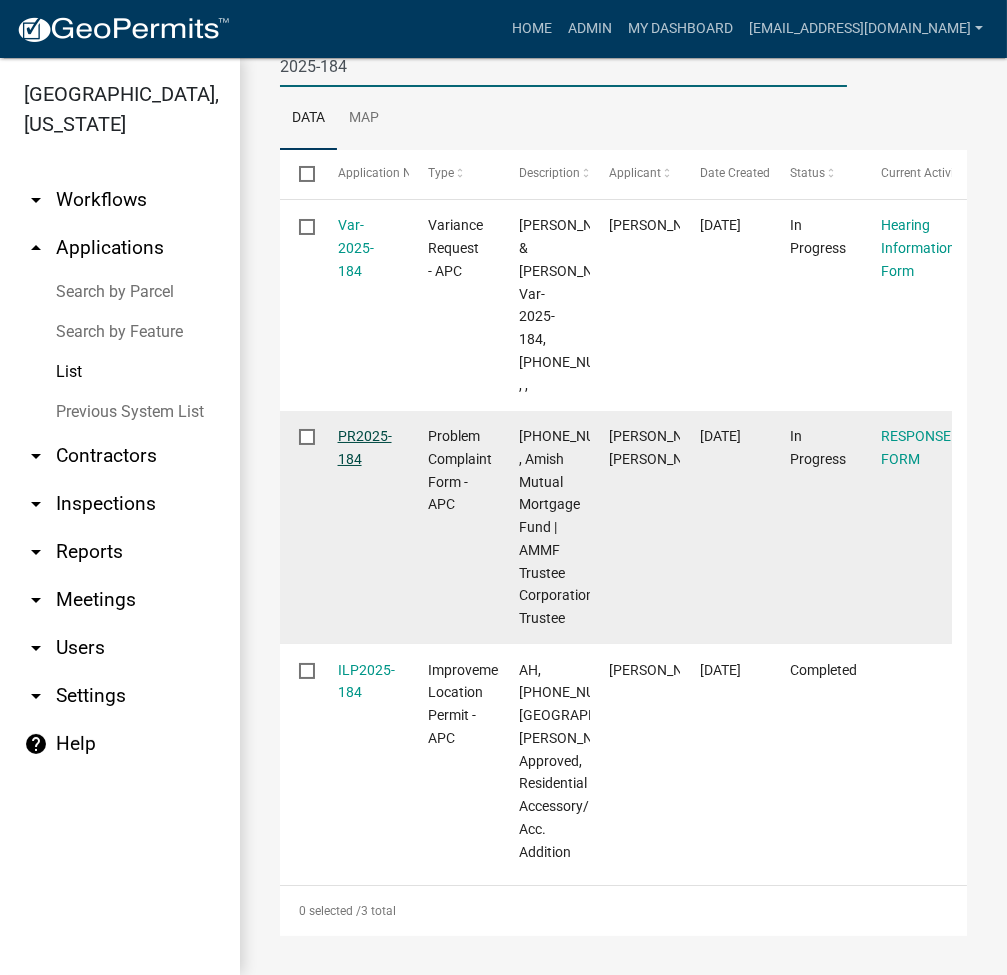 click on "PR2025-184" 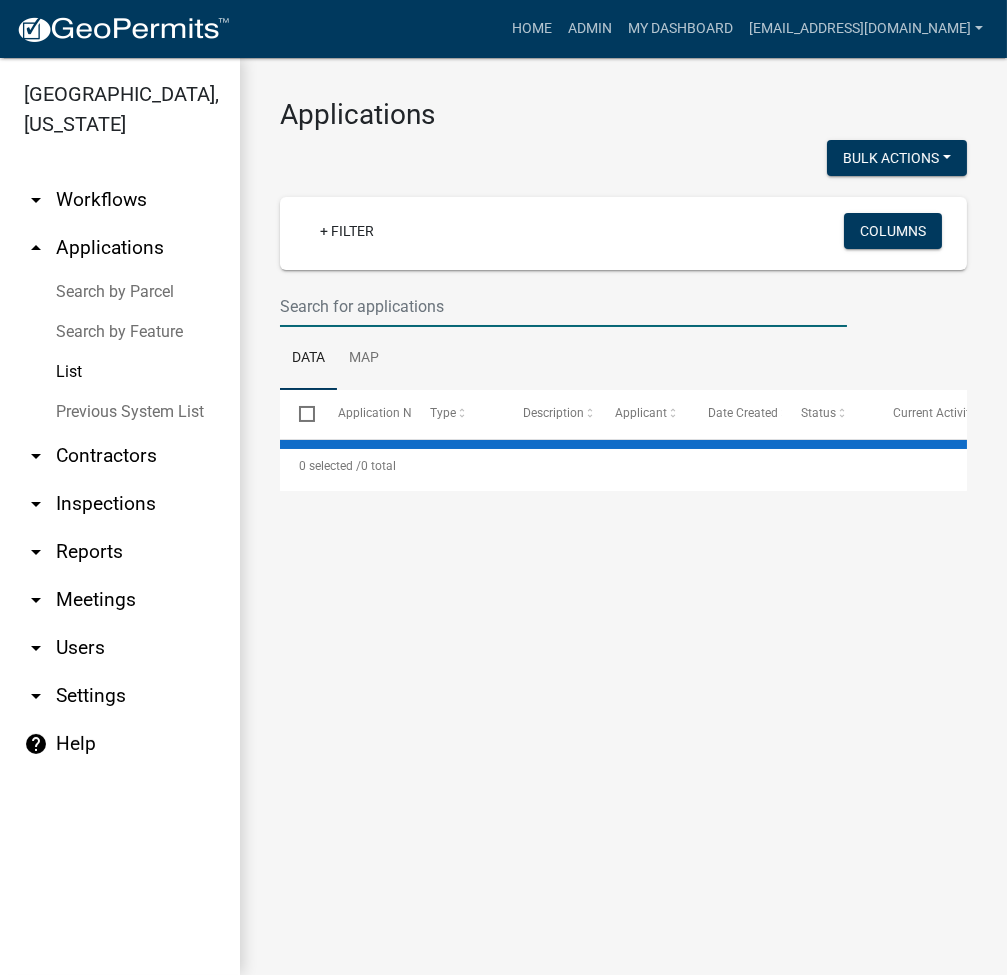 click at bounding box center [563, 306] 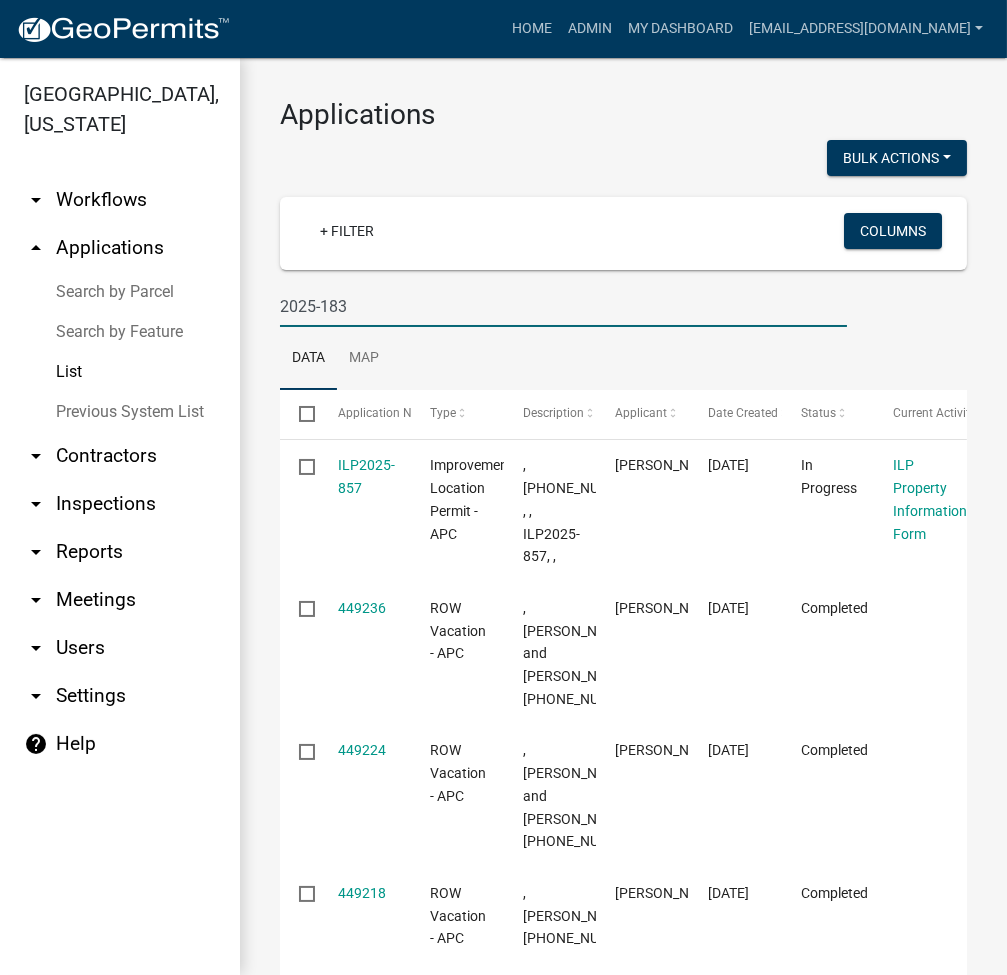 type on "2025-183" 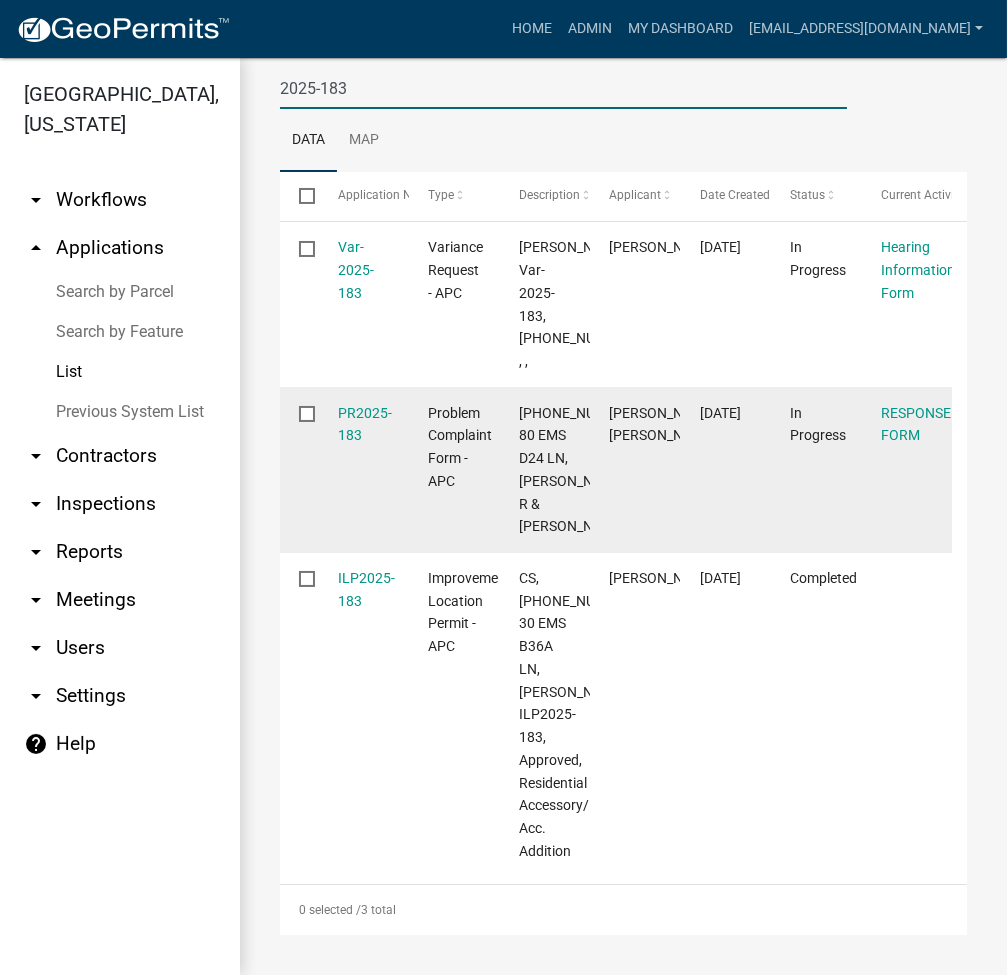 scroll, scrollTop: 266, scrollLeft: 0, axis: vertical 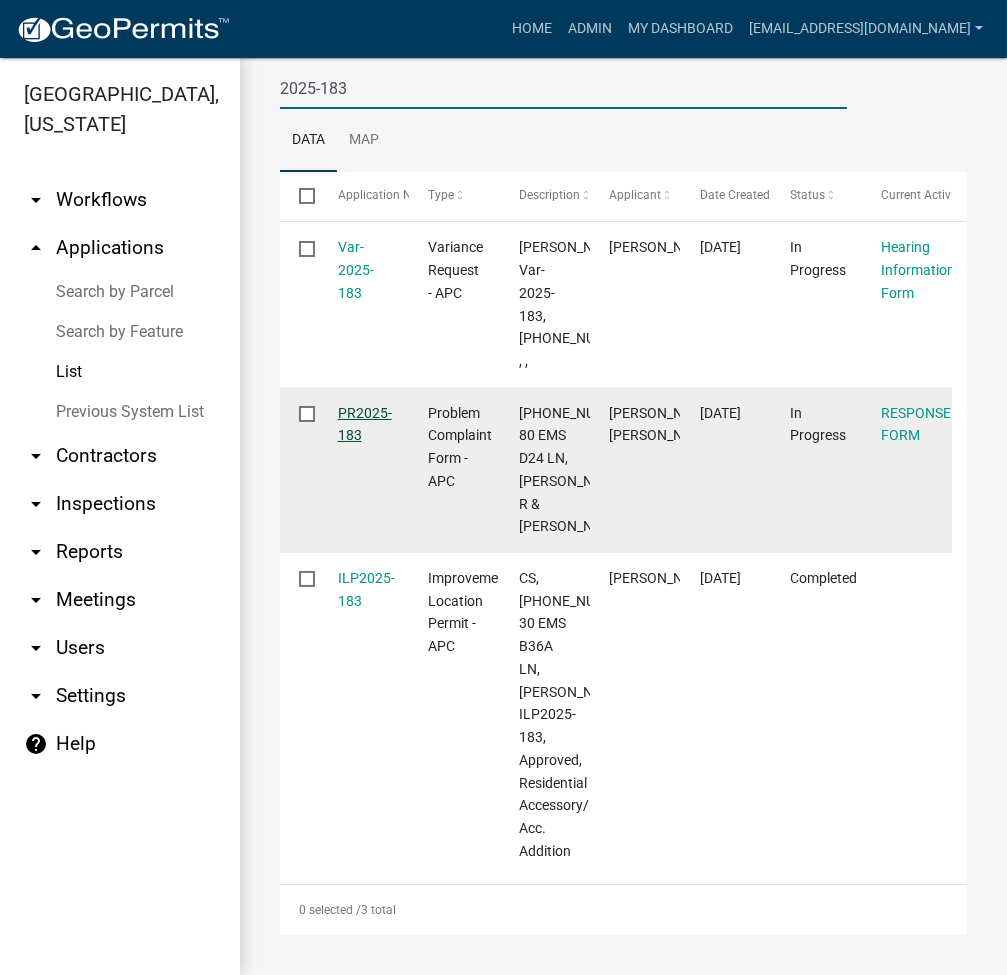 click on "PR2025-183" 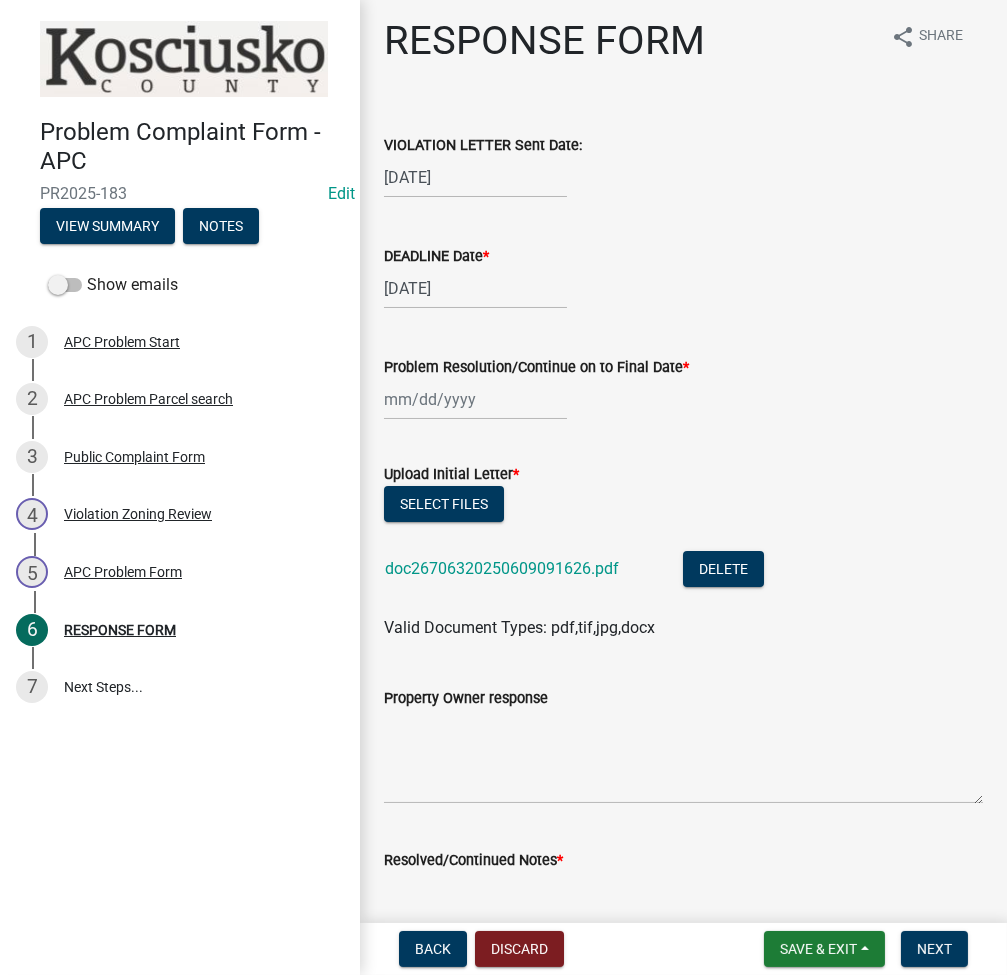 scroll, scrollTop: 0, scrollLeft: 0, axis: both 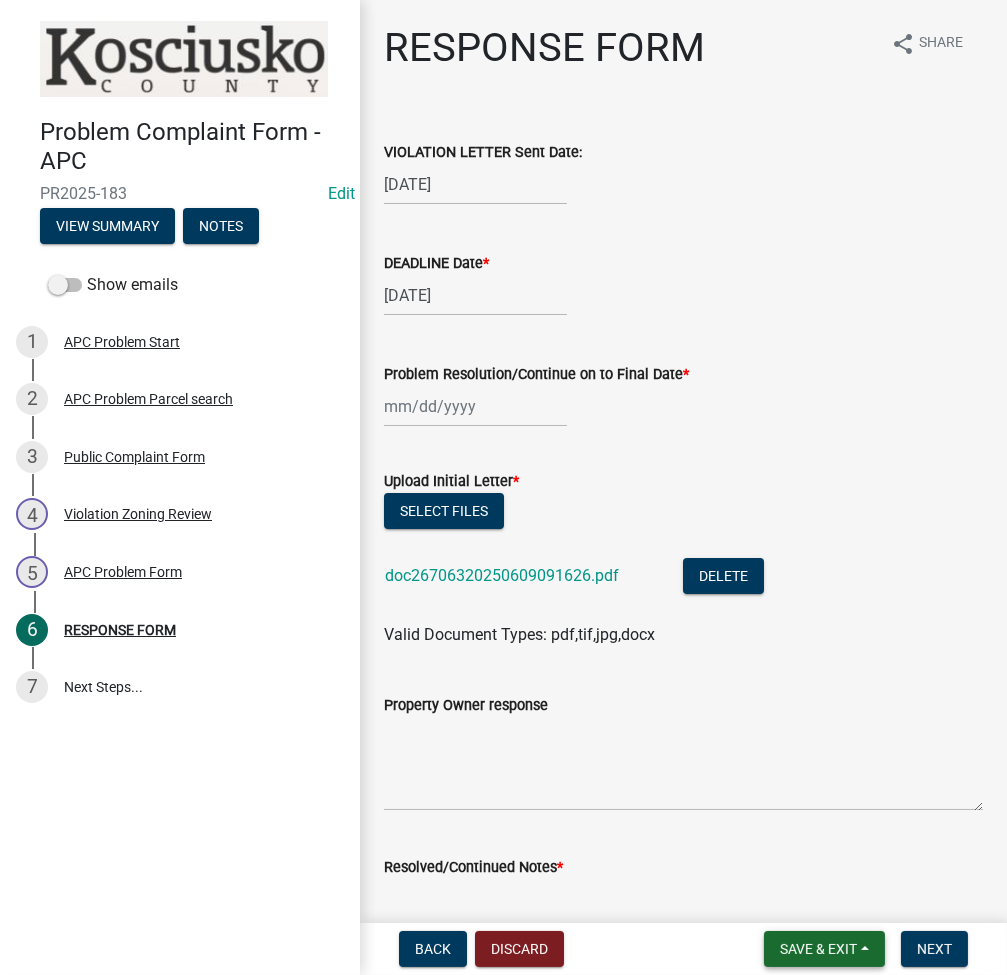 click on "Save & Exit" at bounding box center [824, 949] 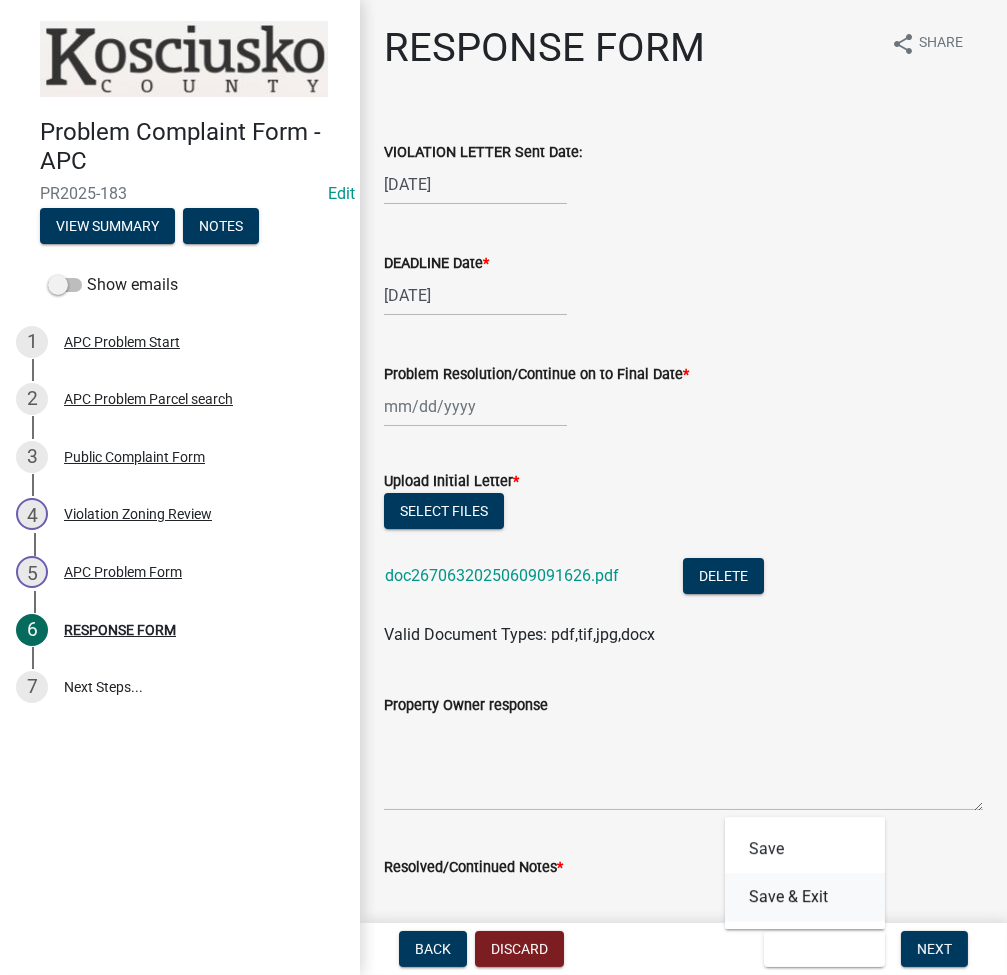 click on "Save & Exit" at bounding box center [805, 897] 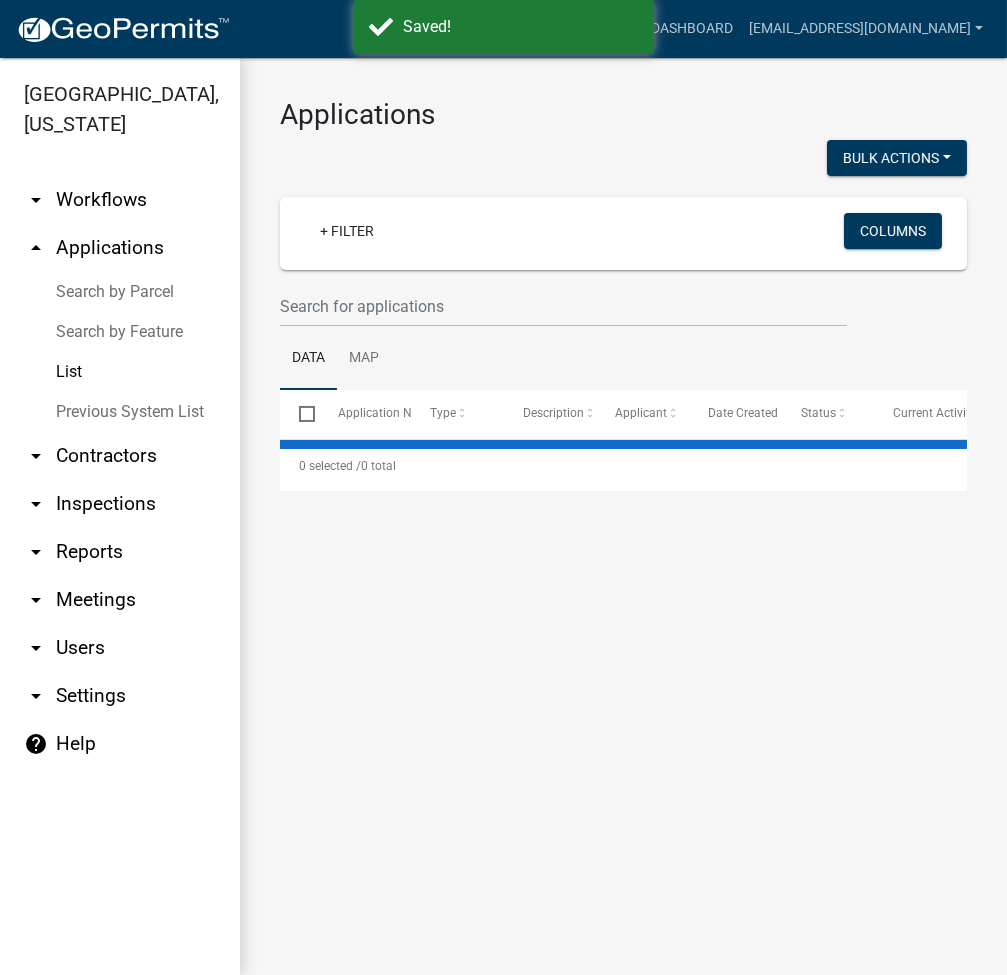 select on "3: 100" 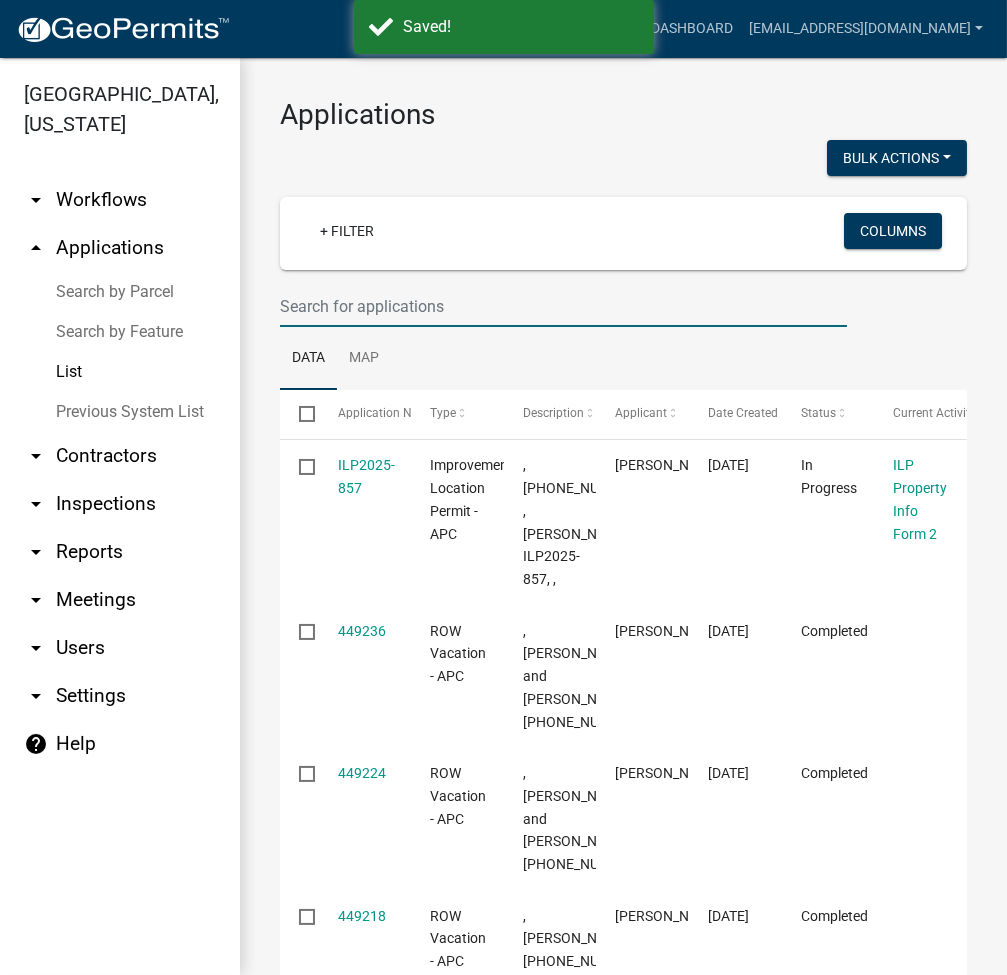 click at bounding box center [563, 306] 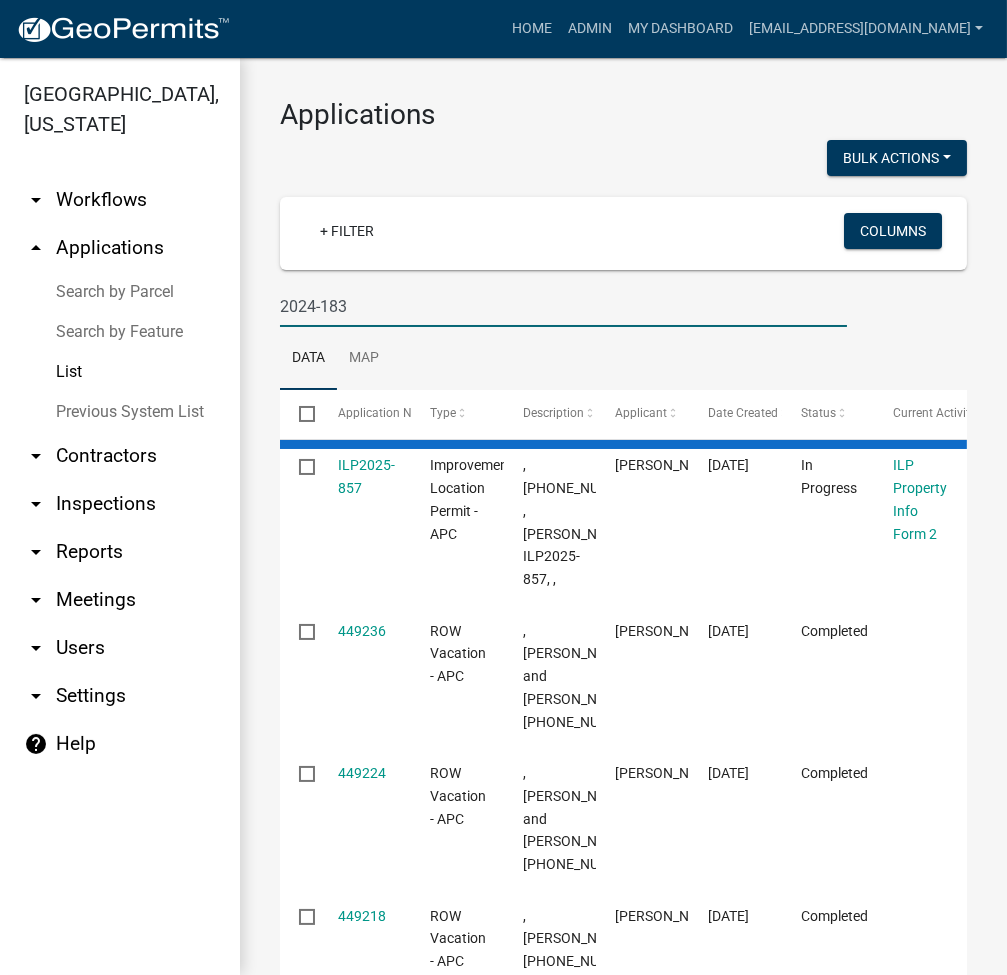 type on "2024-183" 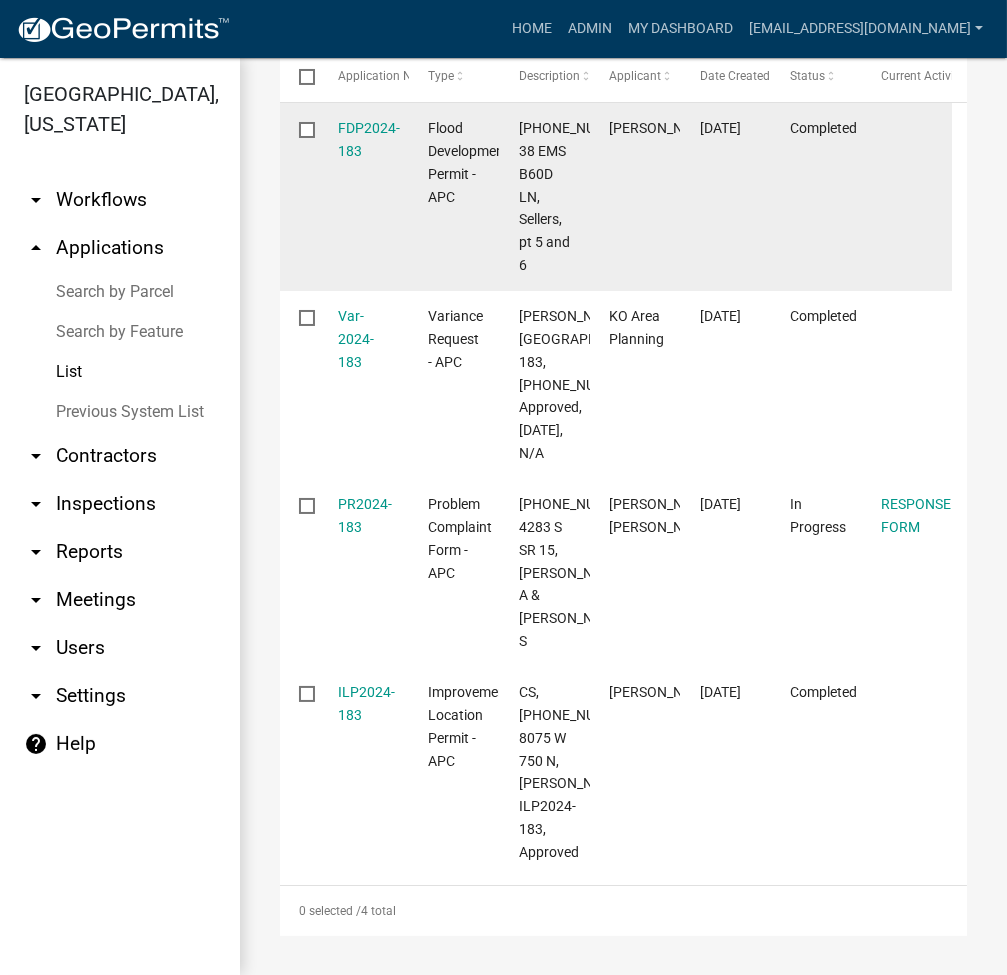 scroll, scrollTop: 533, scrollLeft: 0, axis: vertical 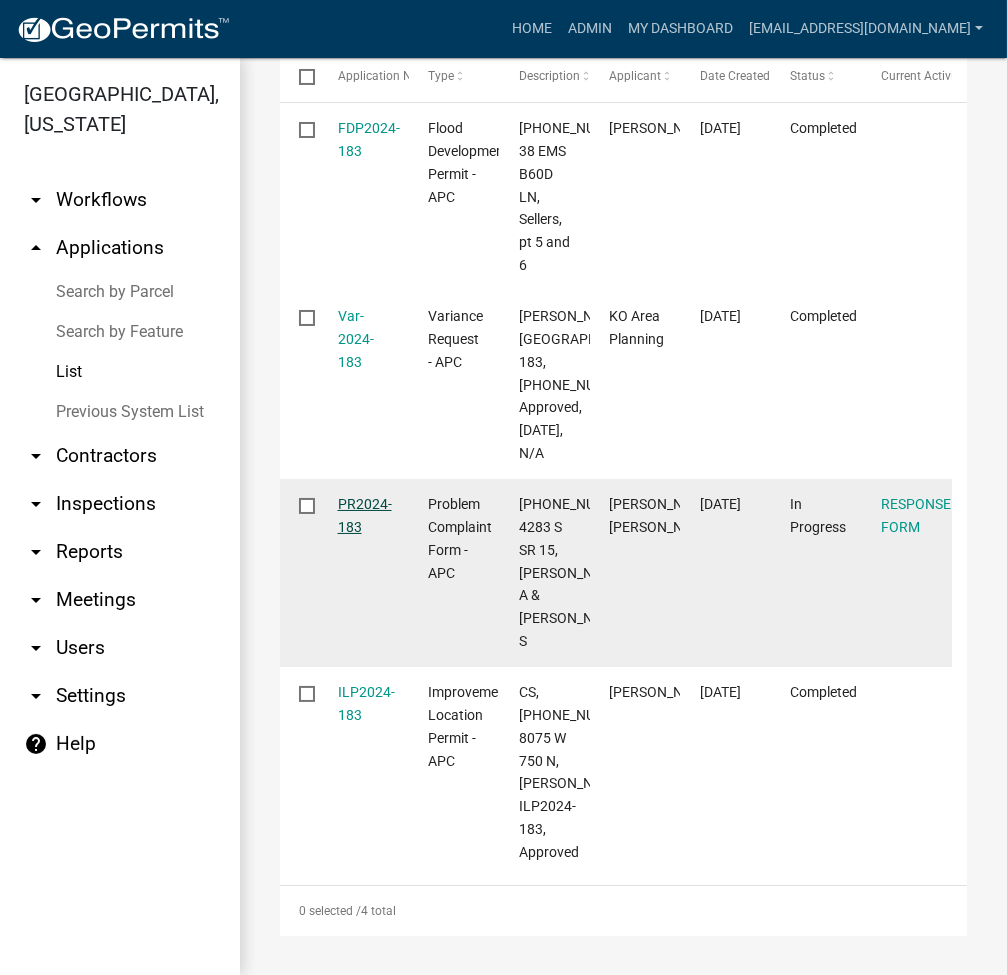 click on "PR2024-183" 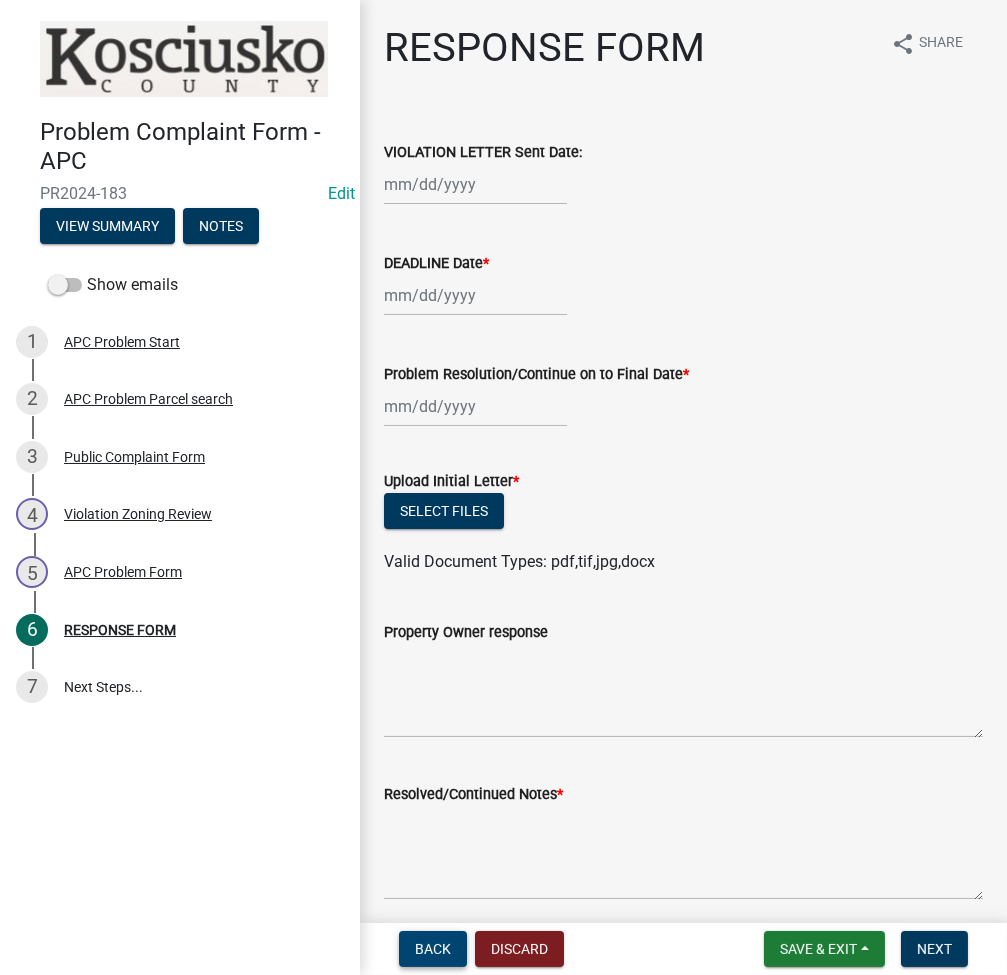 click on "Back" at bounding box center [433, 949] 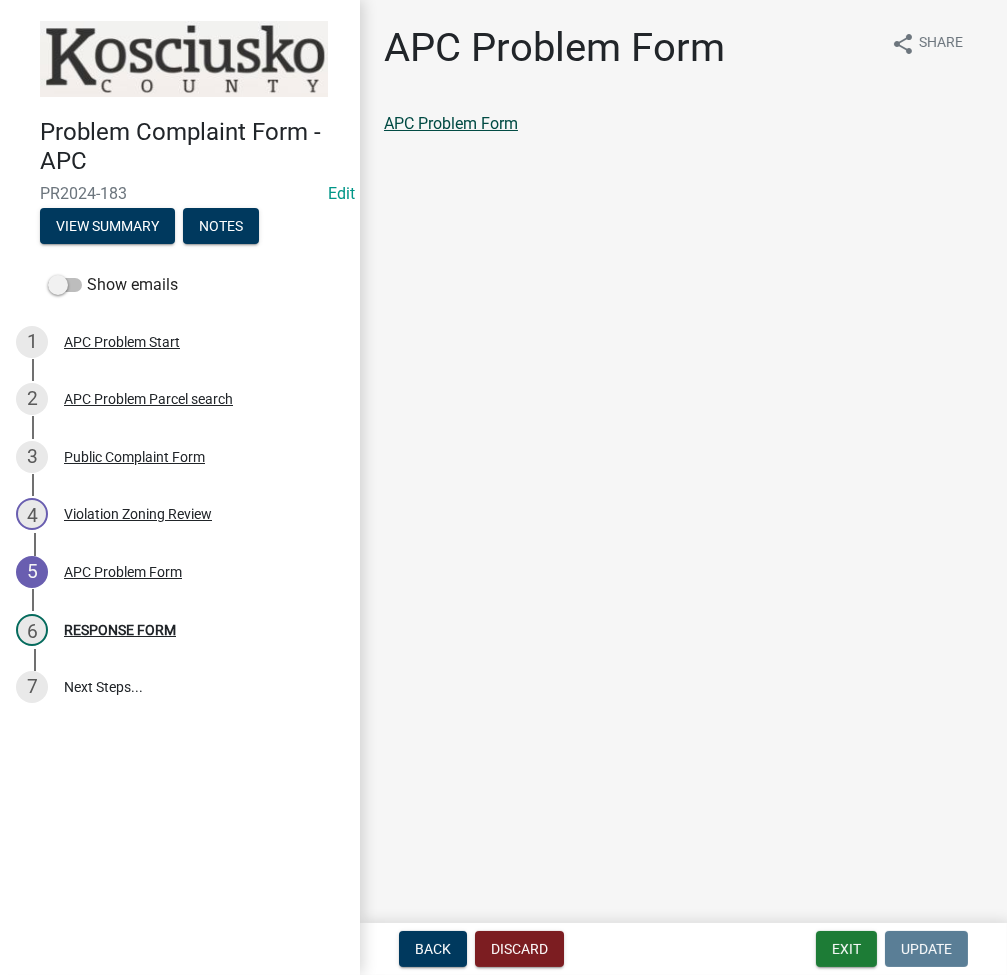 click on "APC Problem Form" 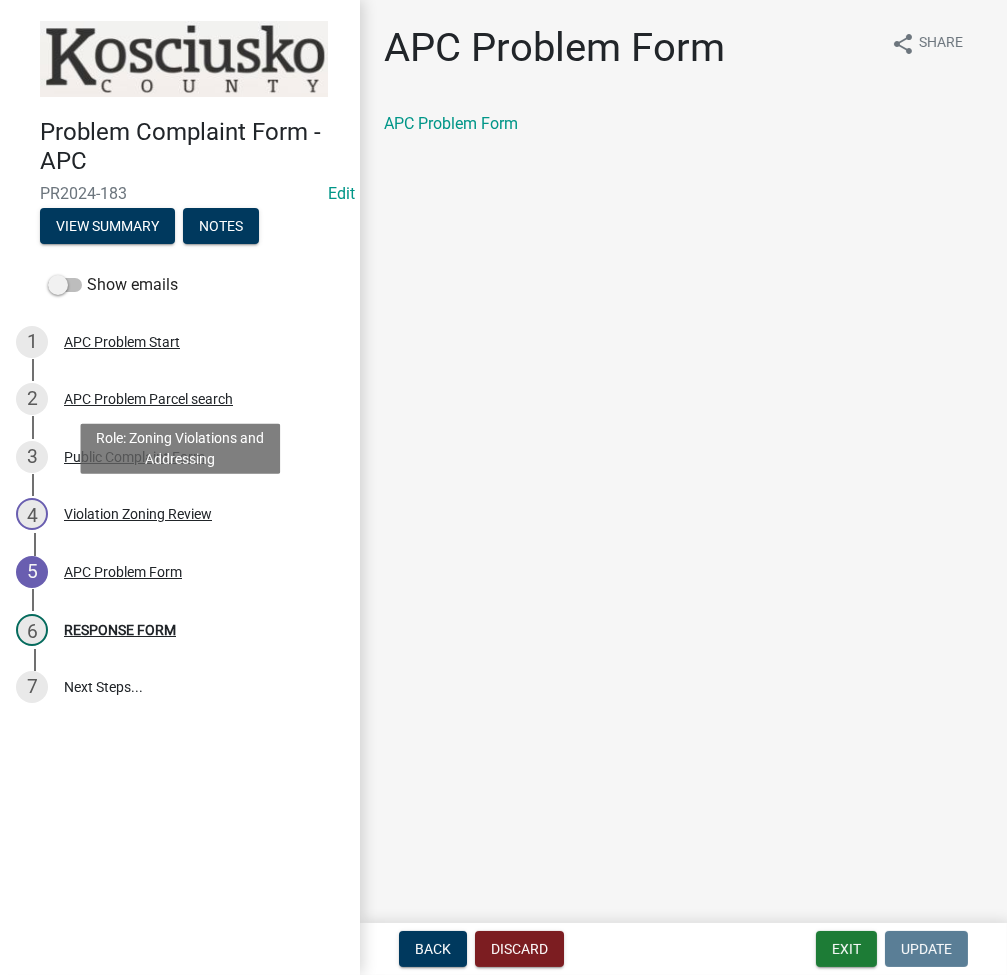 click on "Violation Zoning Review" at bounding box center [138, 514] 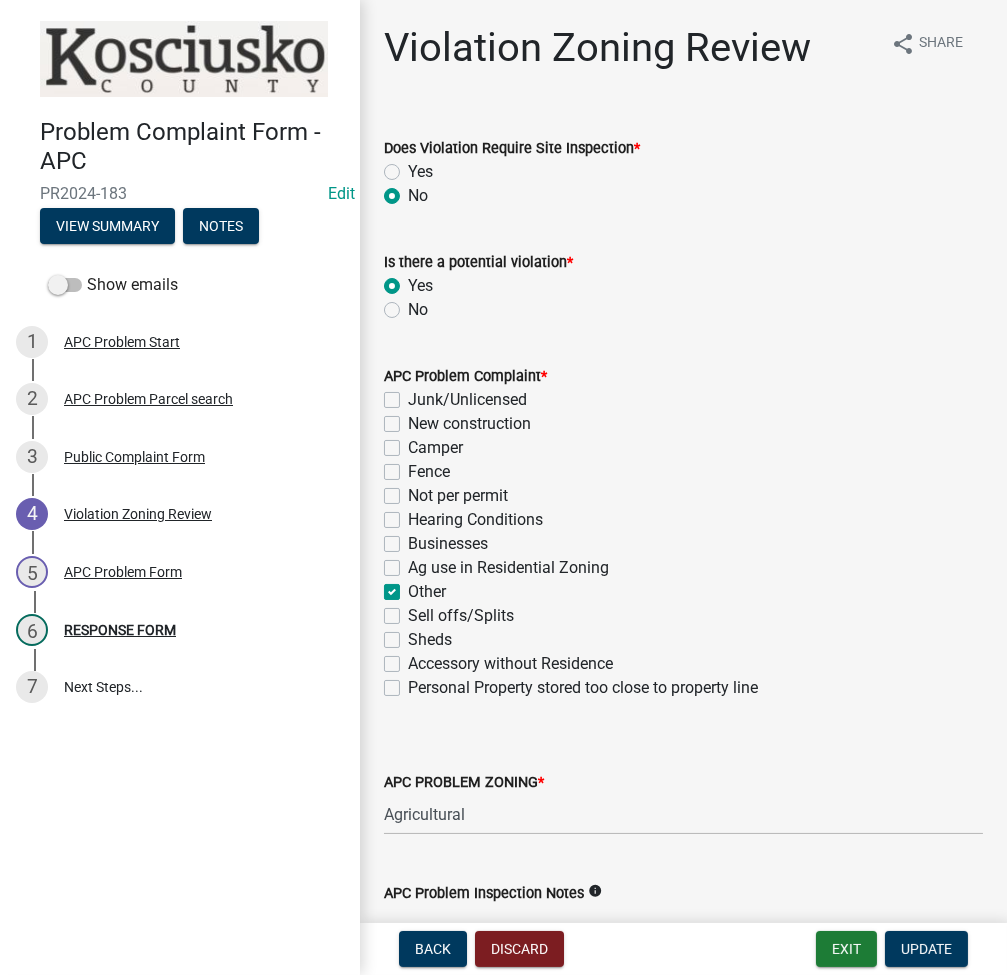 scroll, scrollTop: 527, scrollLeft: 0, axis: vertical 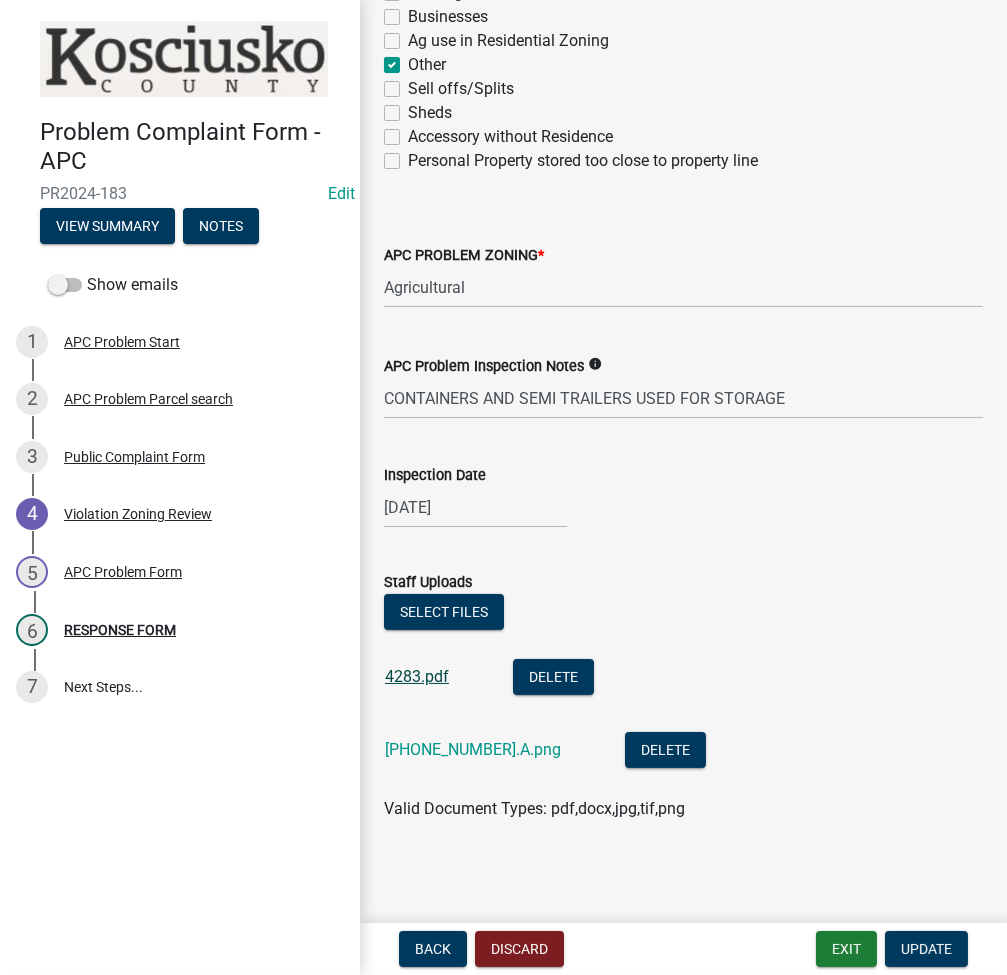 click on "4283.pdf" 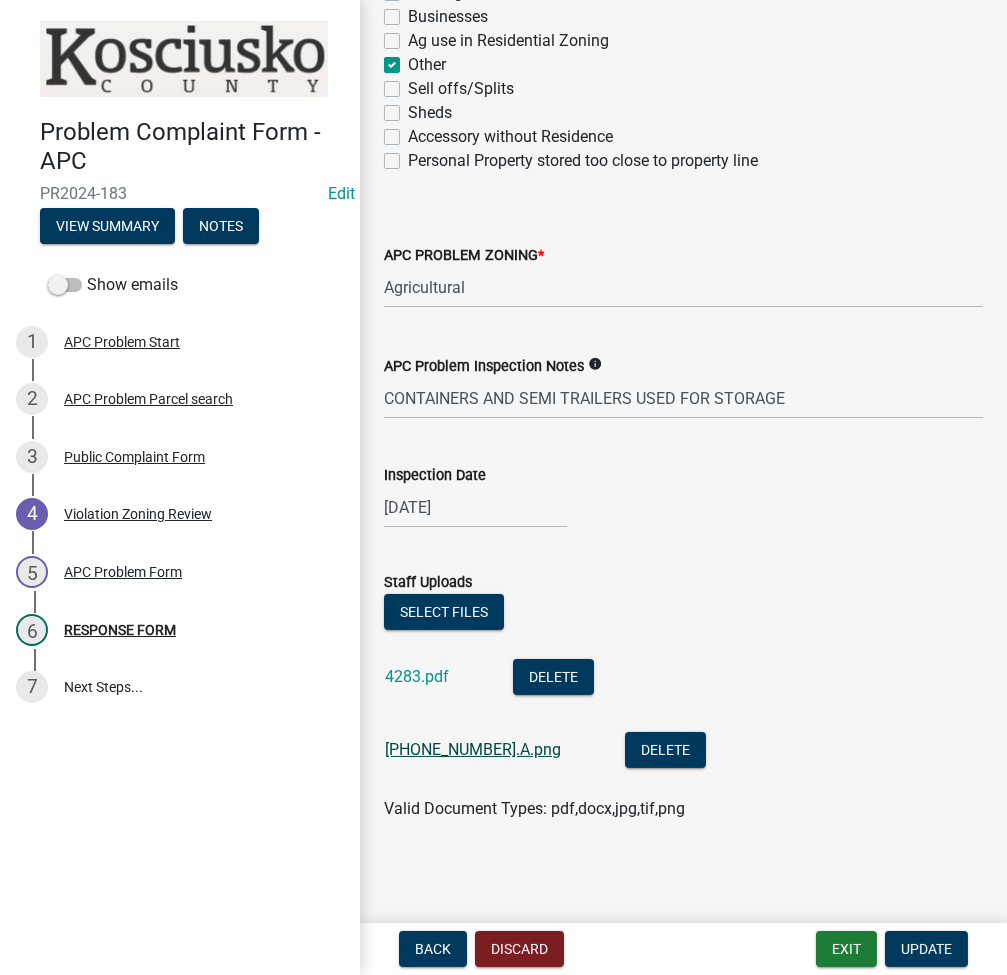 click on "001-017-004.A.png" 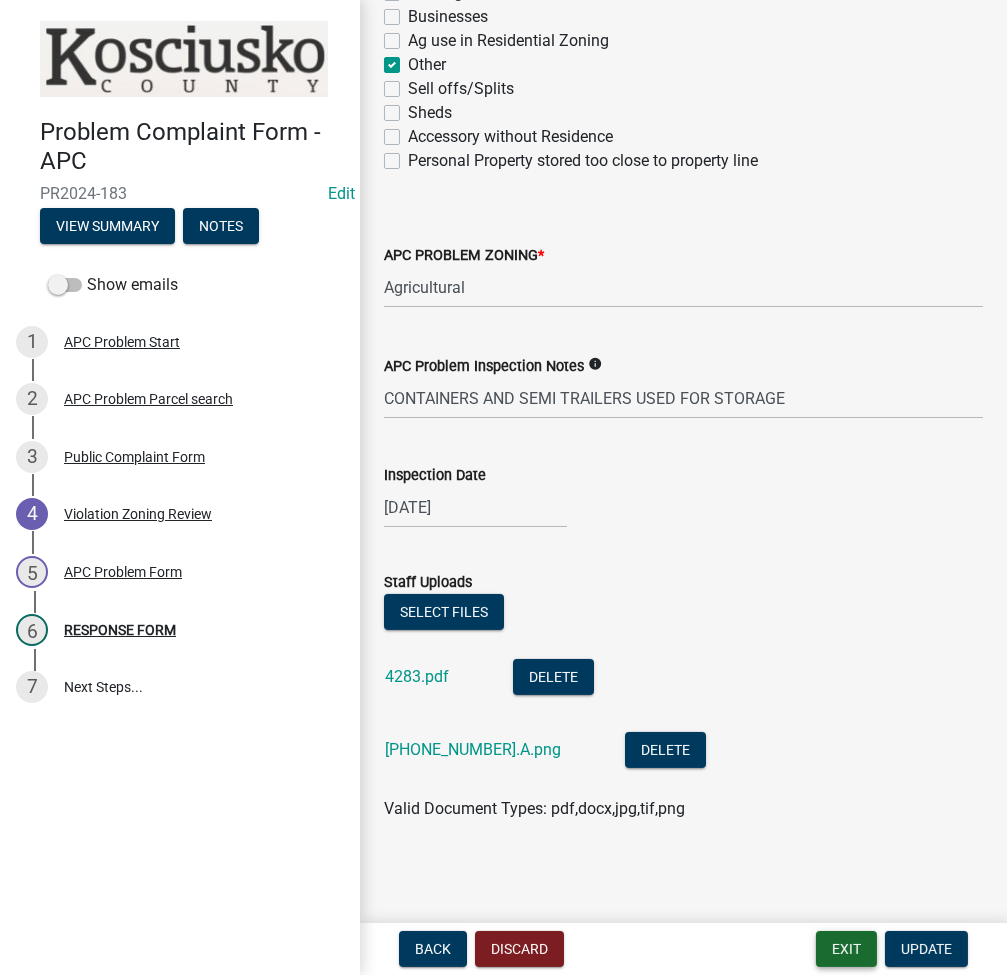 click on "Exit" at bounding box center [846, 949] 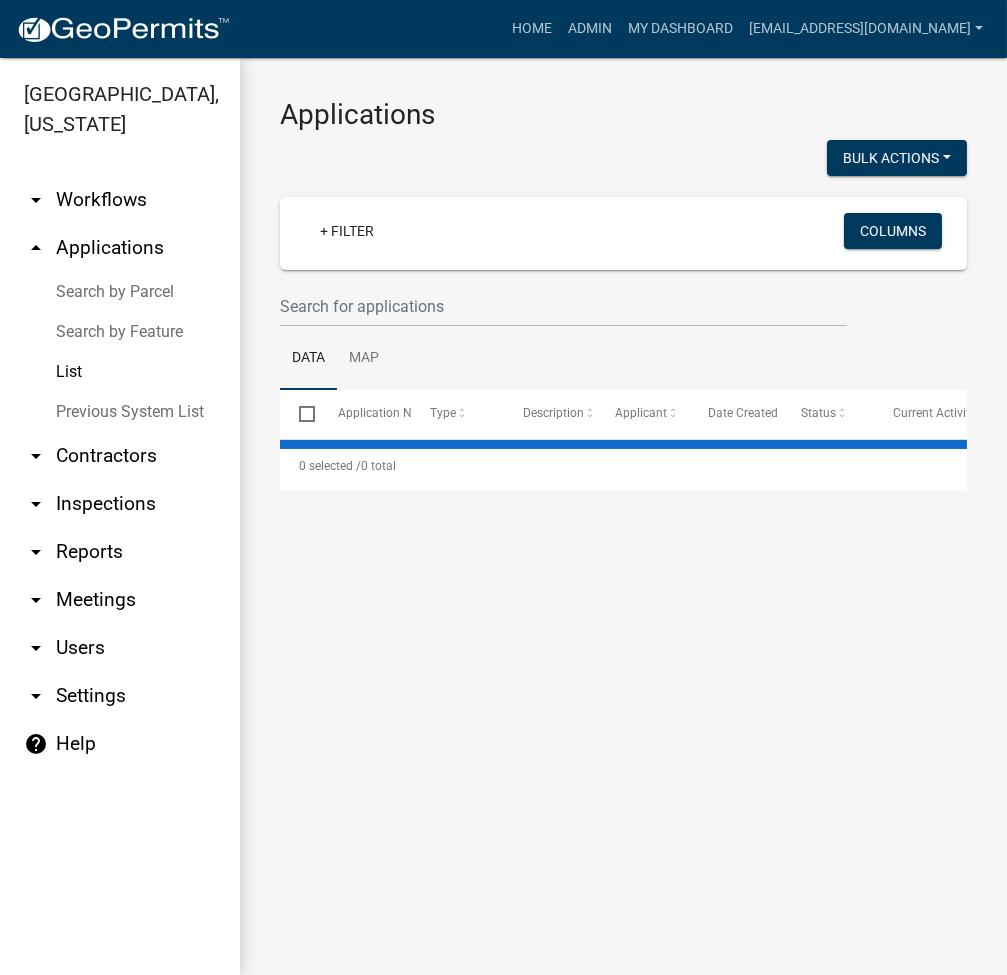 select on "3: 100" 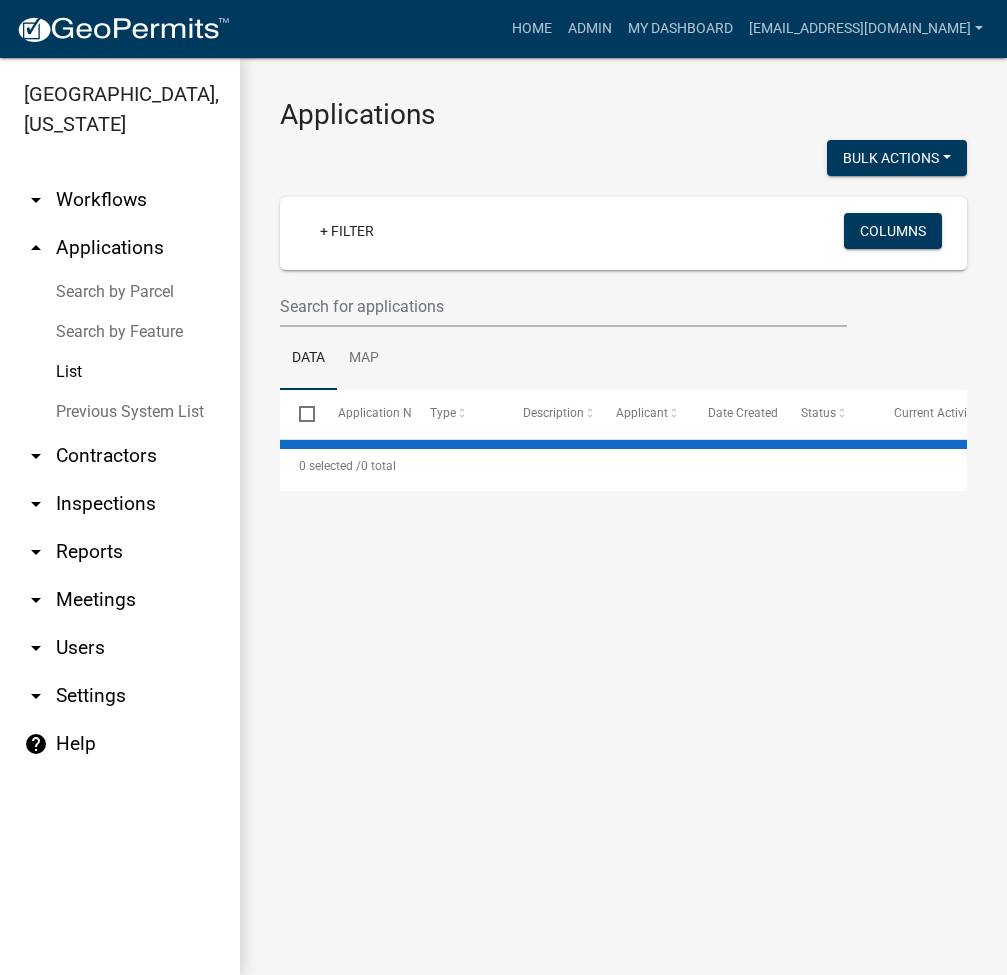 scroll, scrollTop: 0, scrollLeft: 0, axis: both 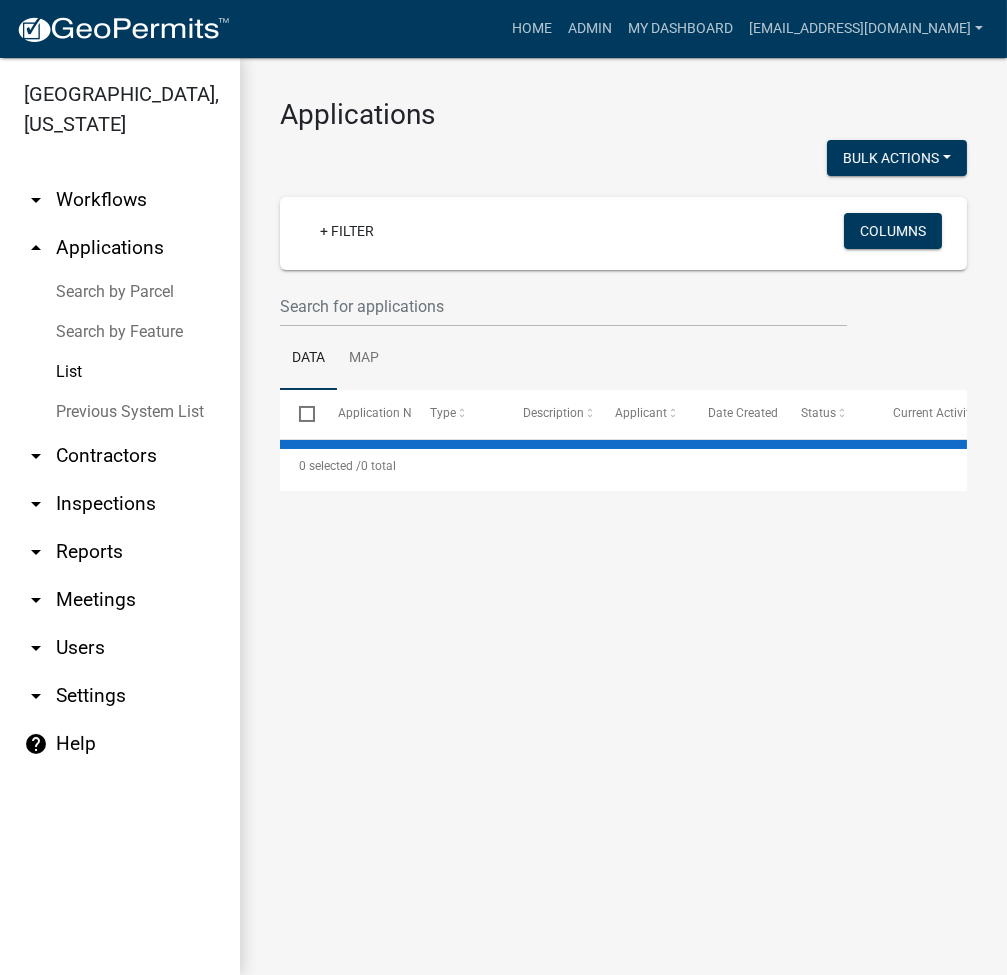 select on "3: 100" 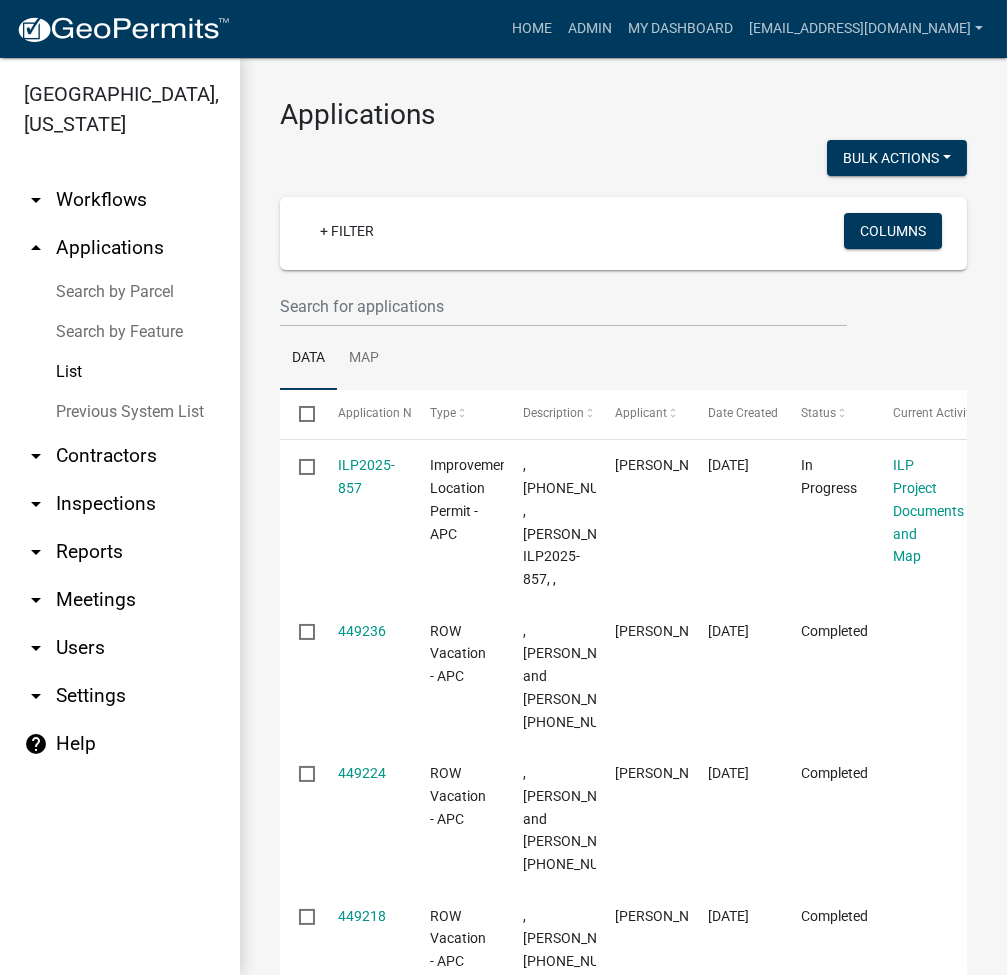 click on "Search by Parcel" at bounding box center [120, 292] 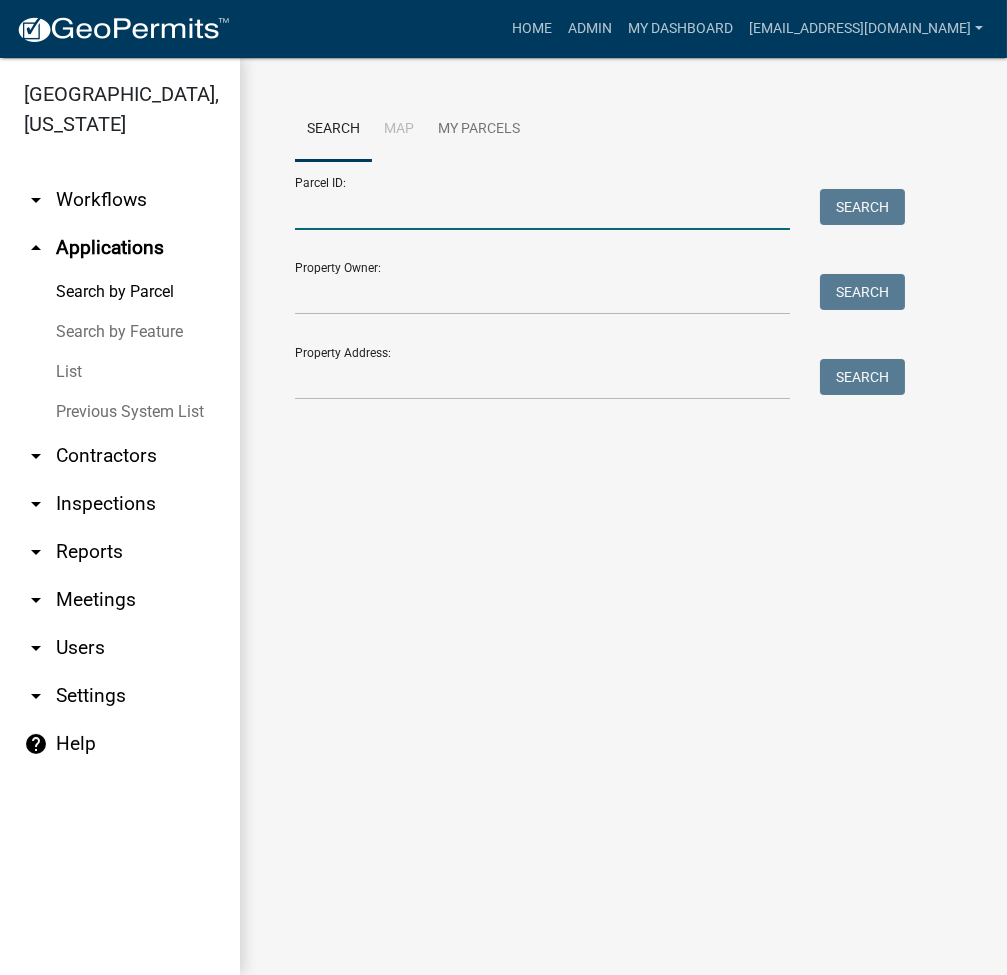 click on "Parcel ID:" at bounding box center (542, 209) 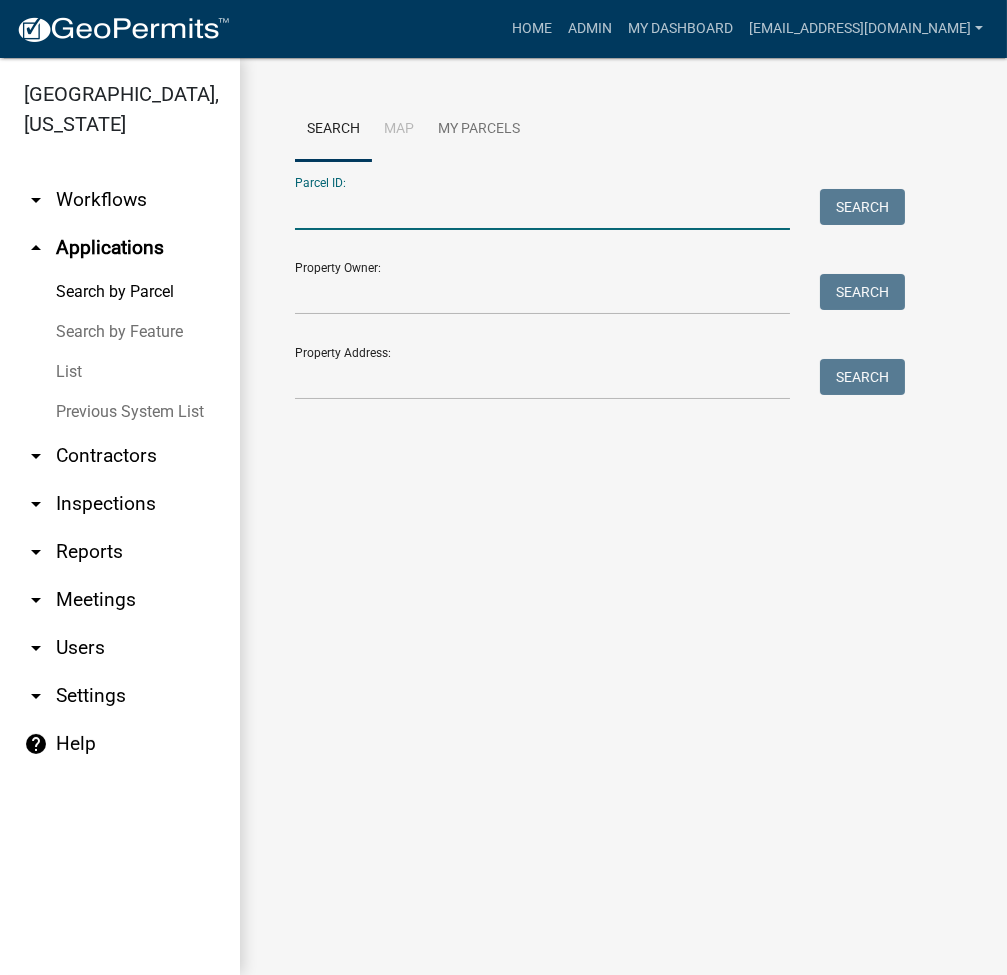 paste on "005-031-014" 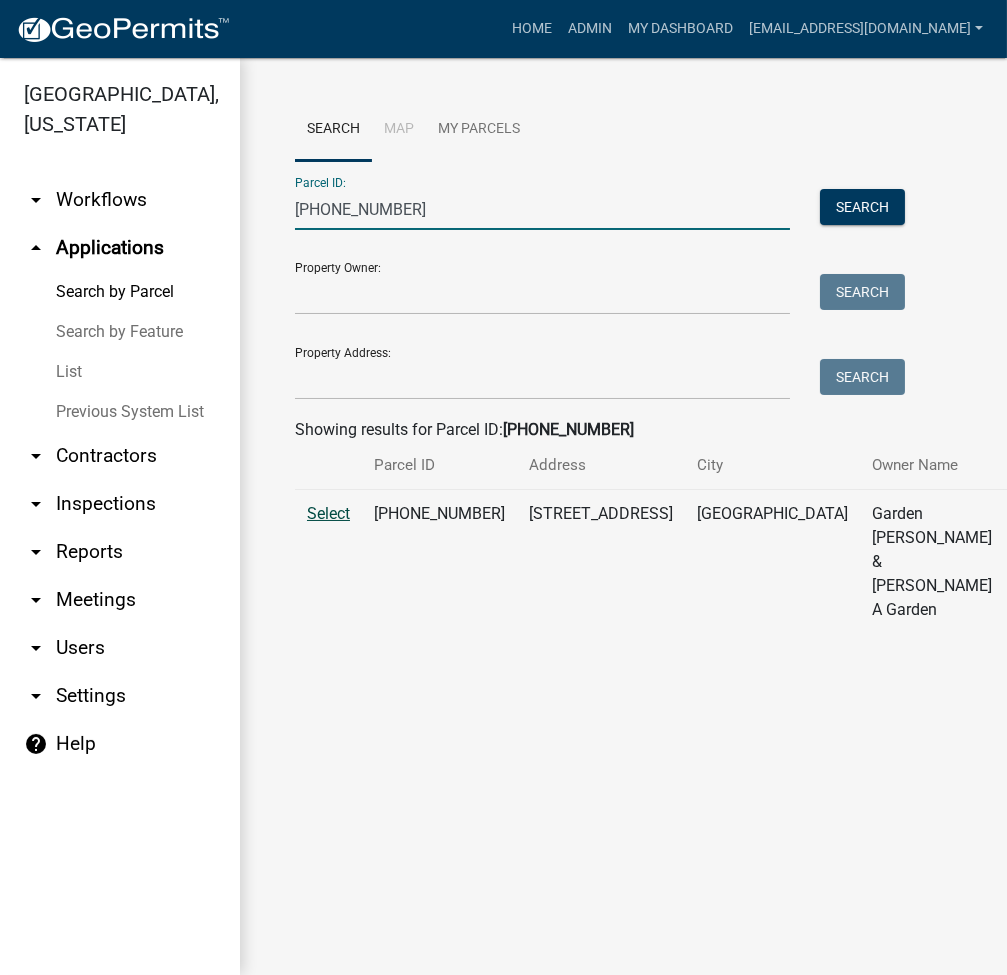 type on "005-031-014" 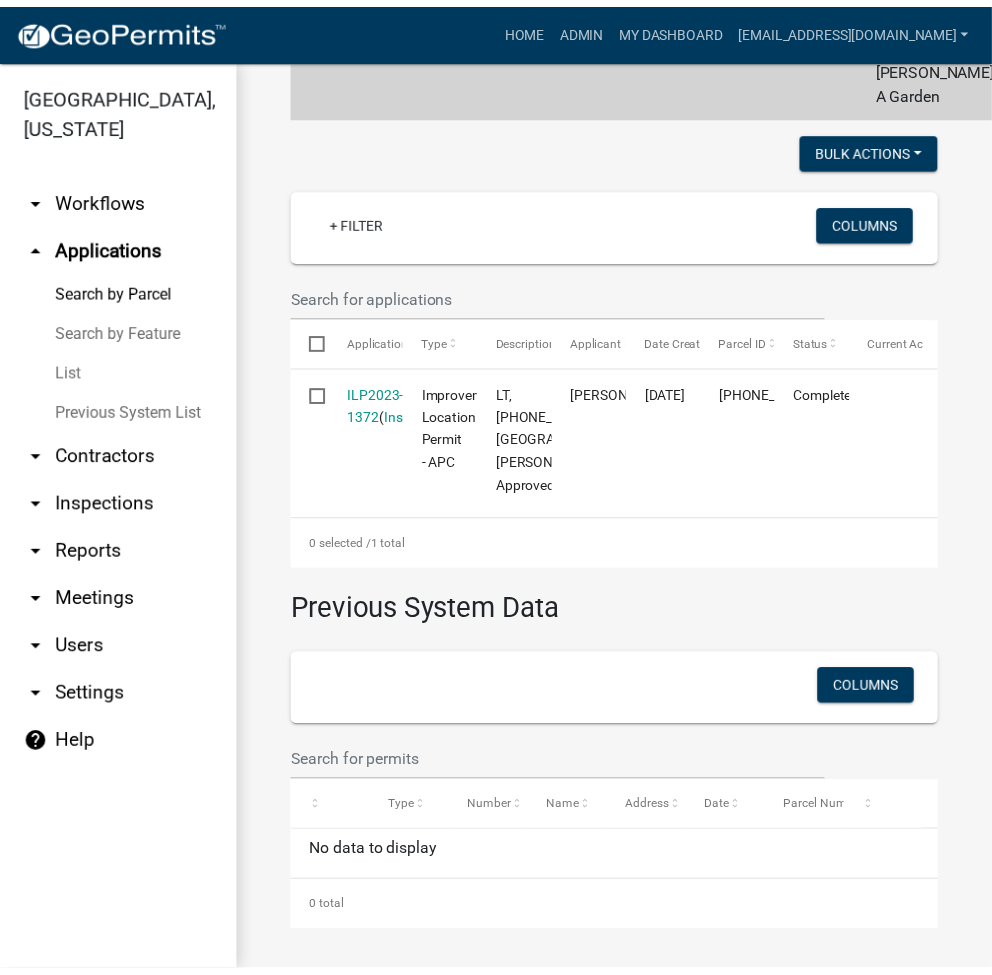 scroll, scrollTop: 699, scrollLeft: 0, axis: vertical 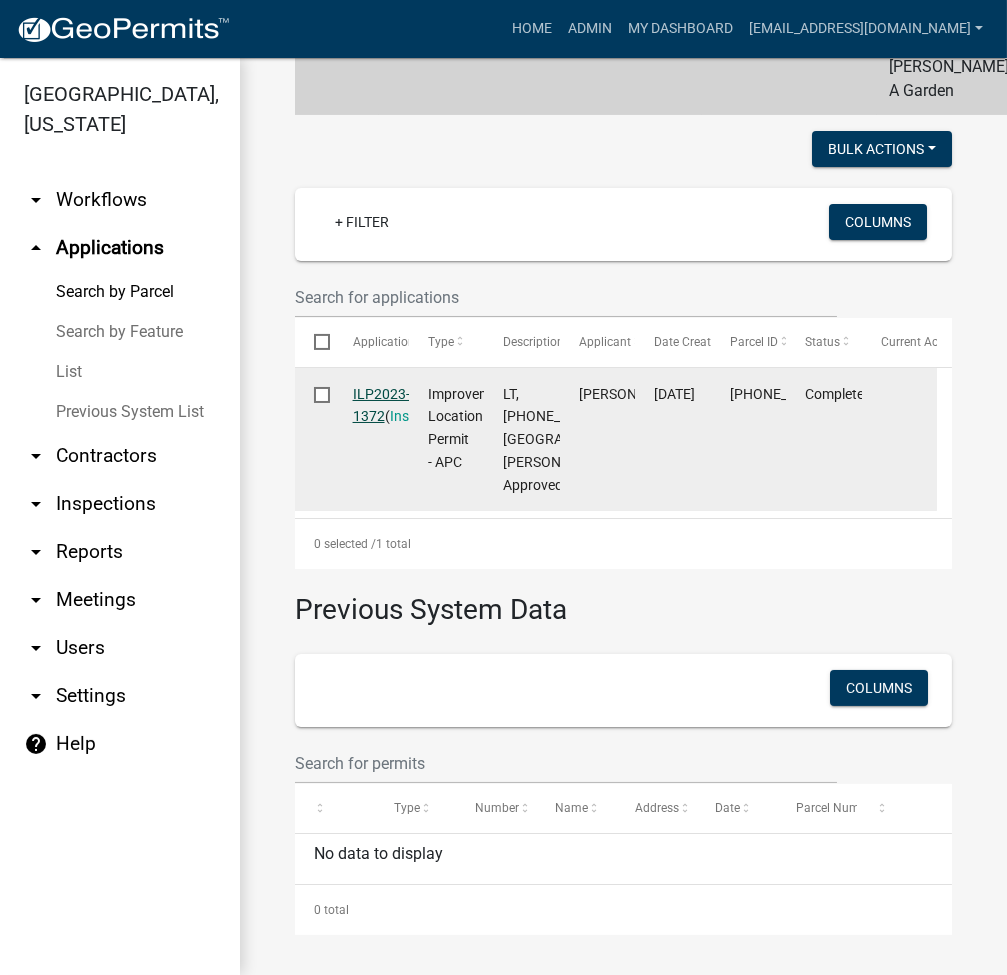 click on "ILP2023-1372" 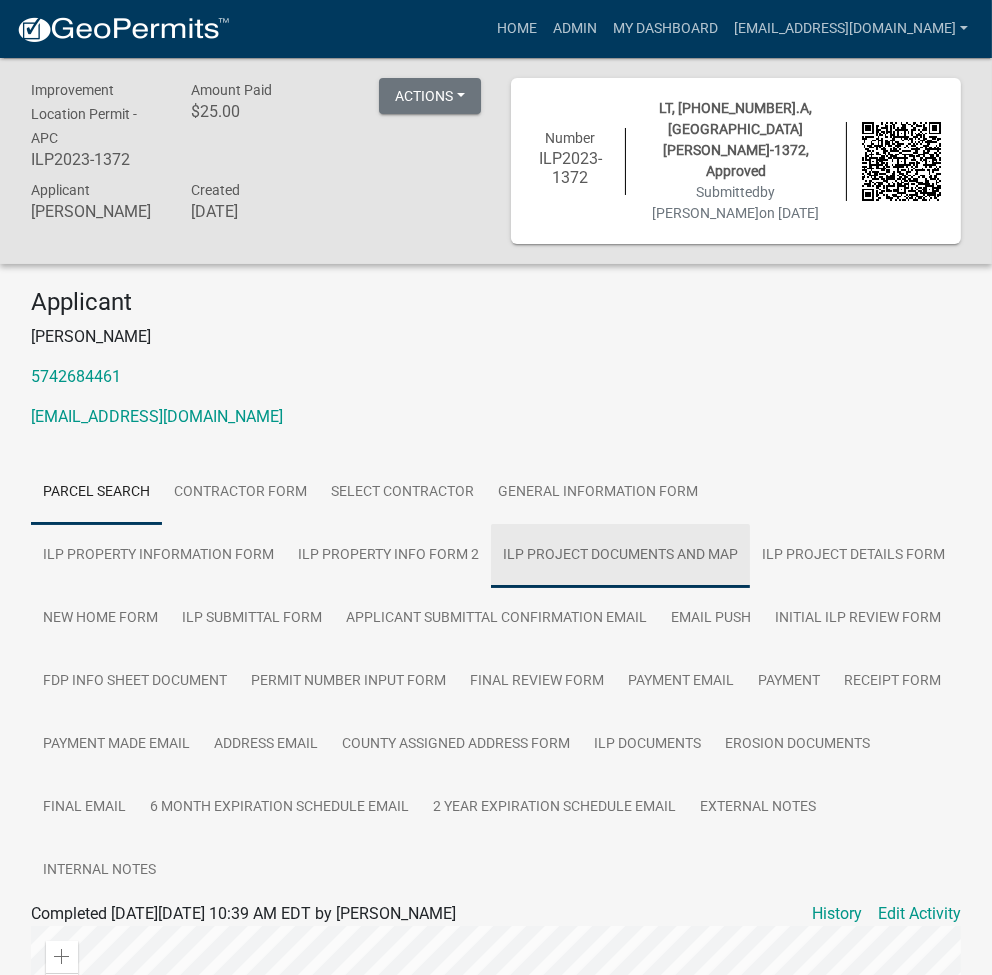 click on "ILP Project Documents and Map" at bounding box center [620, 556] 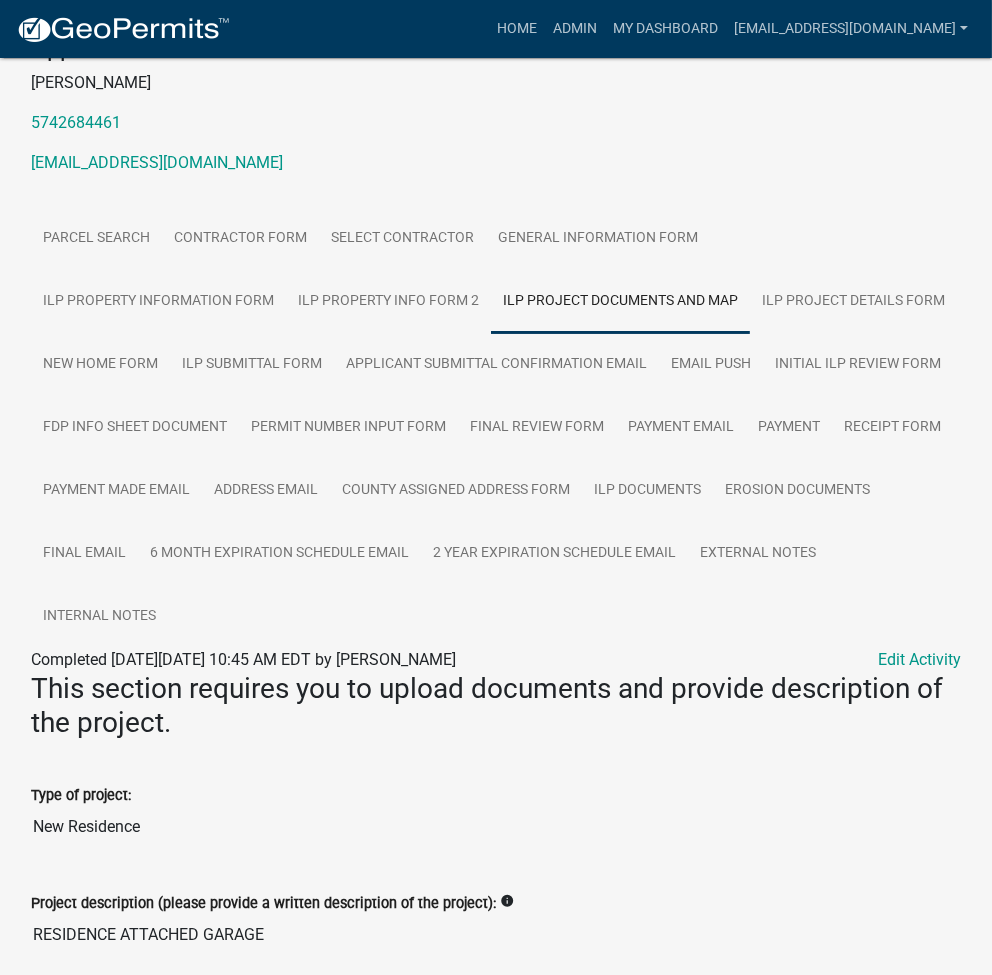 scroll, scrollTop: 266, scrollLeft: 0, axis: vertical 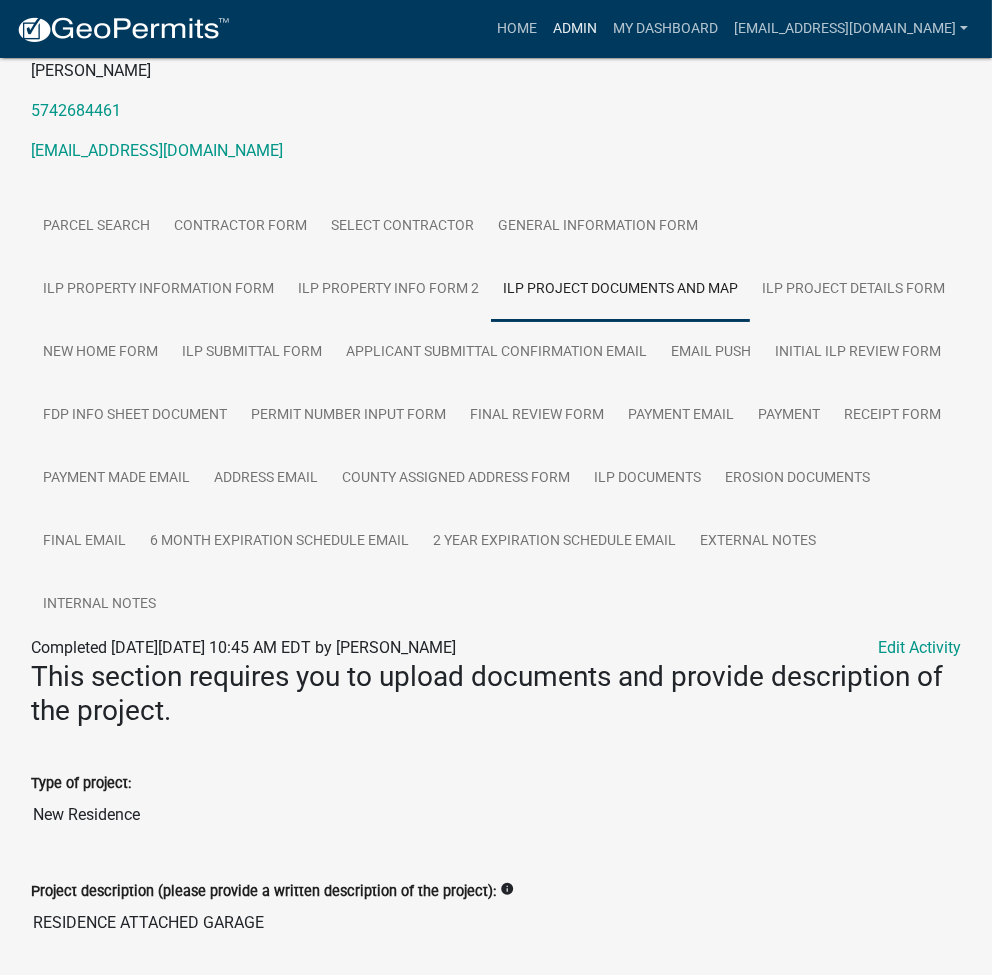 click on "Admin" at bounding box center (575, 29) 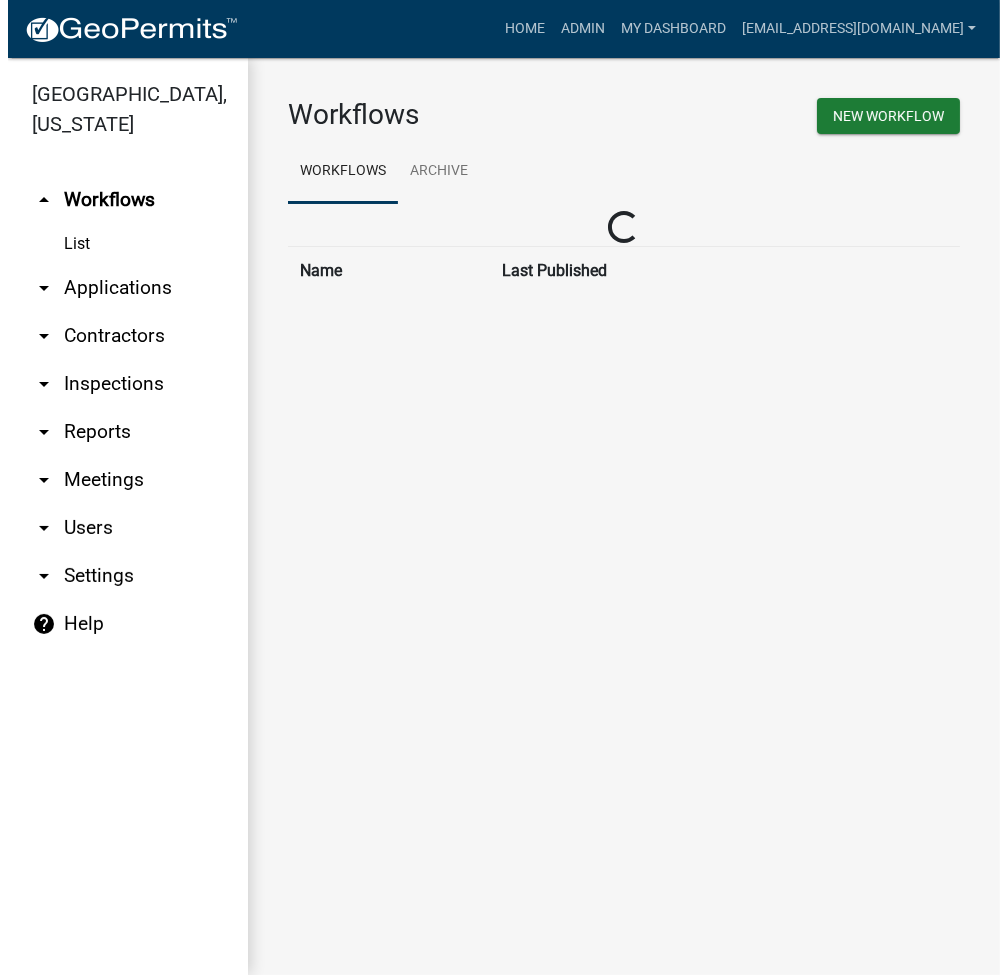 scroll, scrollTop: 0, scrollLeft: 0, axis: both 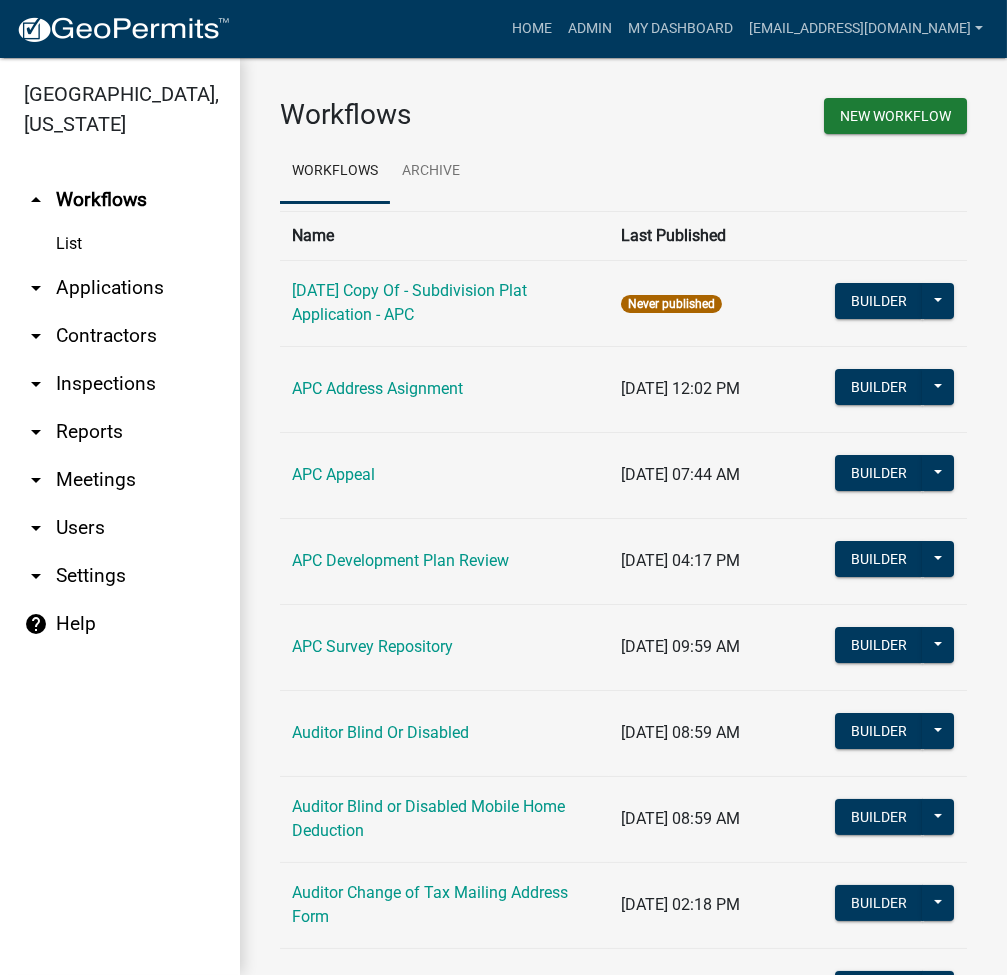 click on "arrow_drop_down   Applications" at bounding box center (120, 288) 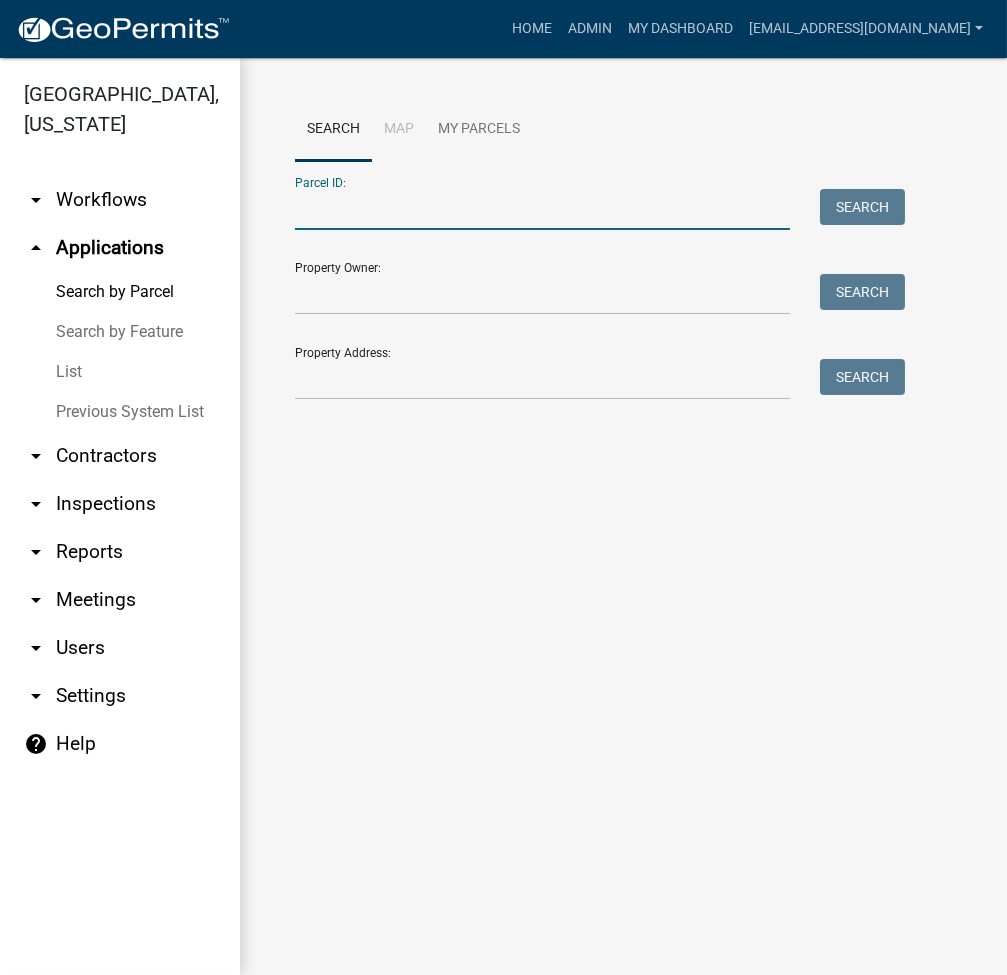 click on "Parcel ID:" at bounding box center (542, 209) 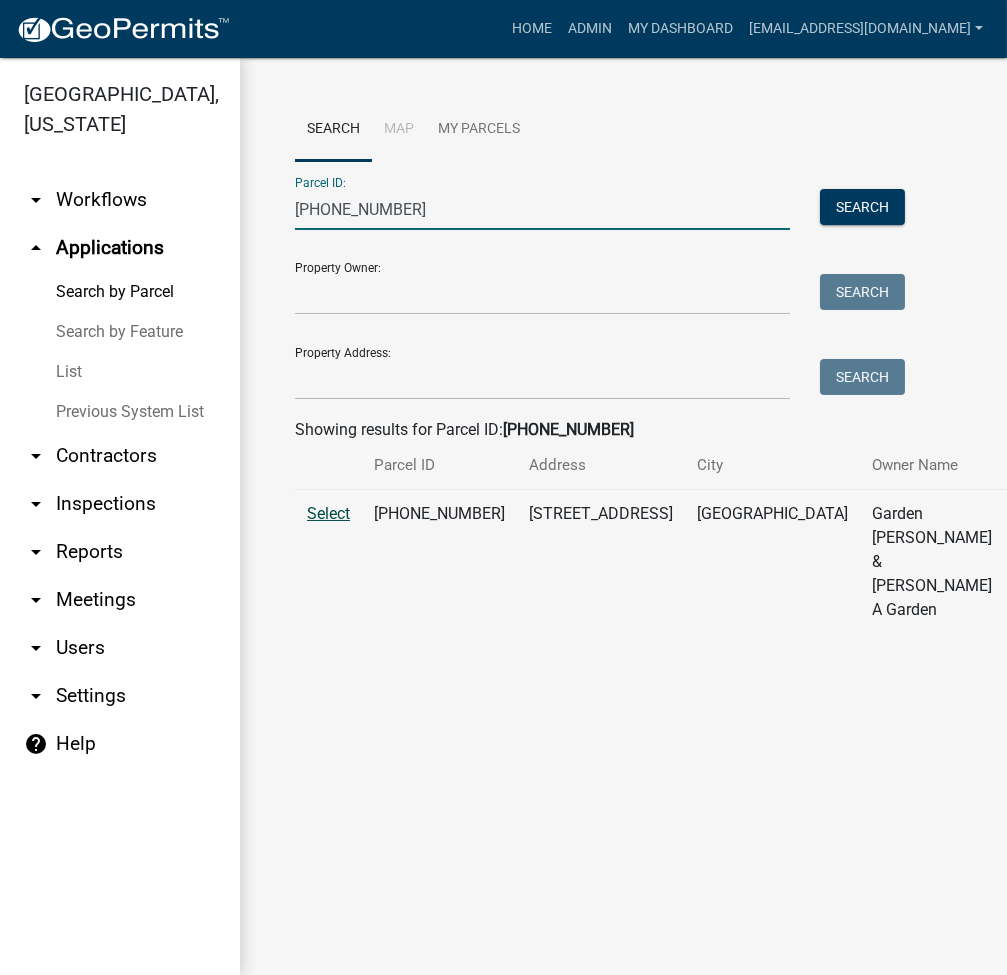 type on "005-031-014" 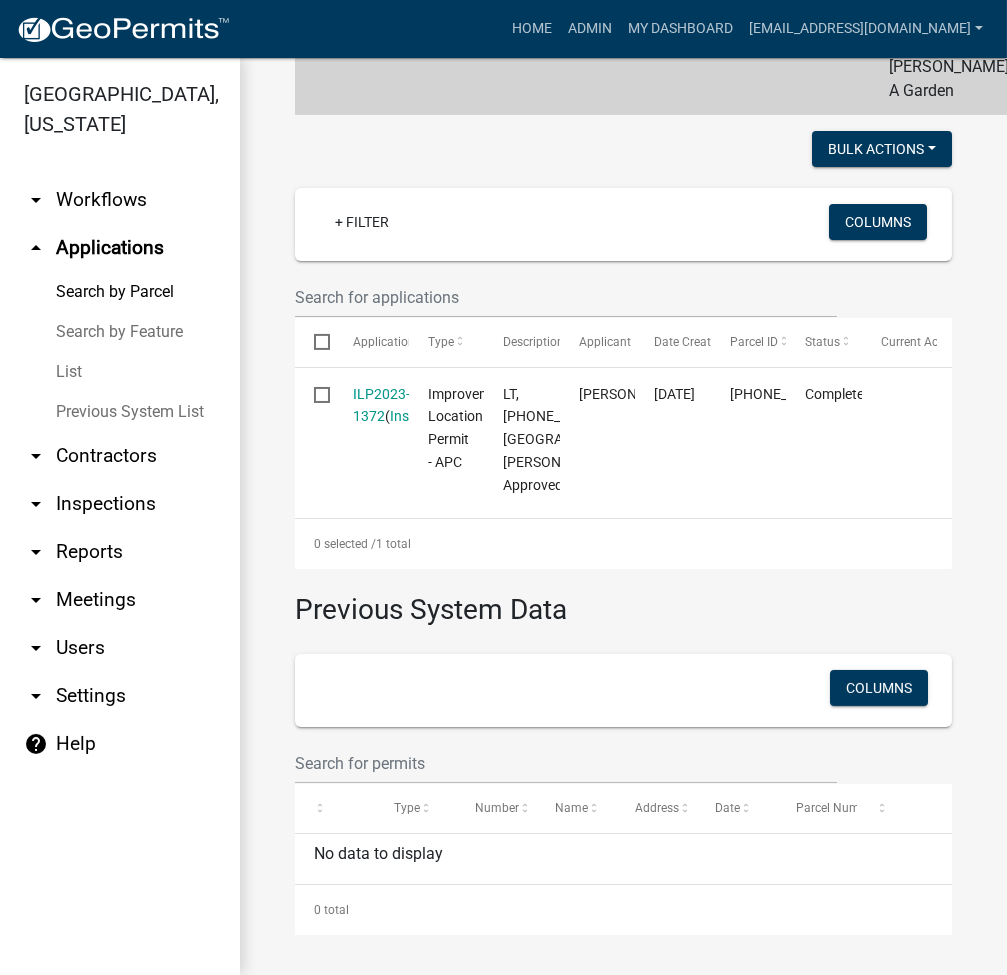 scroll, scrollTop: 699, scrollLeft: 0, axis: vertical 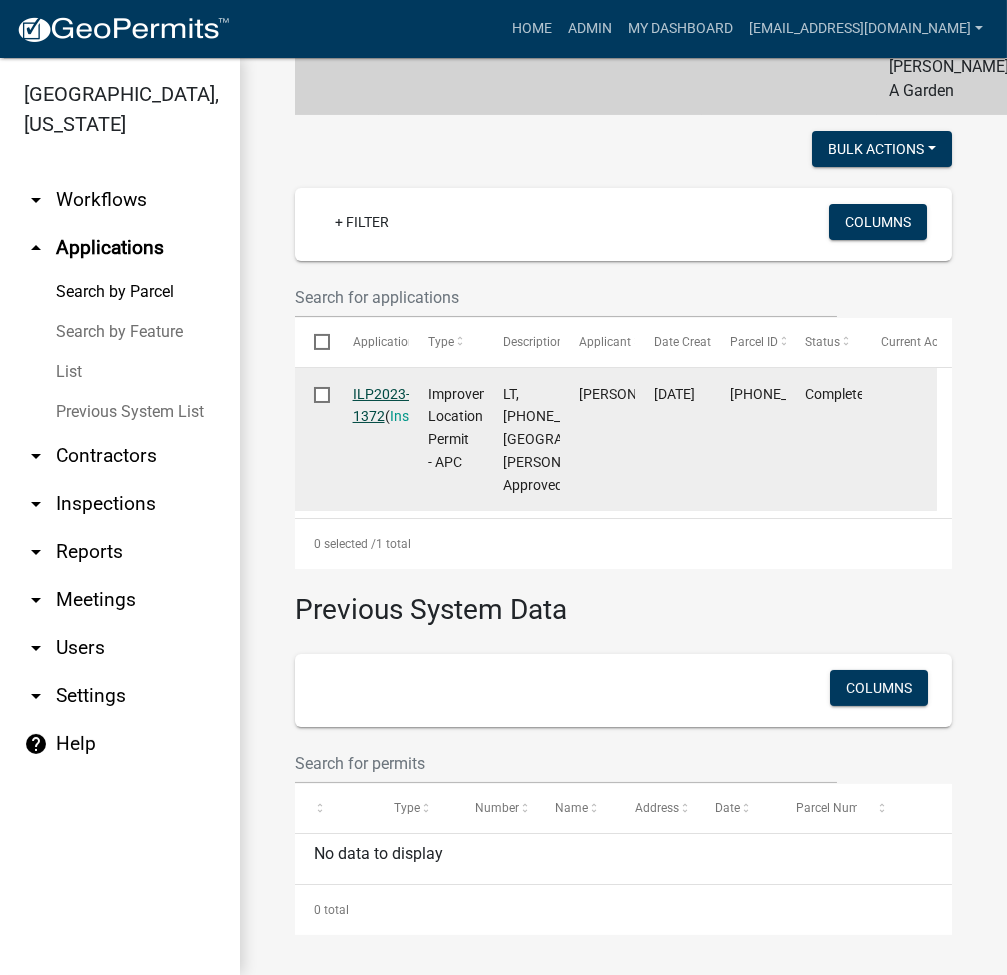 click on "ILP2023-1372" 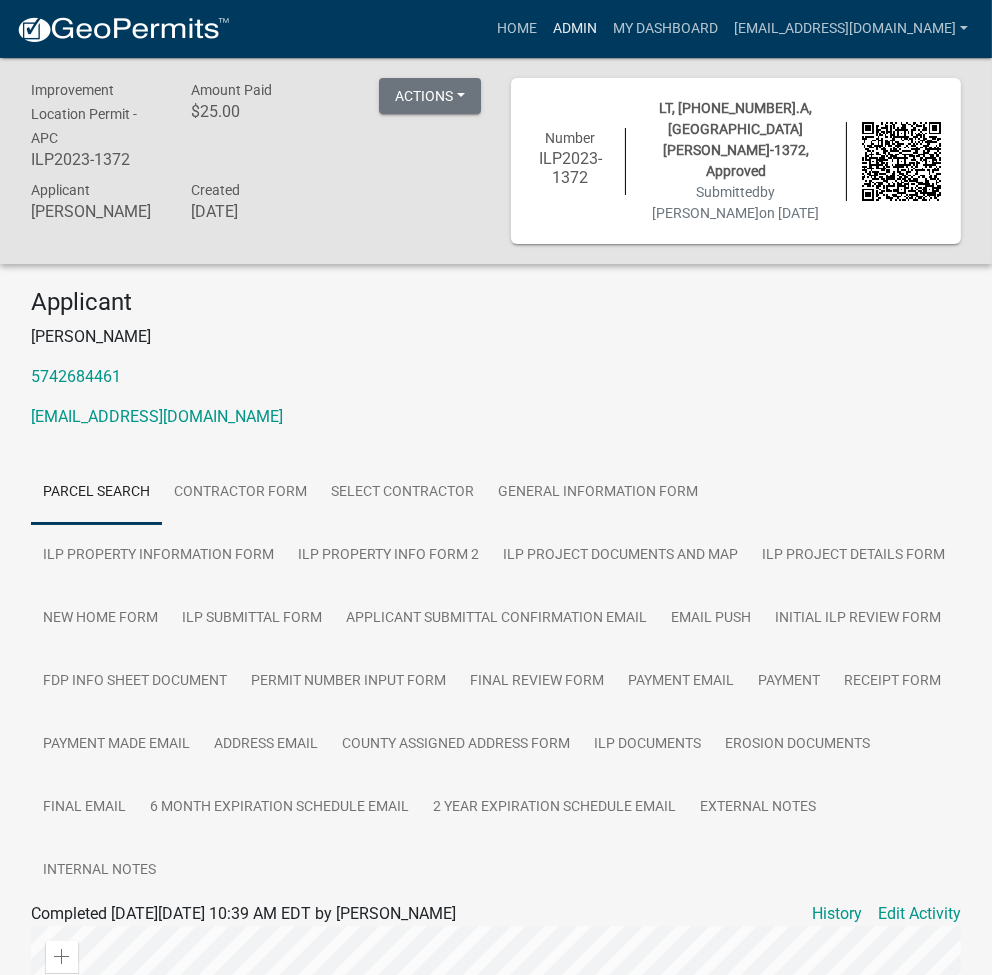 click on "Admin" at bounding box center (575, 29) 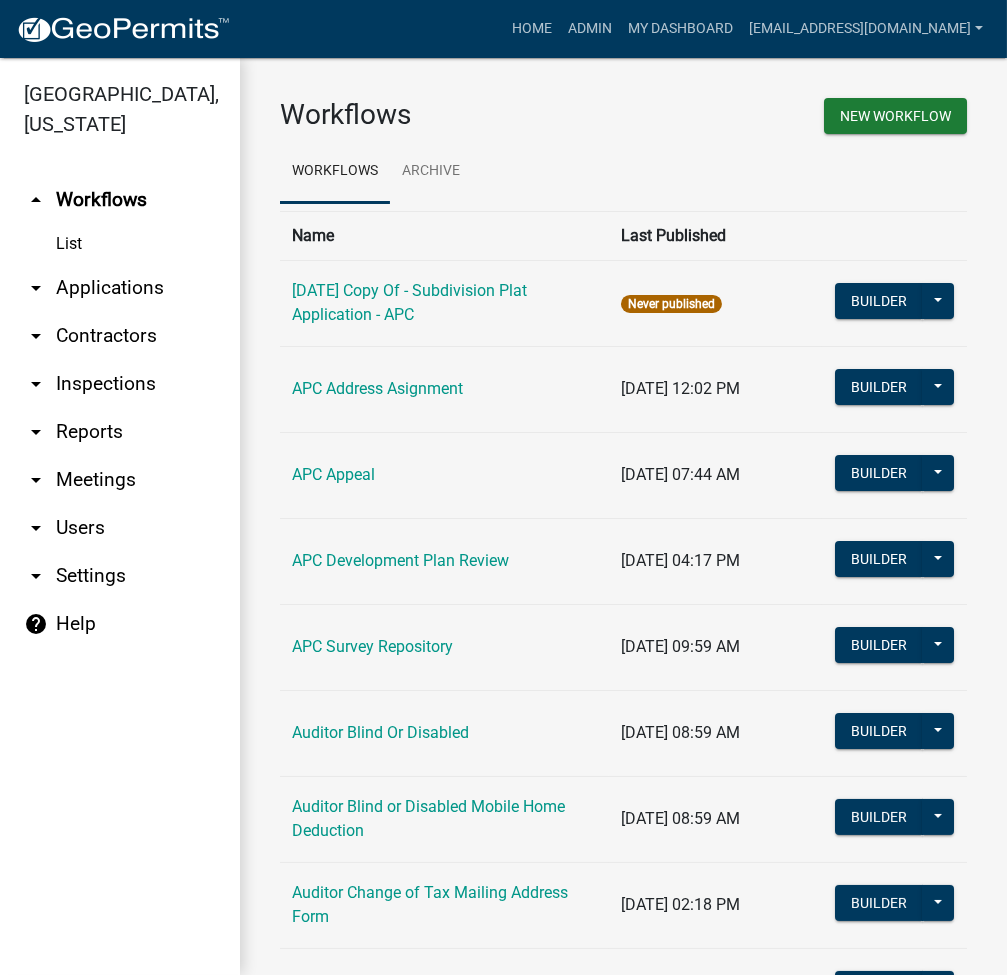 click on "arrow_drop_down   Applications" at bounding box center (120, 288) 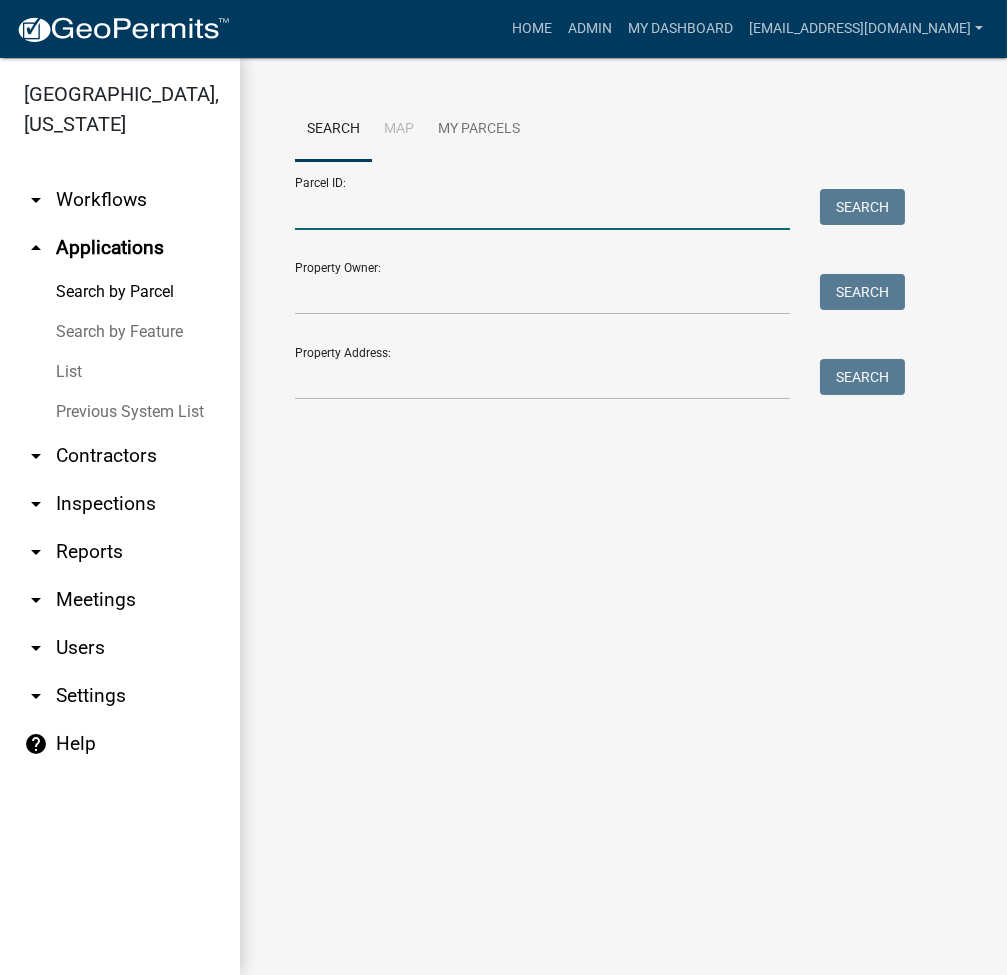 click on "Parcel ID:" at bounding box center [542, 209] 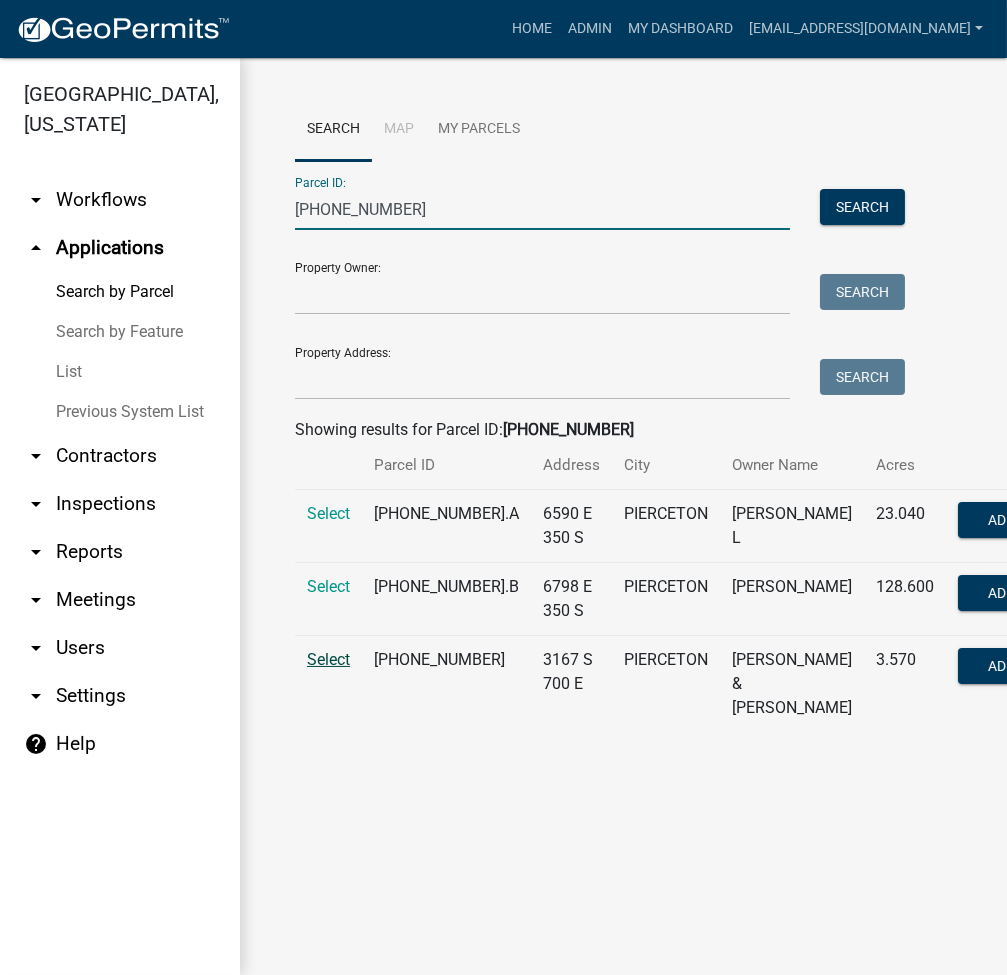 type on "009-129-001" 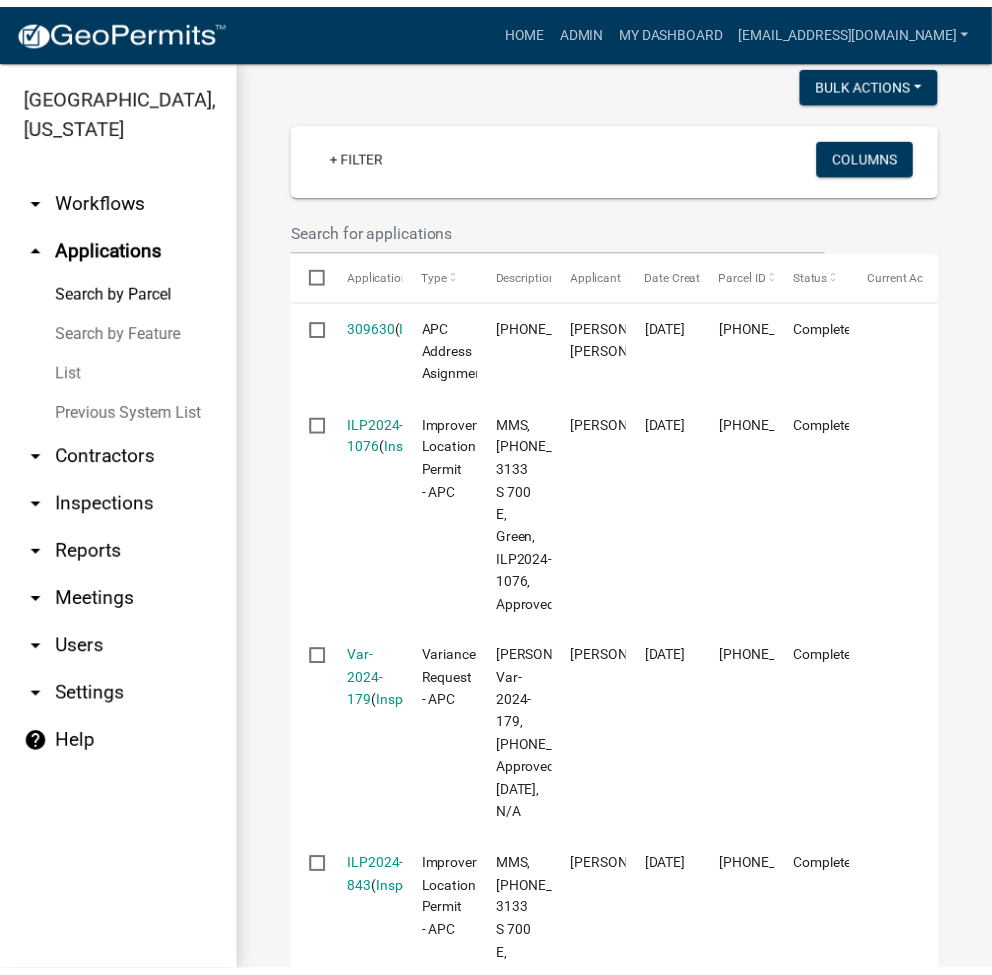 scroll, scrollTop: 533, scrollLeft: 0, axis: vertical 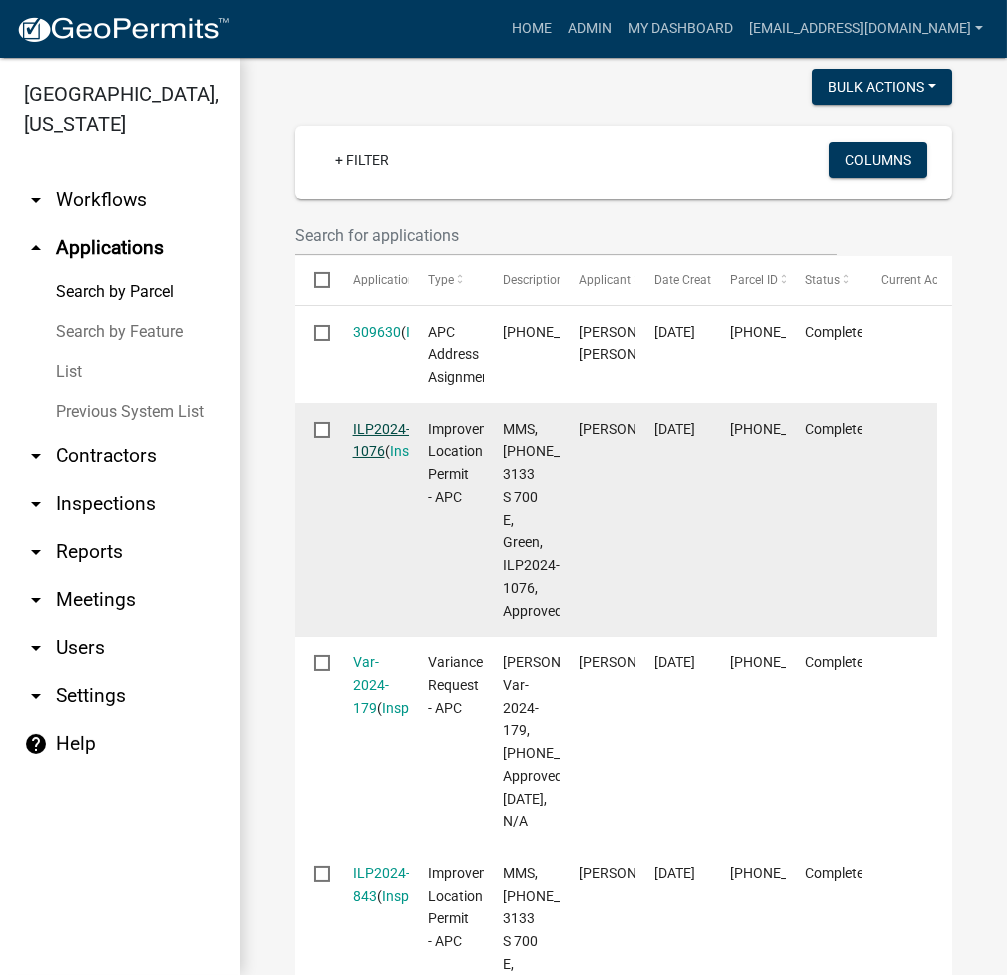 click on "ILP2024-1076" 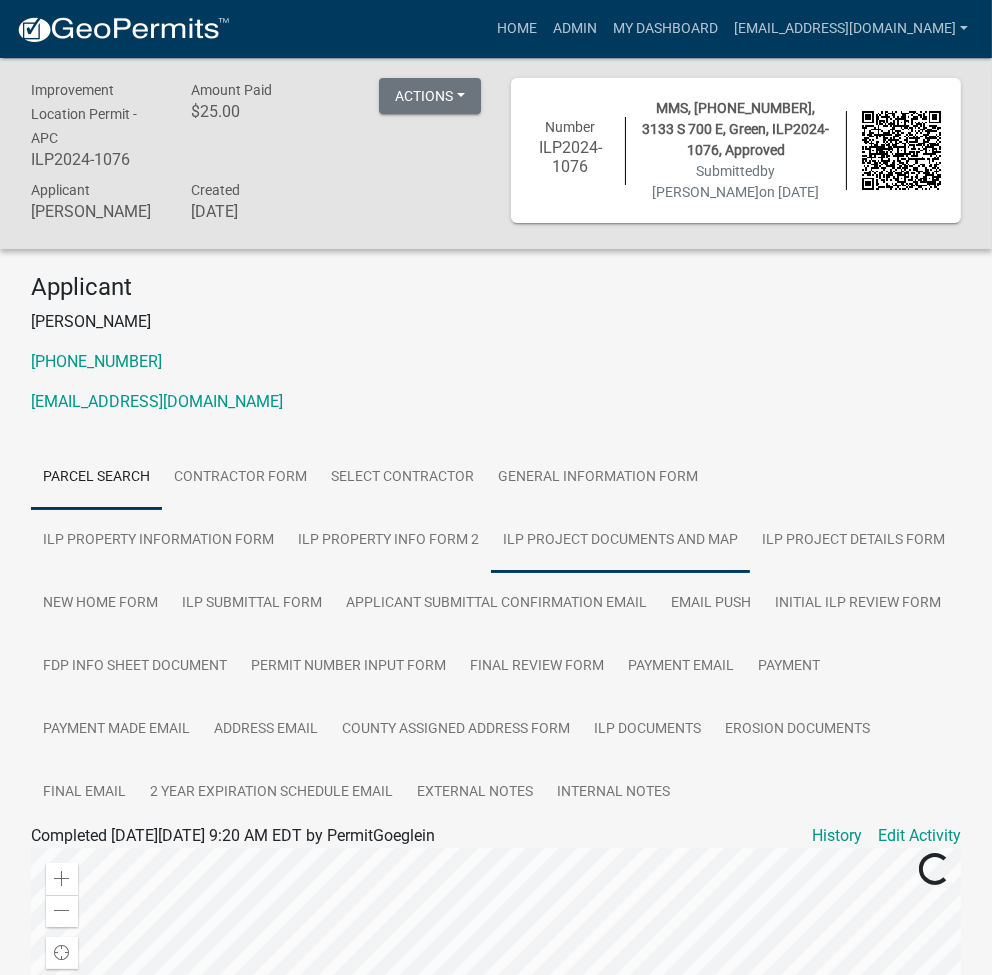 scroll, scrollTop: 266, scrollLeft: 0, axis: vertical 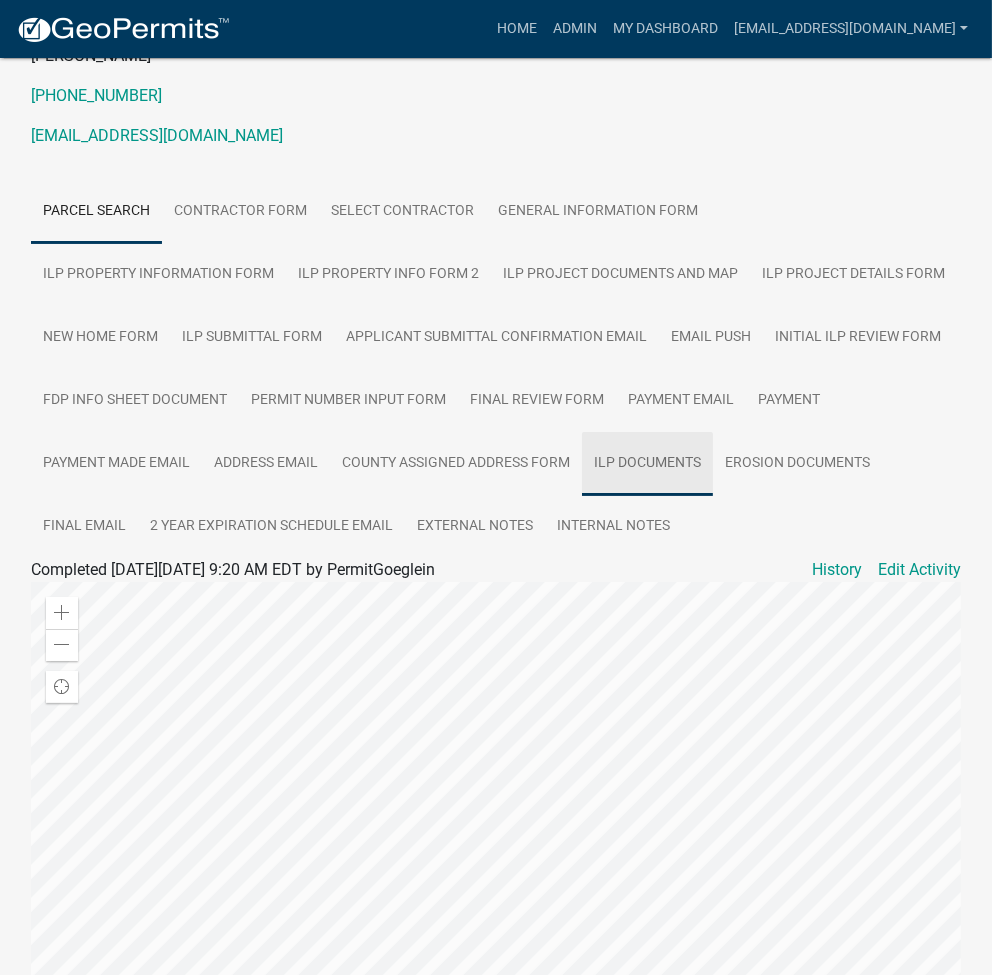 click on "ILP Documents" at bounding box center (647, 464) 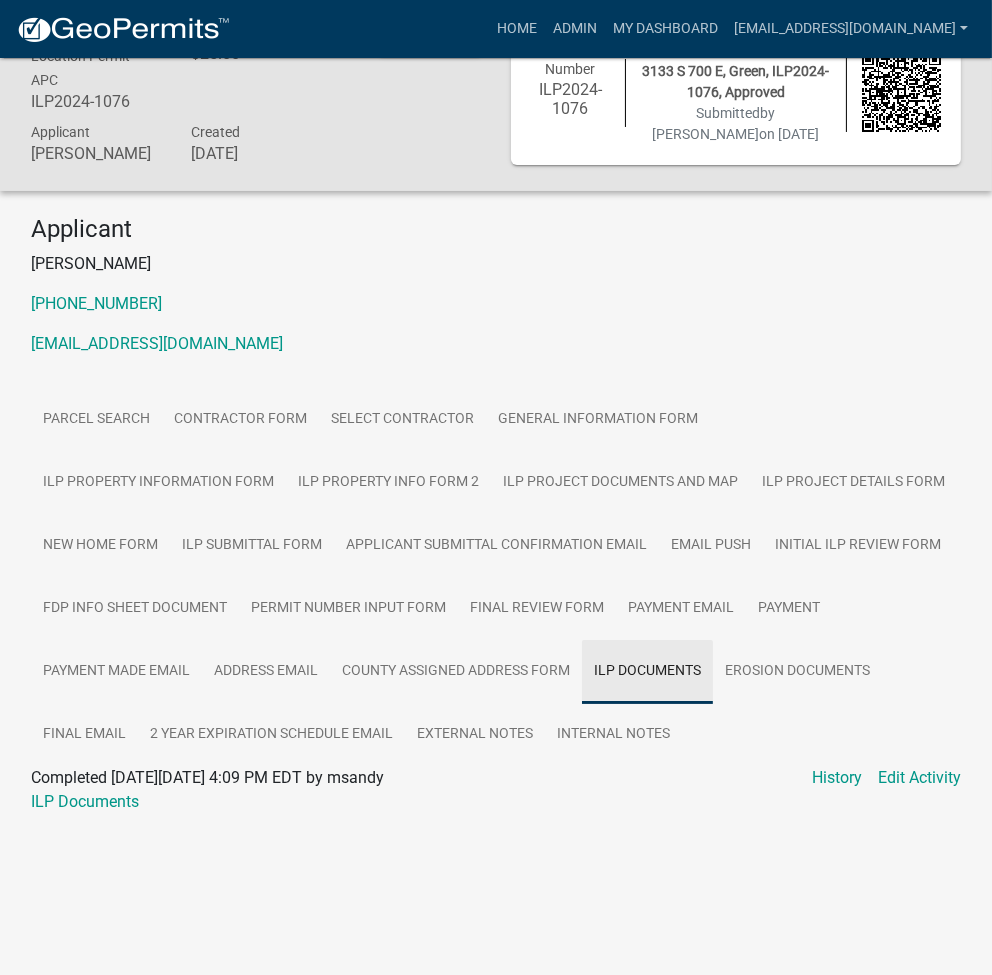 scroll, scrollTop: 58, scrollLeft: 0, axis: vertical 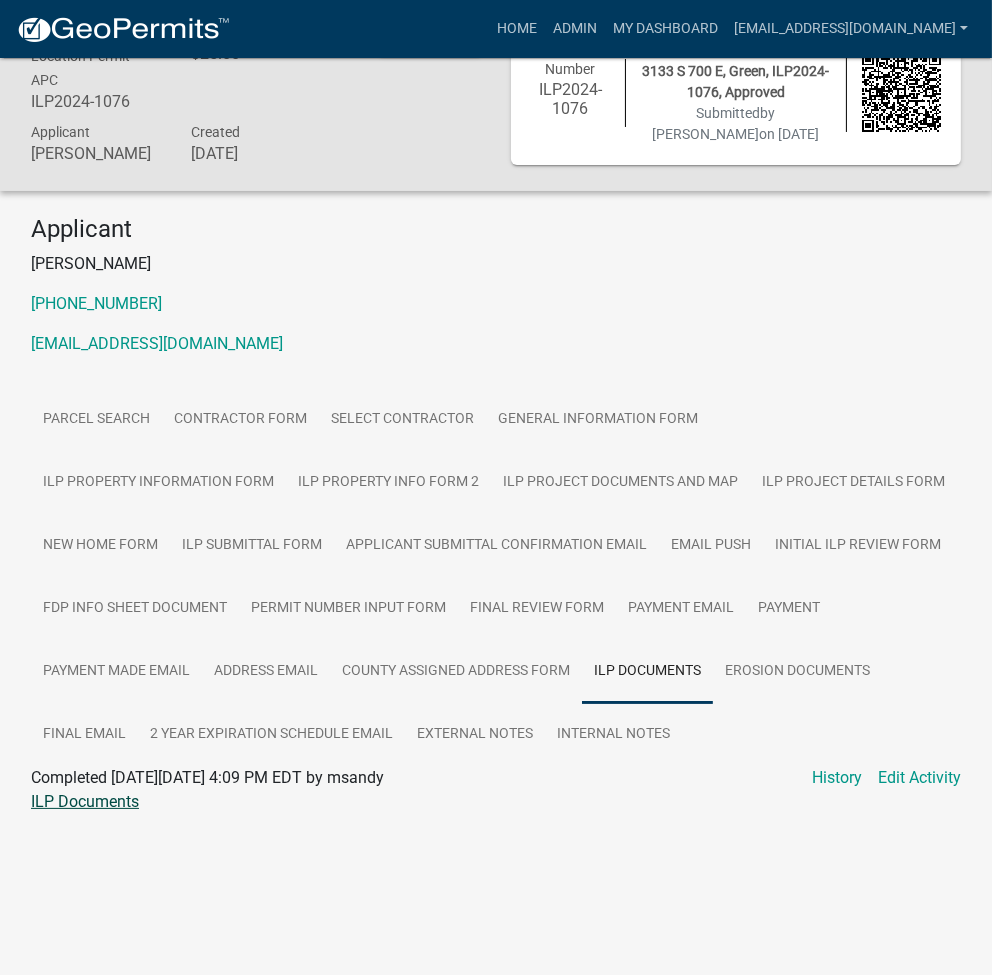 click on "ILP Documents" 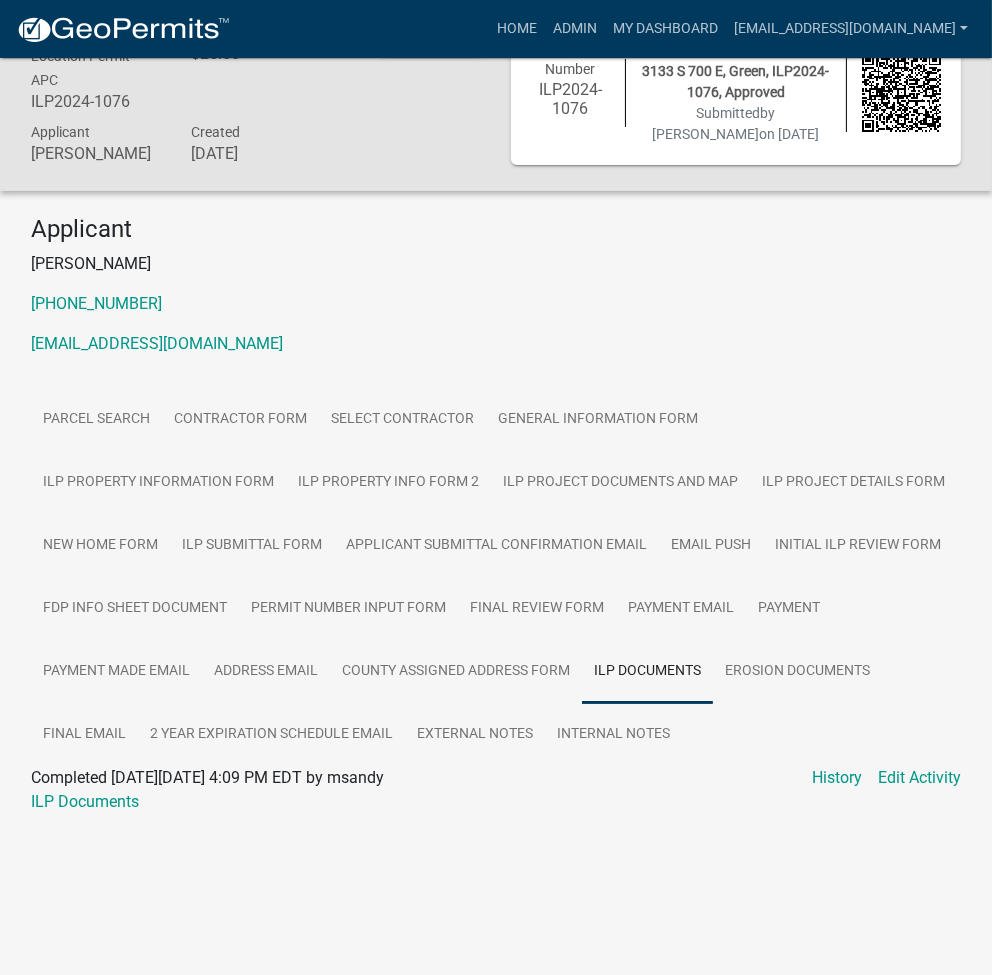 click on "Actions   View receipt  Printer Friendly Recalculate Application Description  Edit Application Number  Reopen Application" 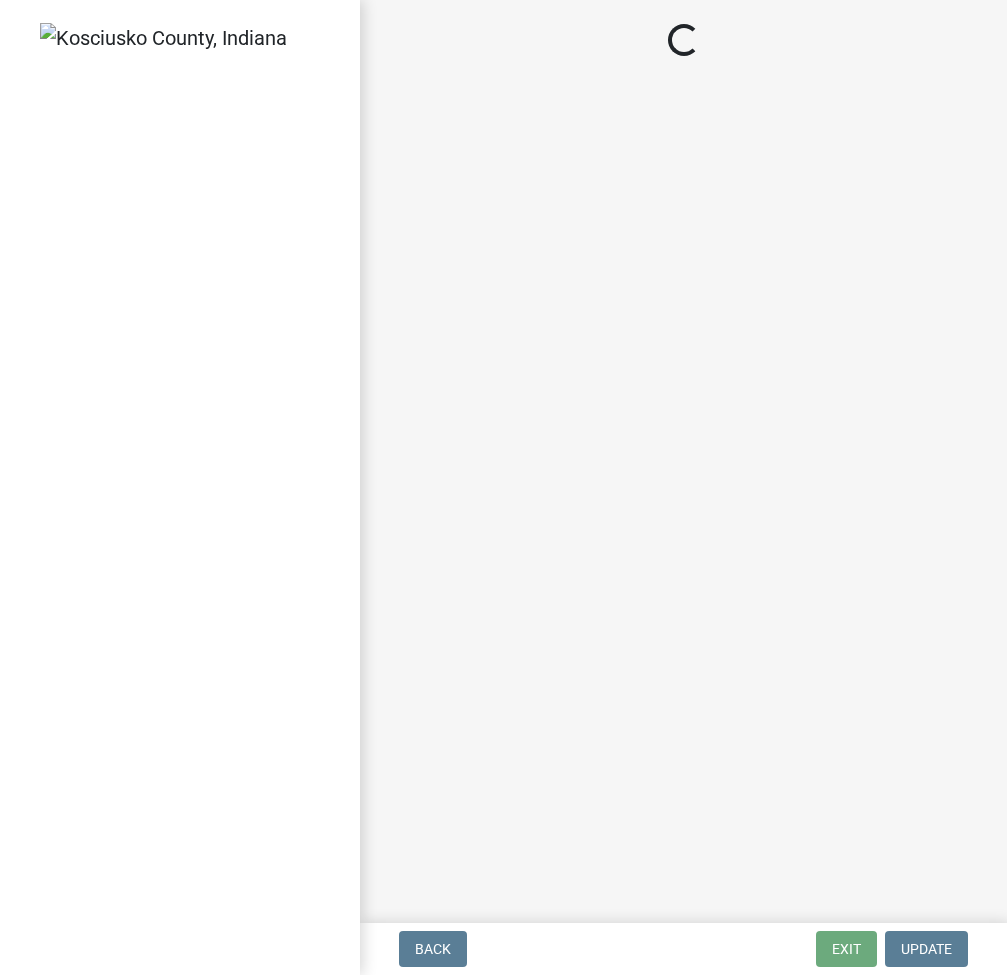 scroll, scrollTop: 0, scrollLeft: 0, axis: both 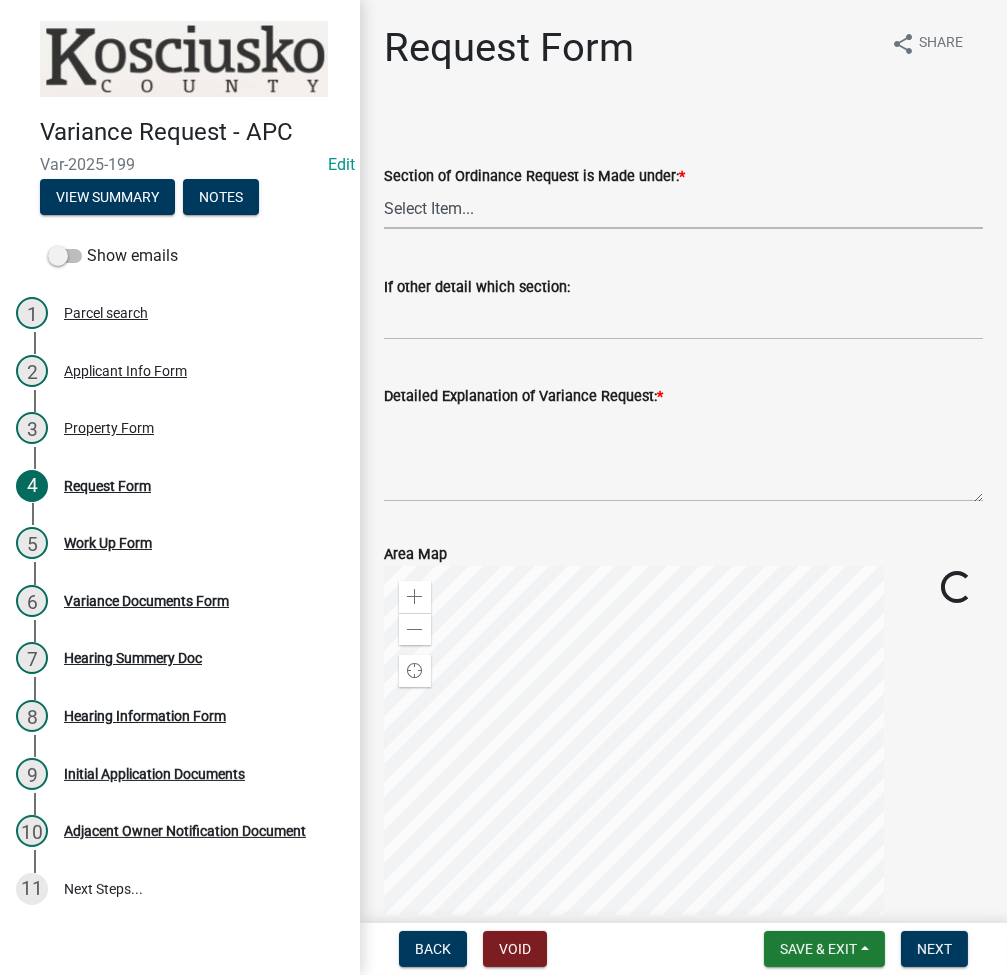 click on "Select Item...   2.10 I1 Criteria   2.11 I2 Criteria   I3 Criteria   2.15 Lot and Yard Requirements   3.2 Principal Uses   3.6 Temporary Uses   3.11.7 Residential Fences   3.11.11 Lake Access Development   3.14 Height Regulations   3.16 Off Street Parking   3.19 Signs   3.25 Communication Towers   3.28 Pond   Other" at bounding box center (683, 208) 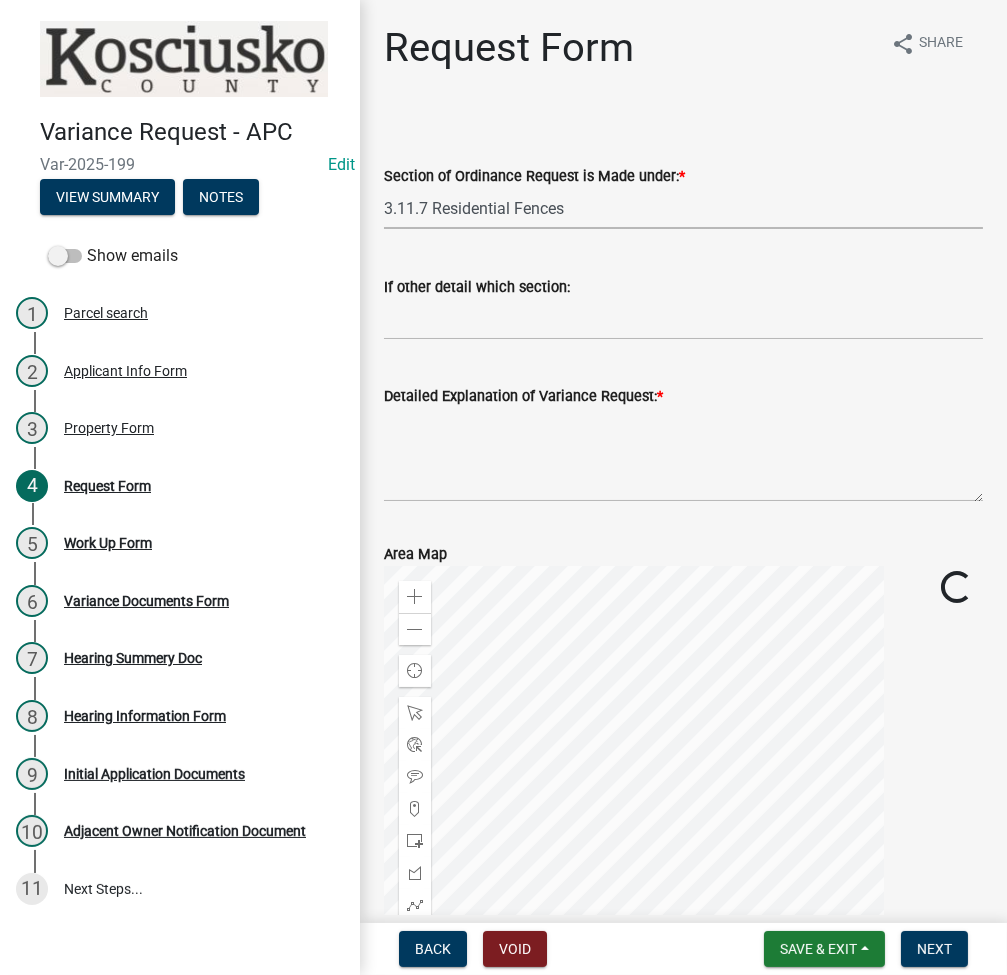 click on "Select Item...   2.10 I1 Criteria   2.11 I2 Criteria   I3 Criteria   2.15 Lot and Yard Requirements   3.2 Principal Uses   3.6 Temporary Uses   3.11.7 Residential Fences   3.11.11 Lake Access Development   3.14 Height Regulations   3.16 Off Street Parking   3.19 Signs   3.25 Communication Towers   3.28 Pond   Other" at bounding box center (683, 208) 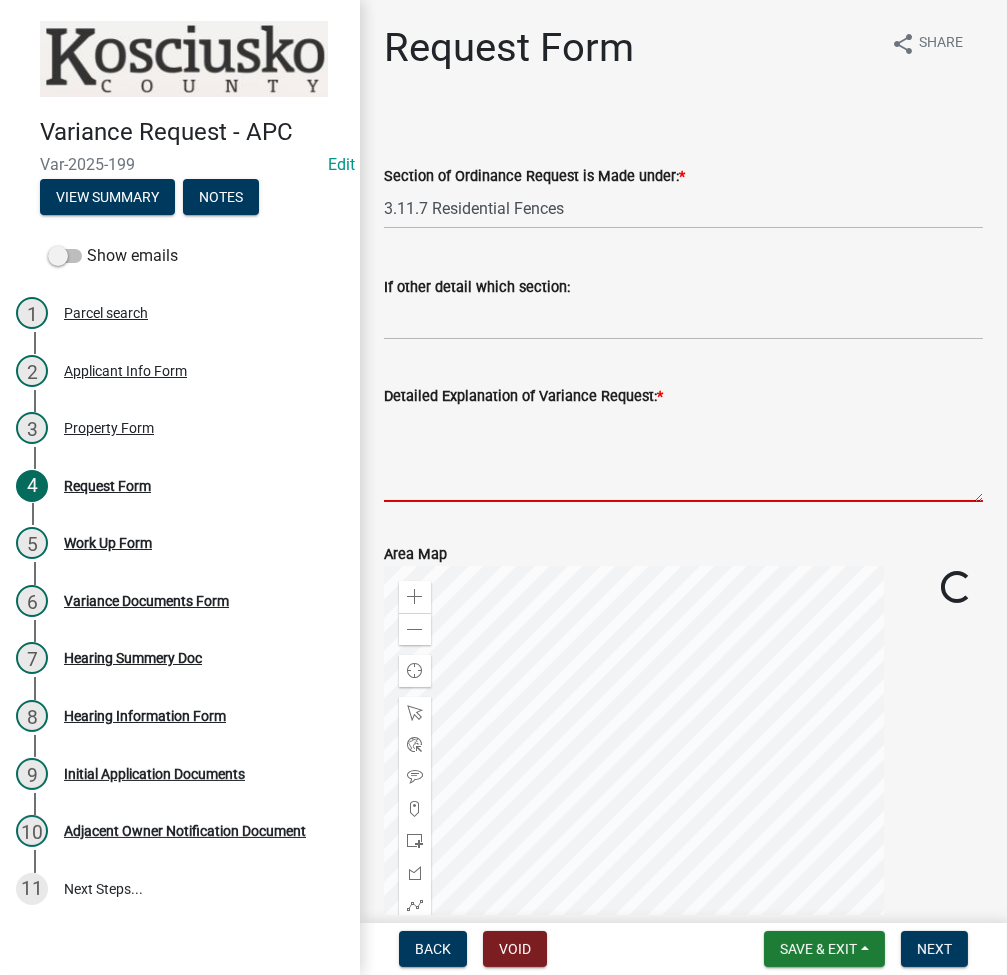 click on "Detailed Explanation of Variance Request:  *" at bounding box center [683, 455] 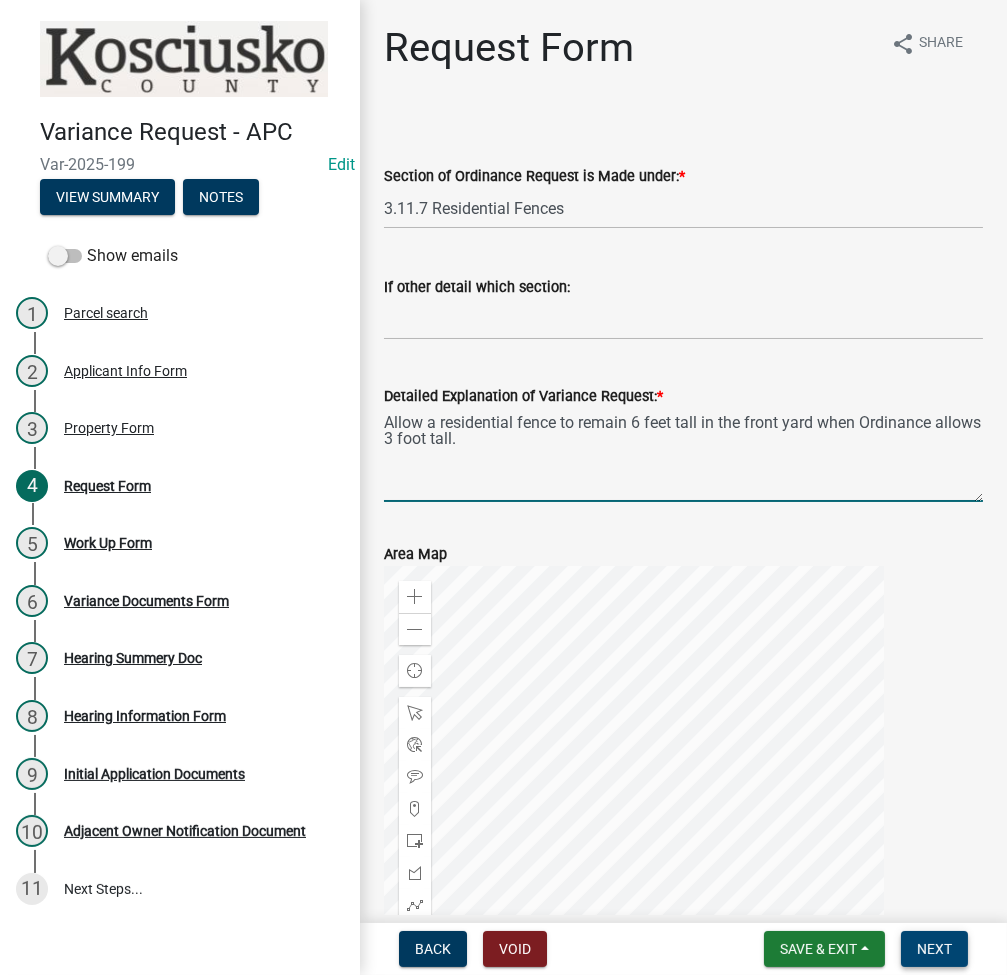 type on "Allow a residential fence to remain 6 feet tall in the front yard when Ordinance allows 3 foot tall." 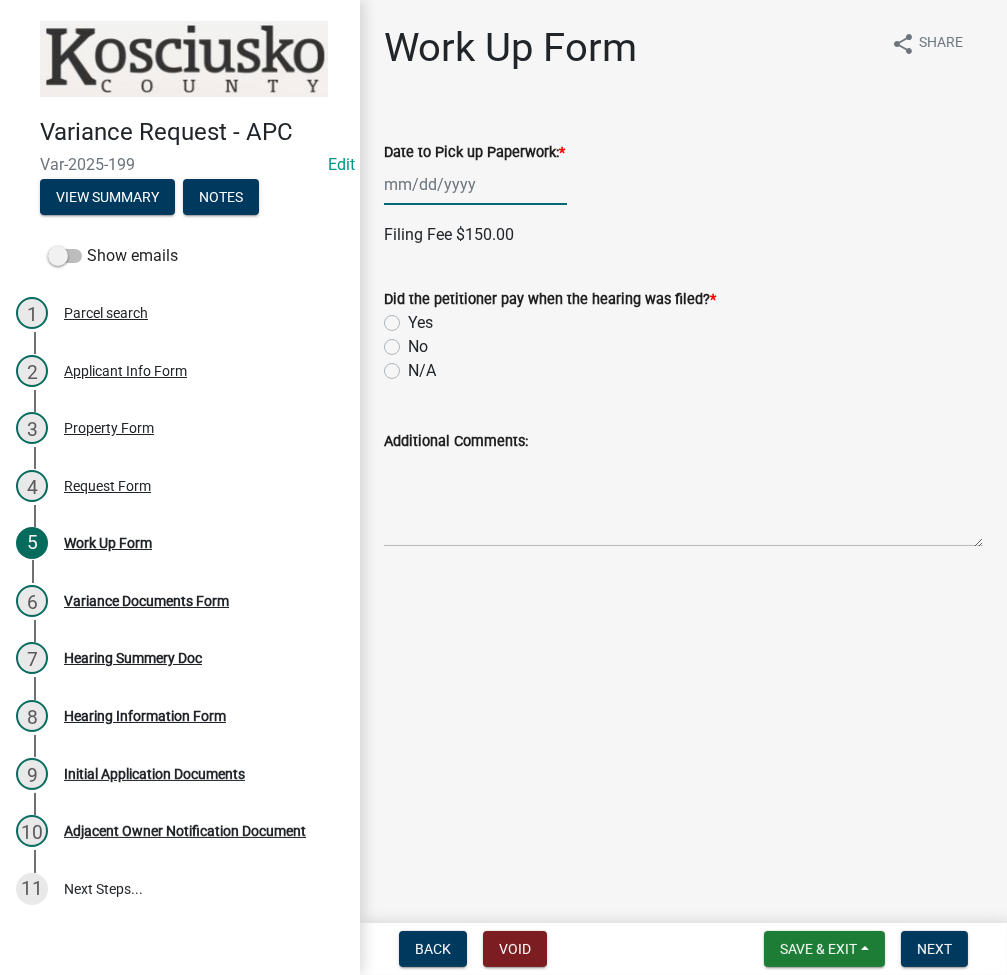 click 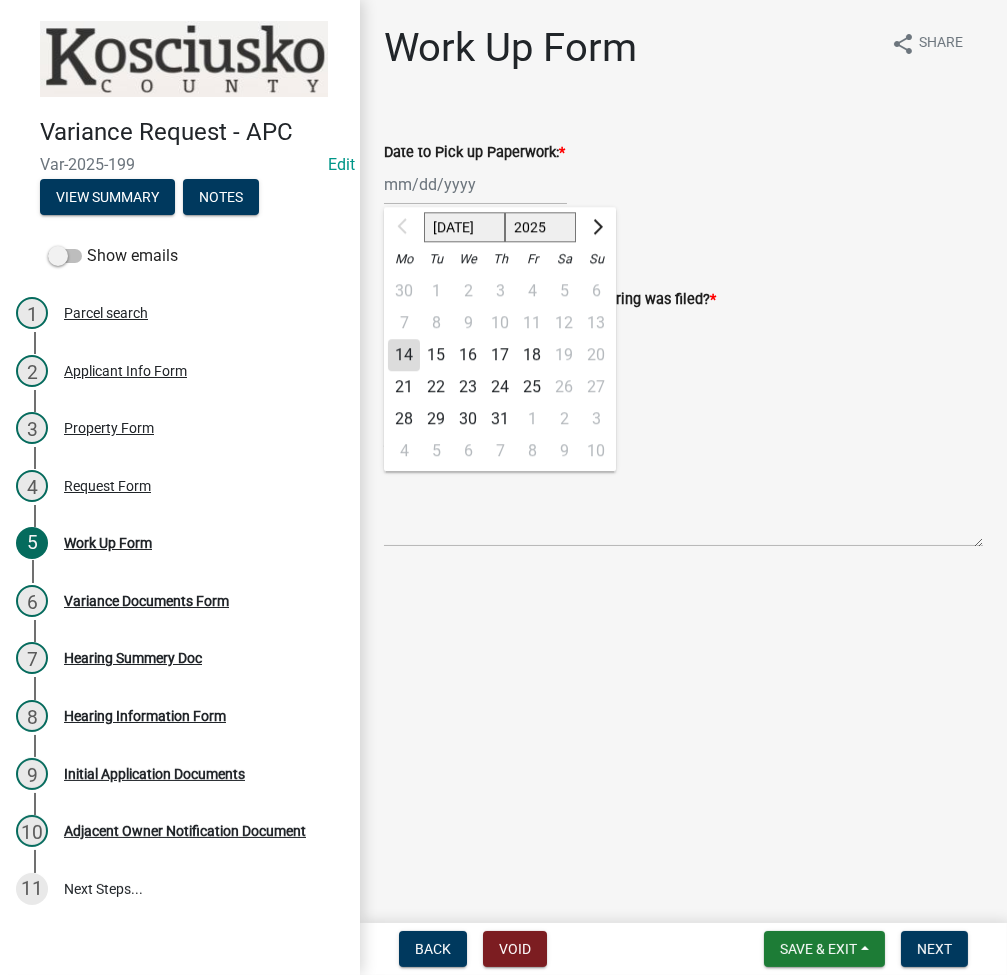 click on "21" 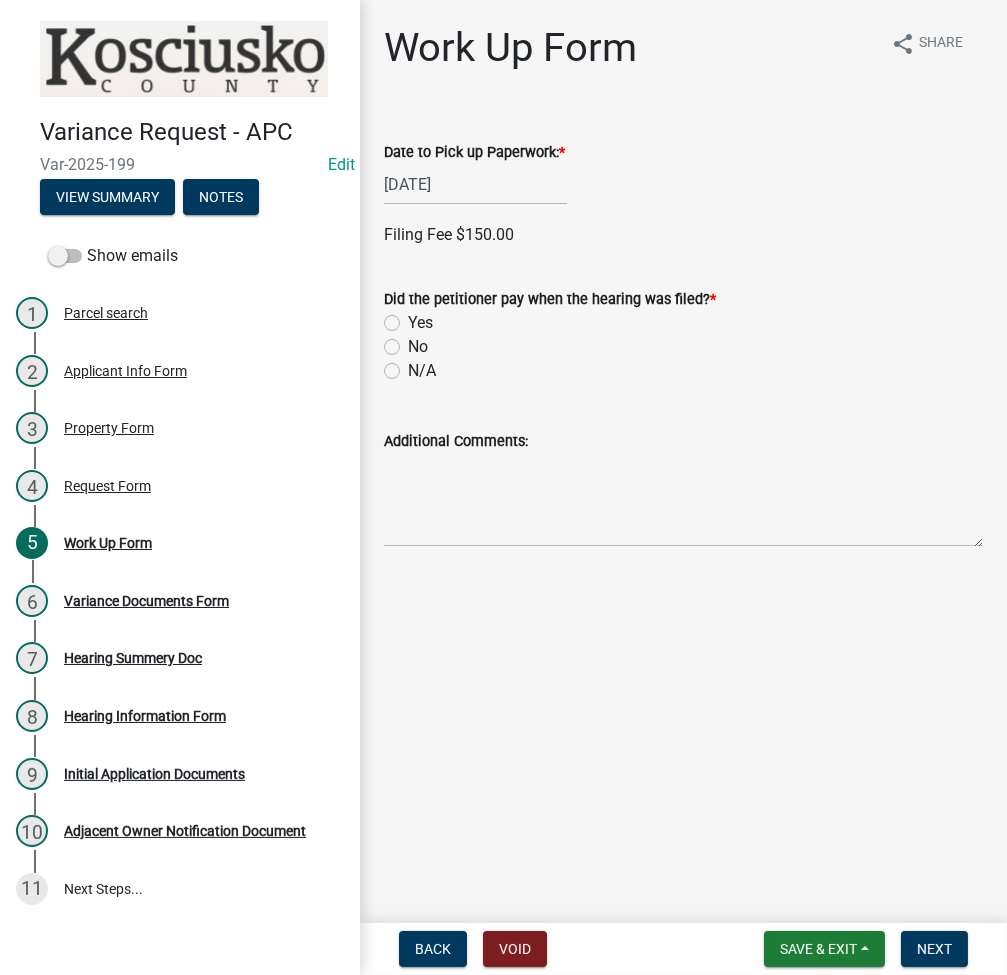 click on "Yes" 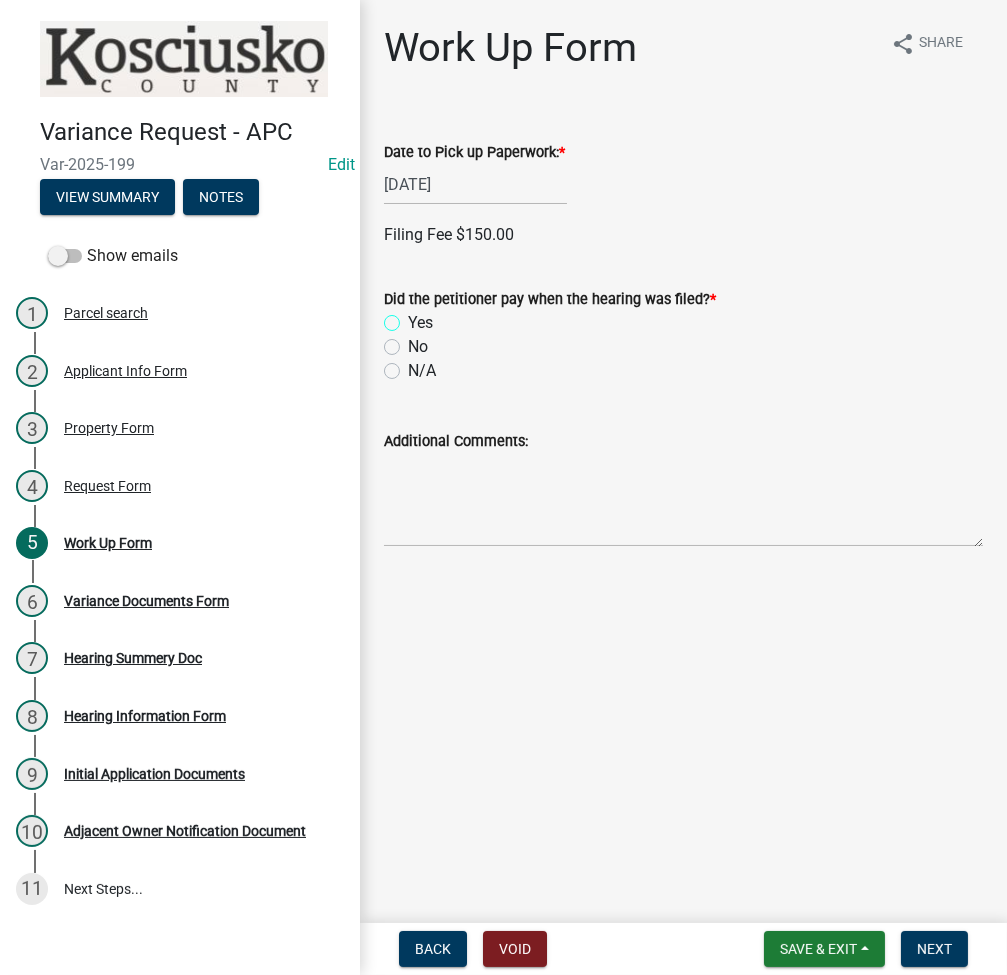click on "Yes" at bounding box center (414, 317) 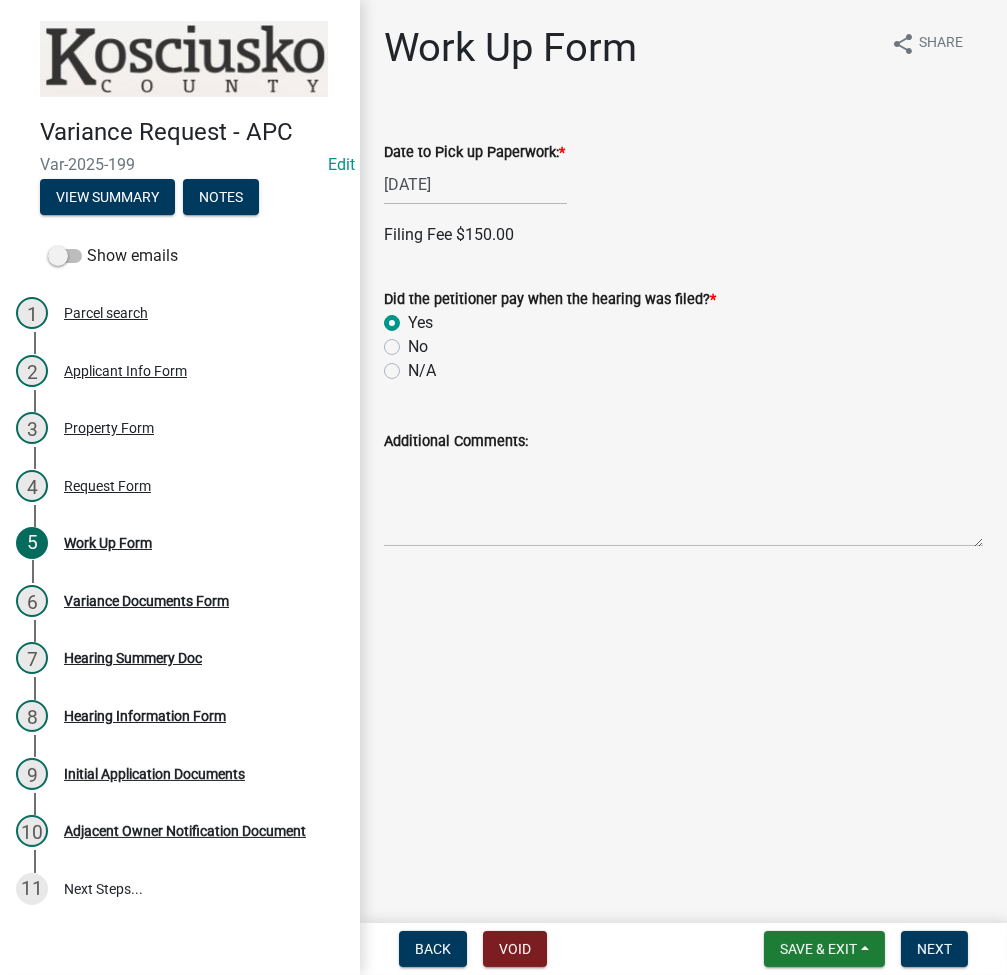 radio on "true" 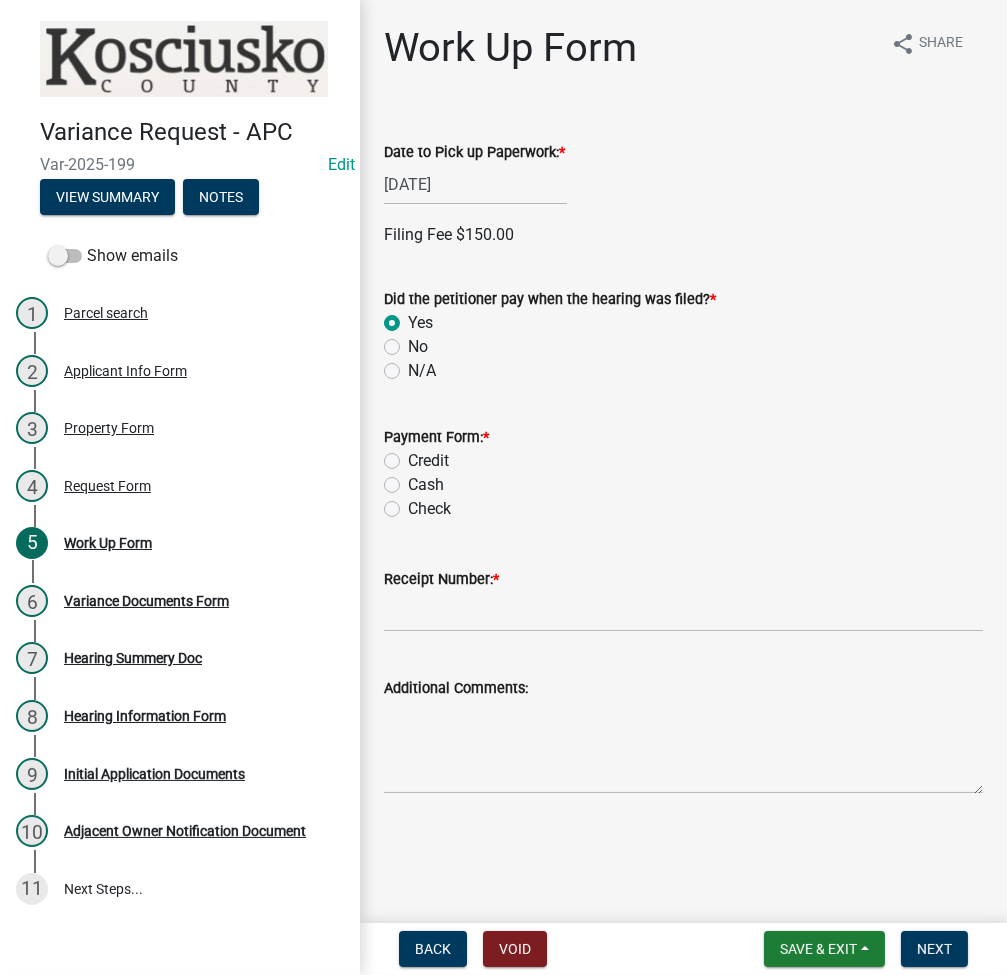 click on "Credit" 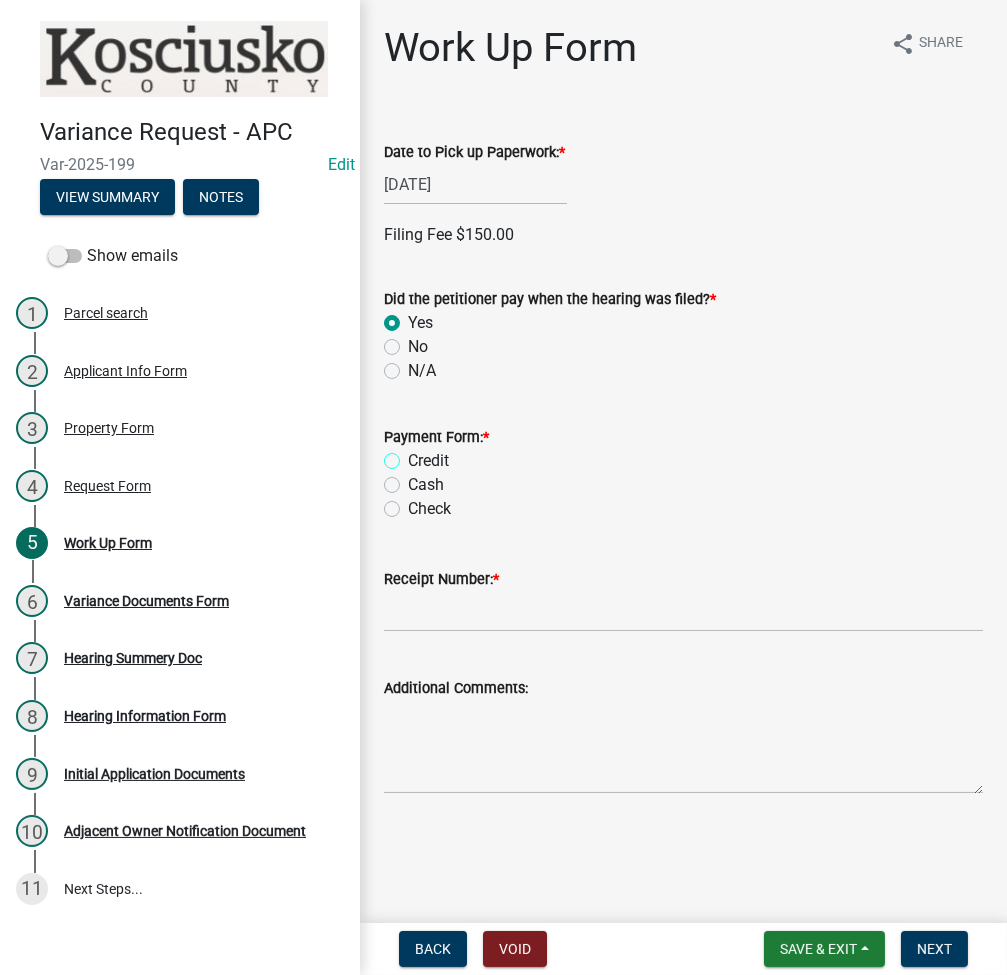 click on "Credit" at bounding box center (414, 455) 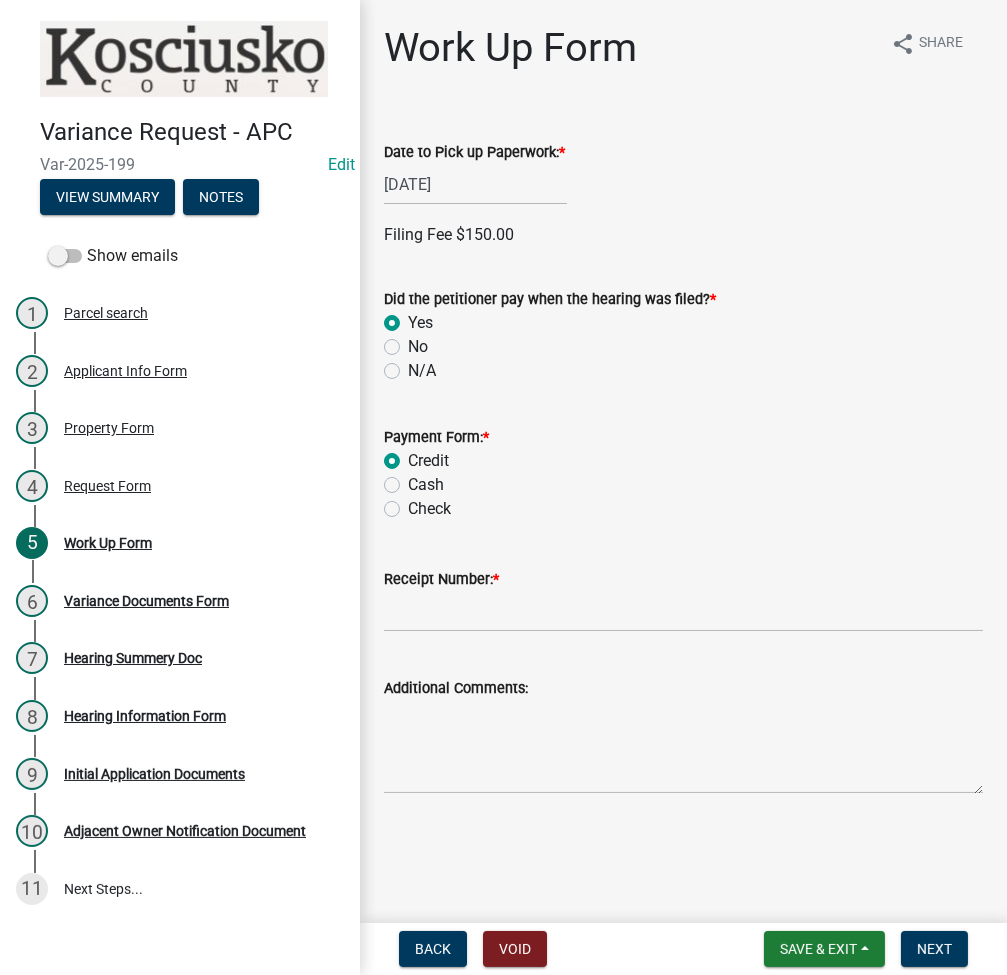 radio on "true" 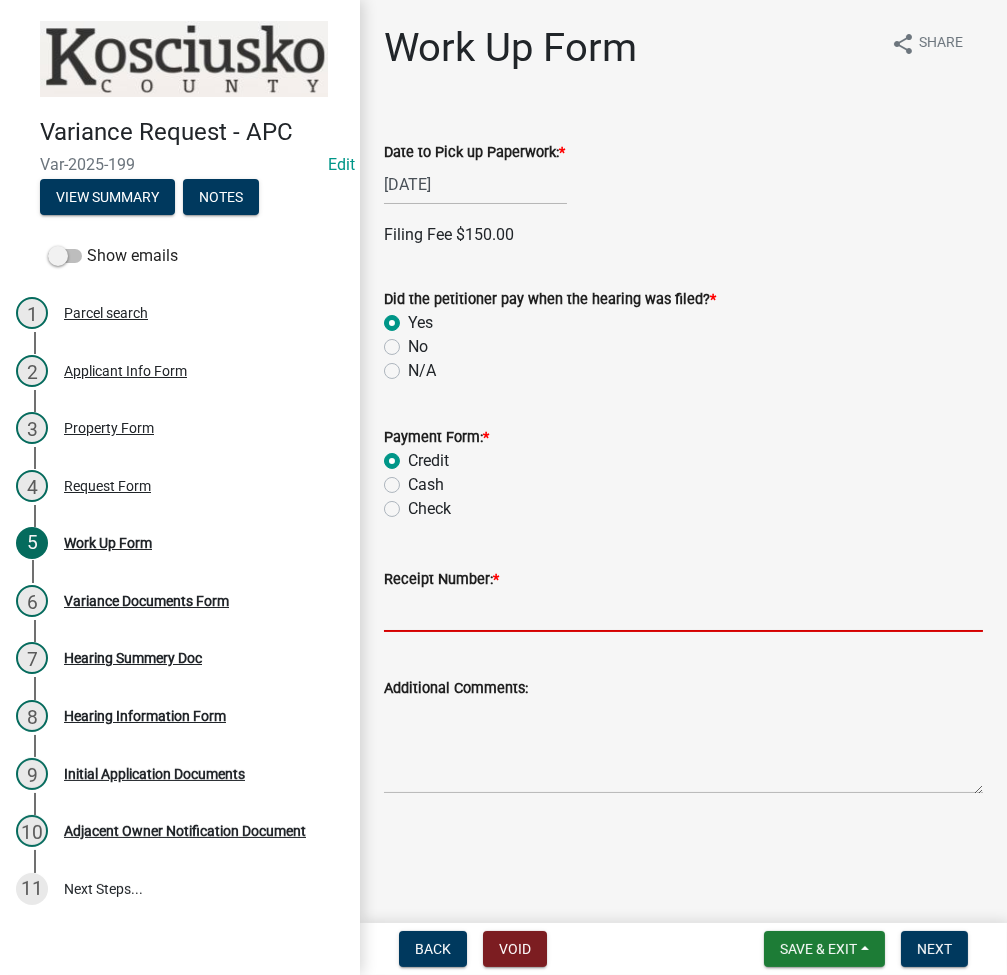 click on "Receipt Number:  *" at bounding box center (683, 611) 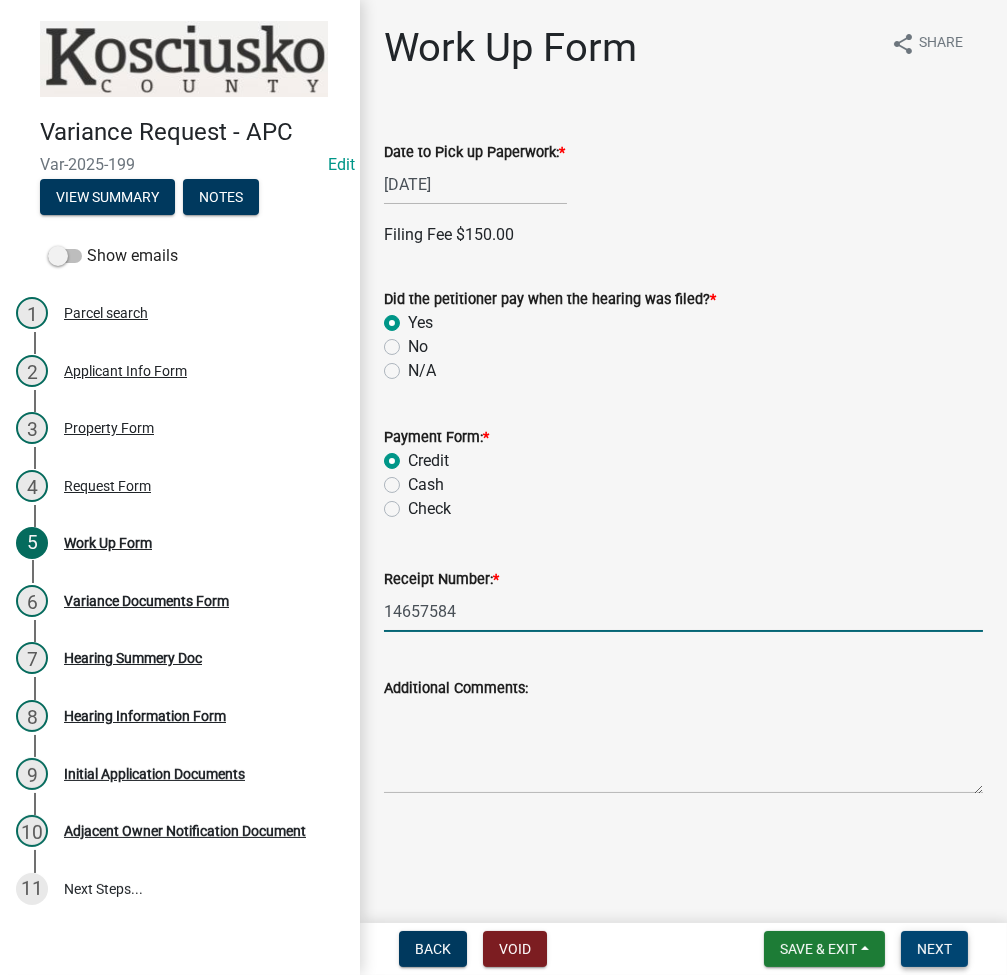type on "14657584" 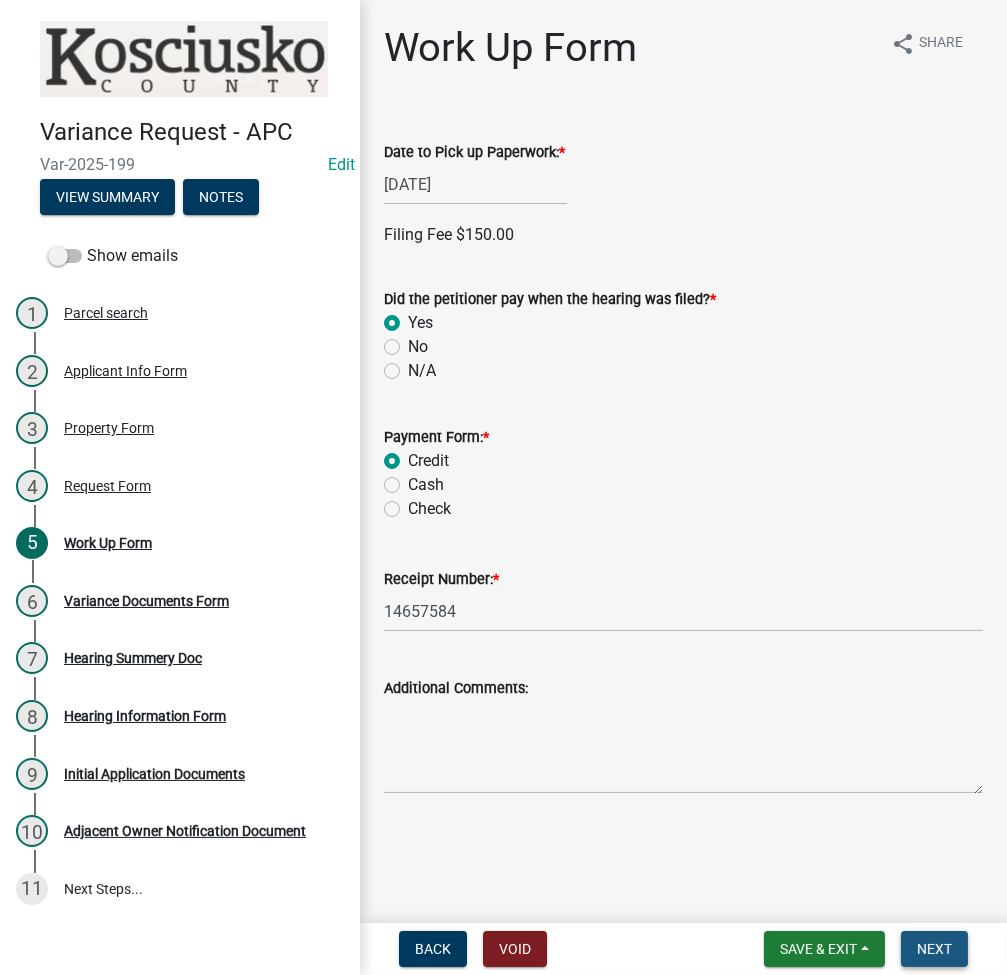 click on "Next" at bounding box center (934, 949) 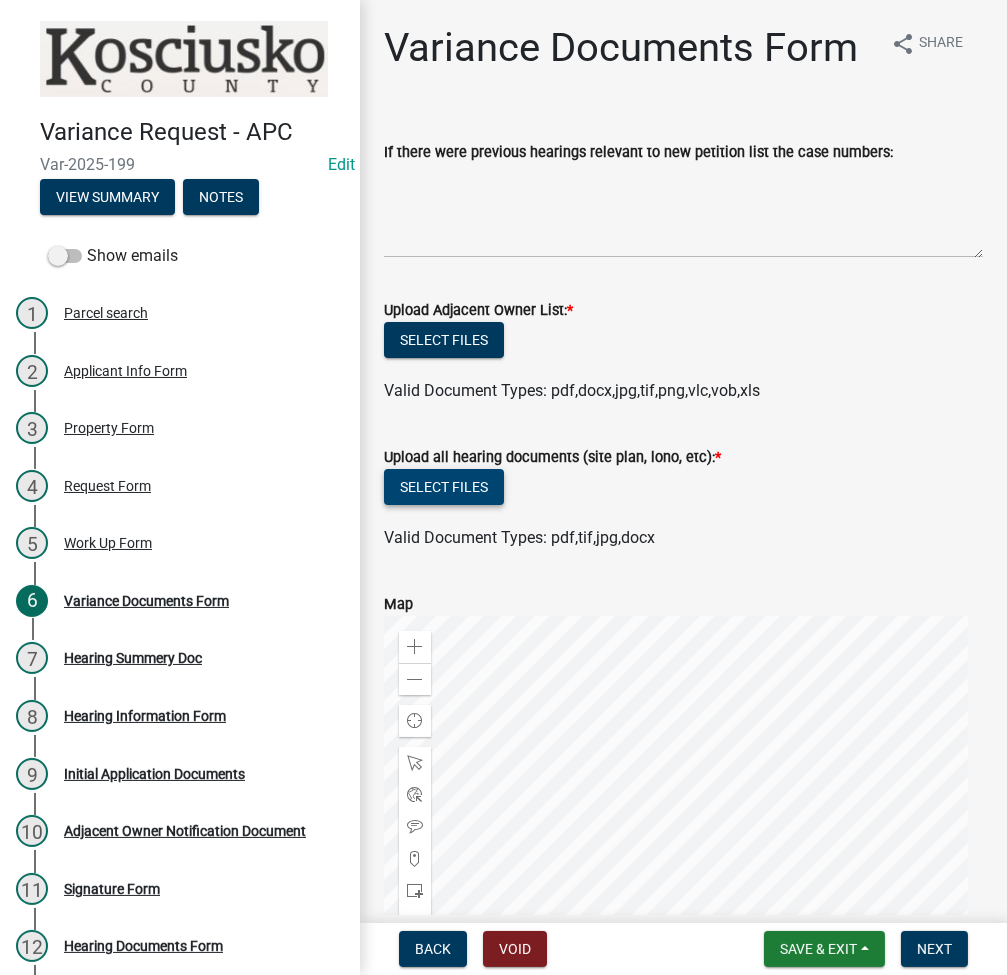 click on "Select files" 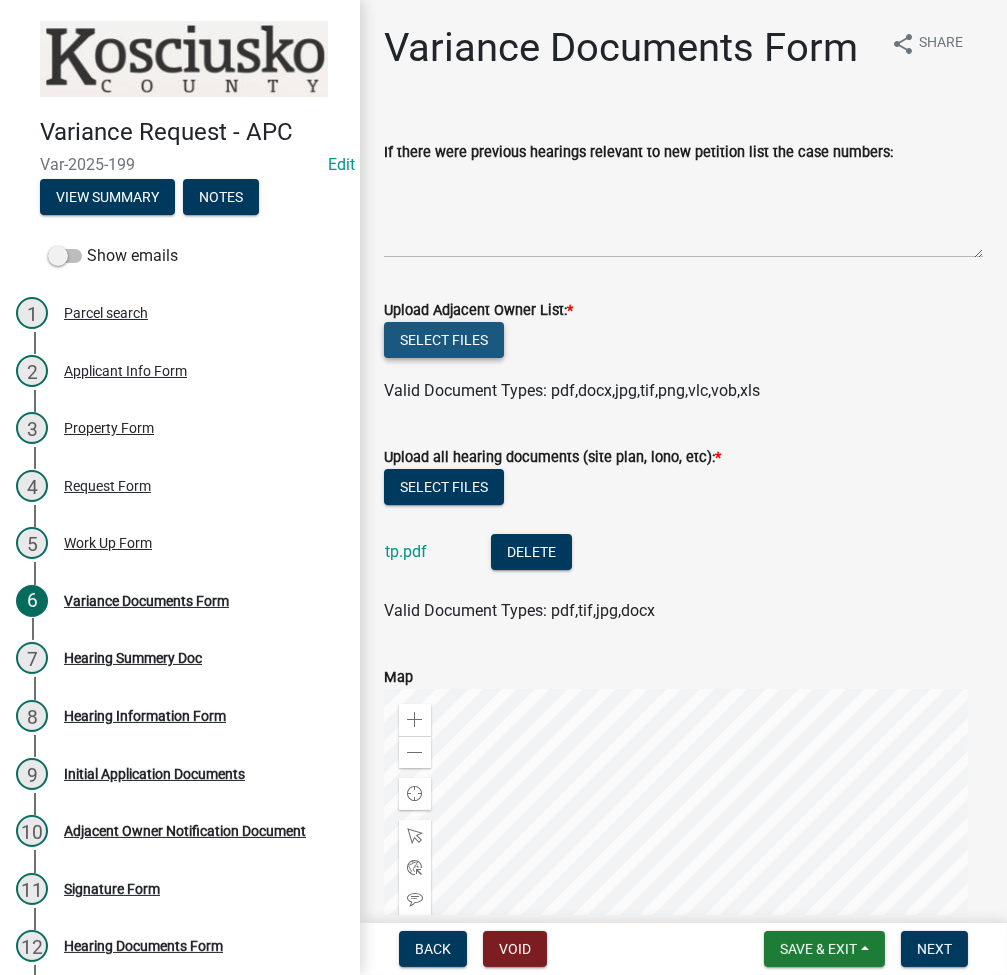 click on "Select files" 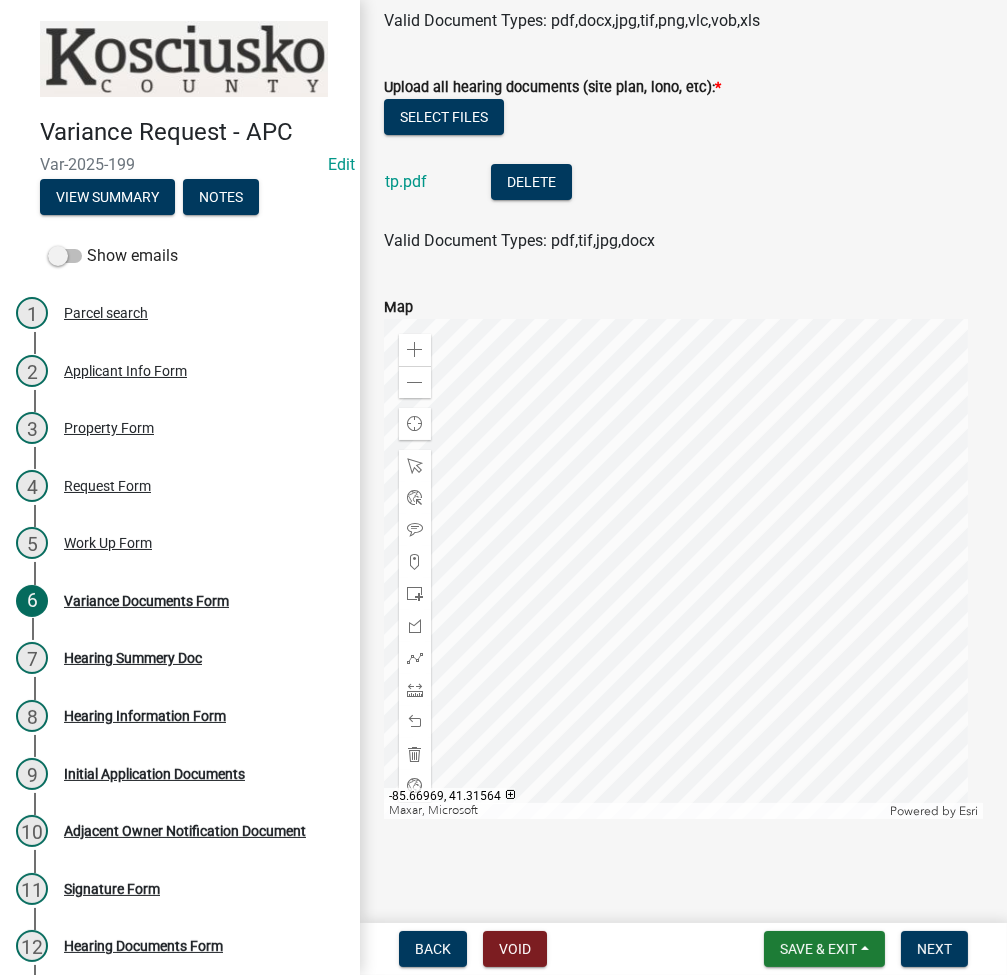 scroll, scrollTop: 489, scrollLeft: 0, axis: vertical 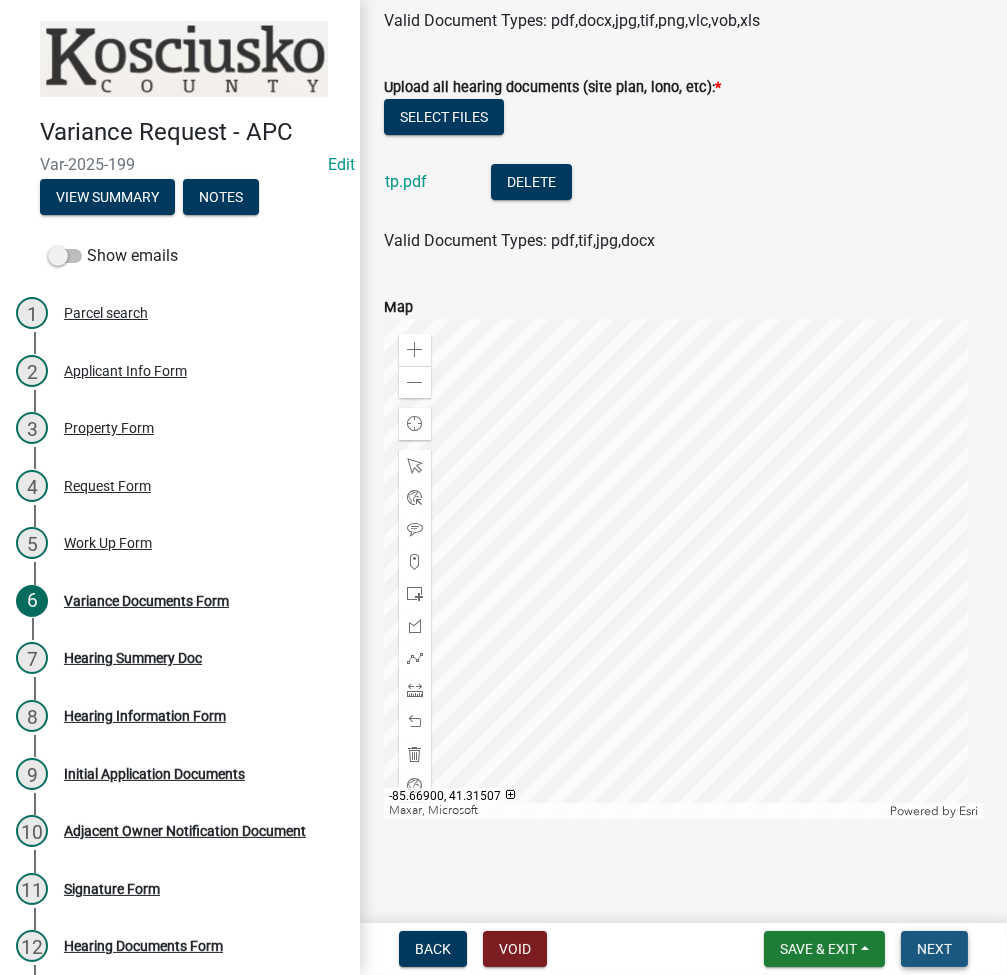 click on "Next" at bounding box center [934, 949] 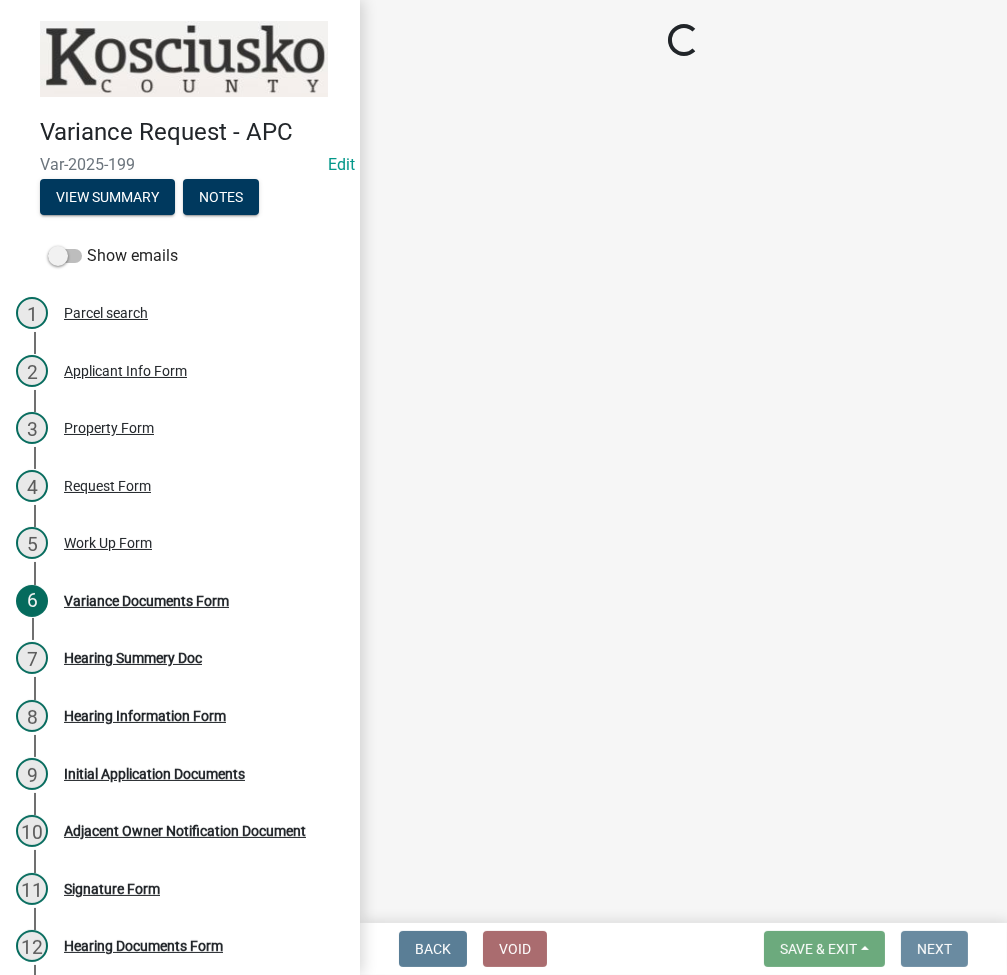 scroll, scrollTop: 0, scrollLeft: 0, axis: both 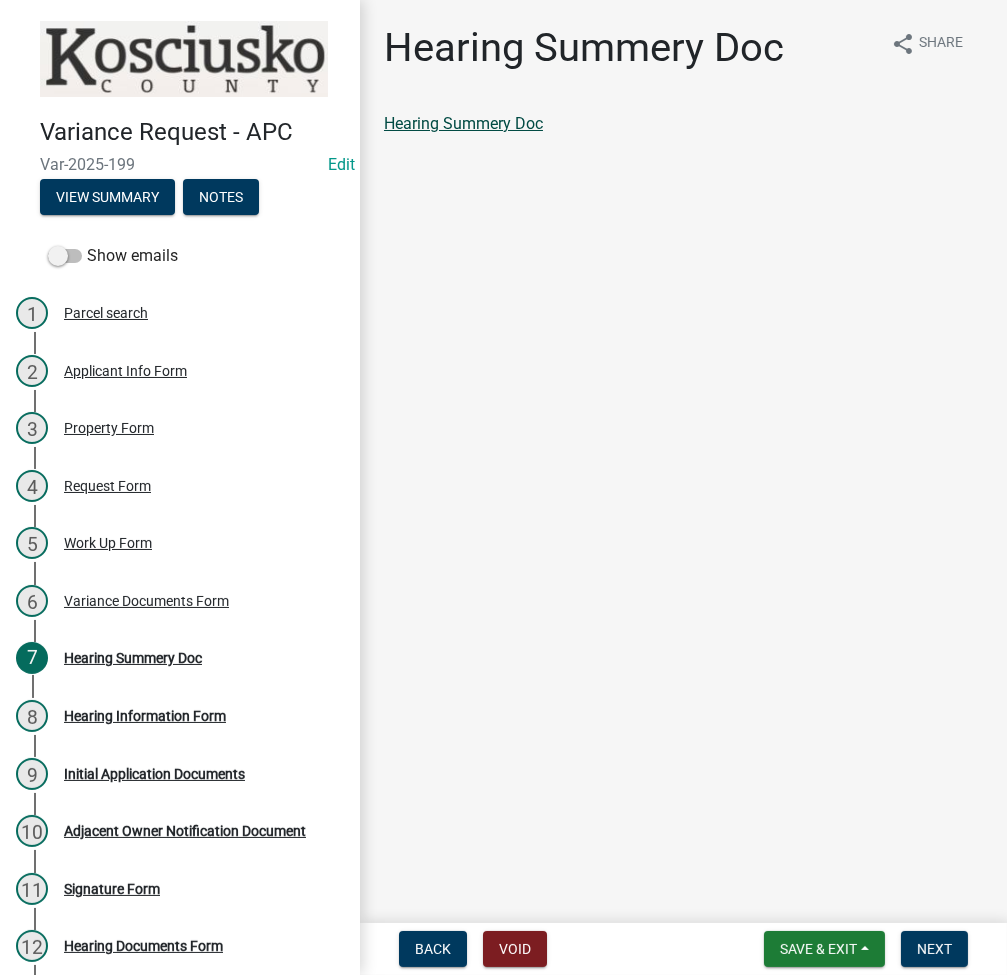 click on "Hearing Summery Doc" 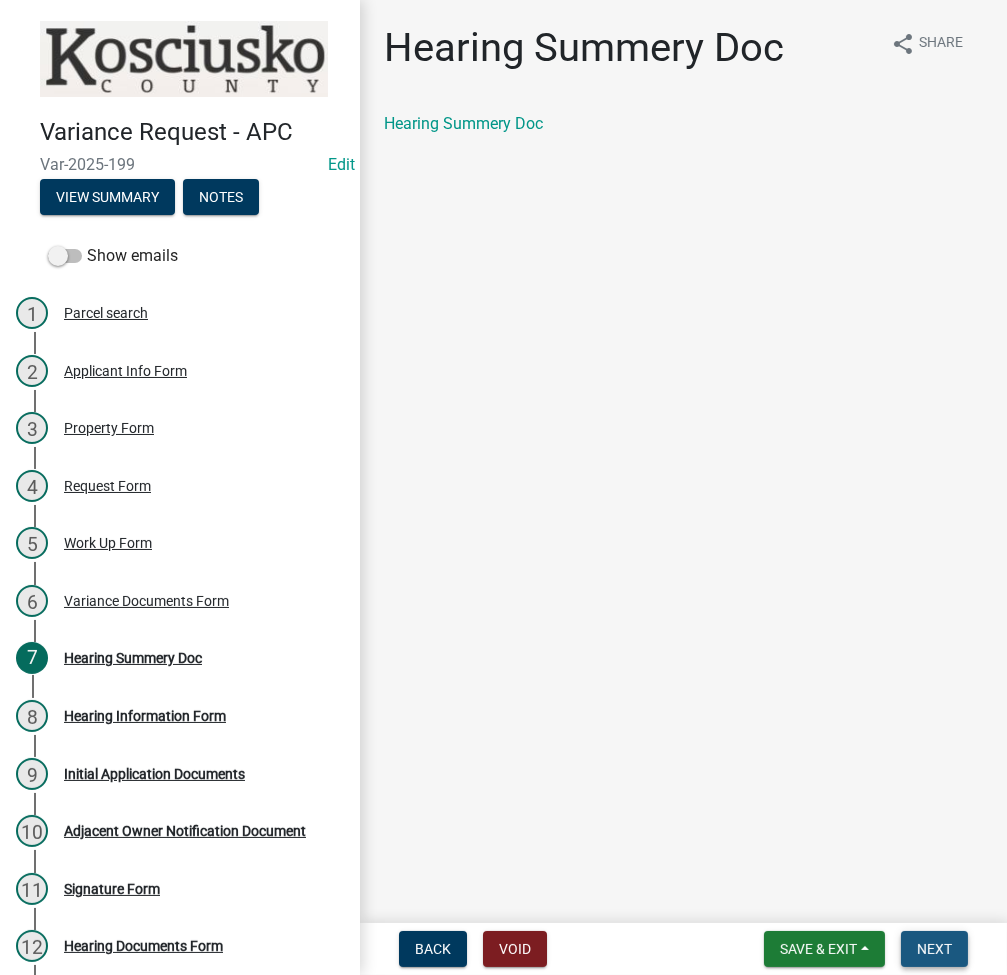 click on "Next" at bounding box center [934, 949] 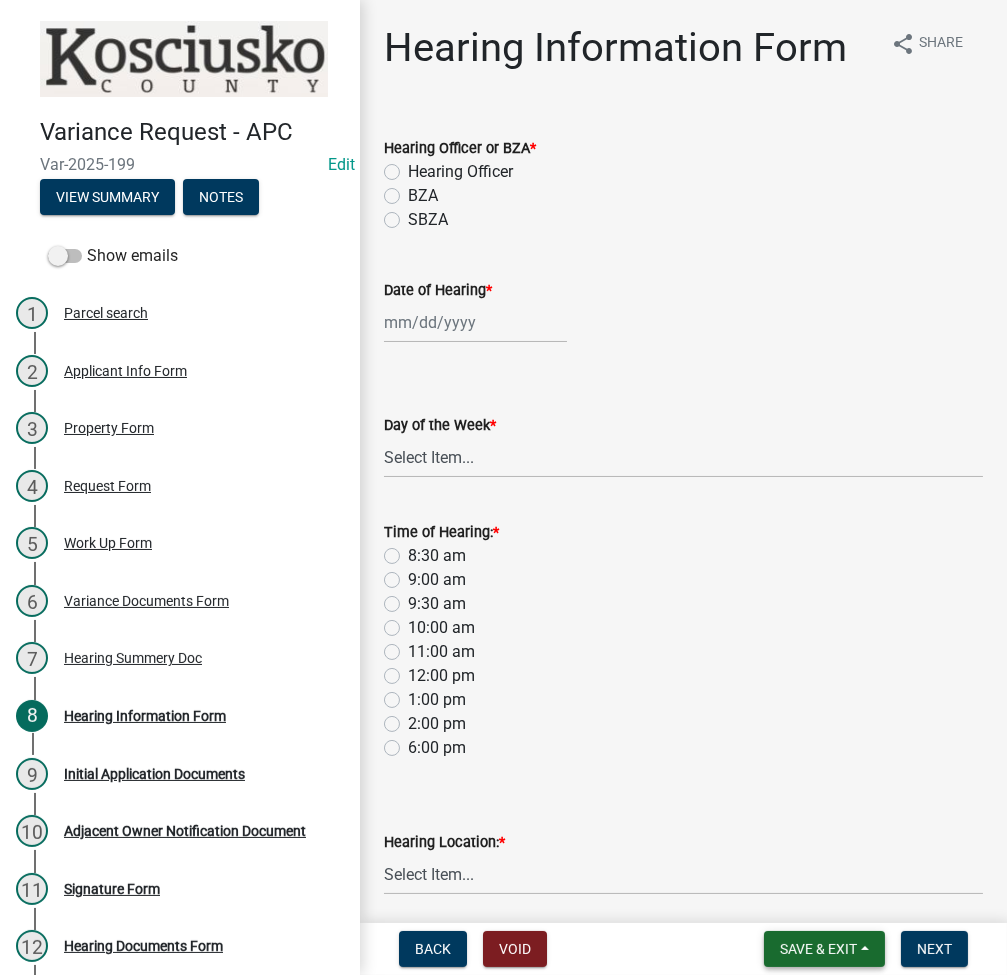 click on "Save & Exit" at bounding box center [818, 949] 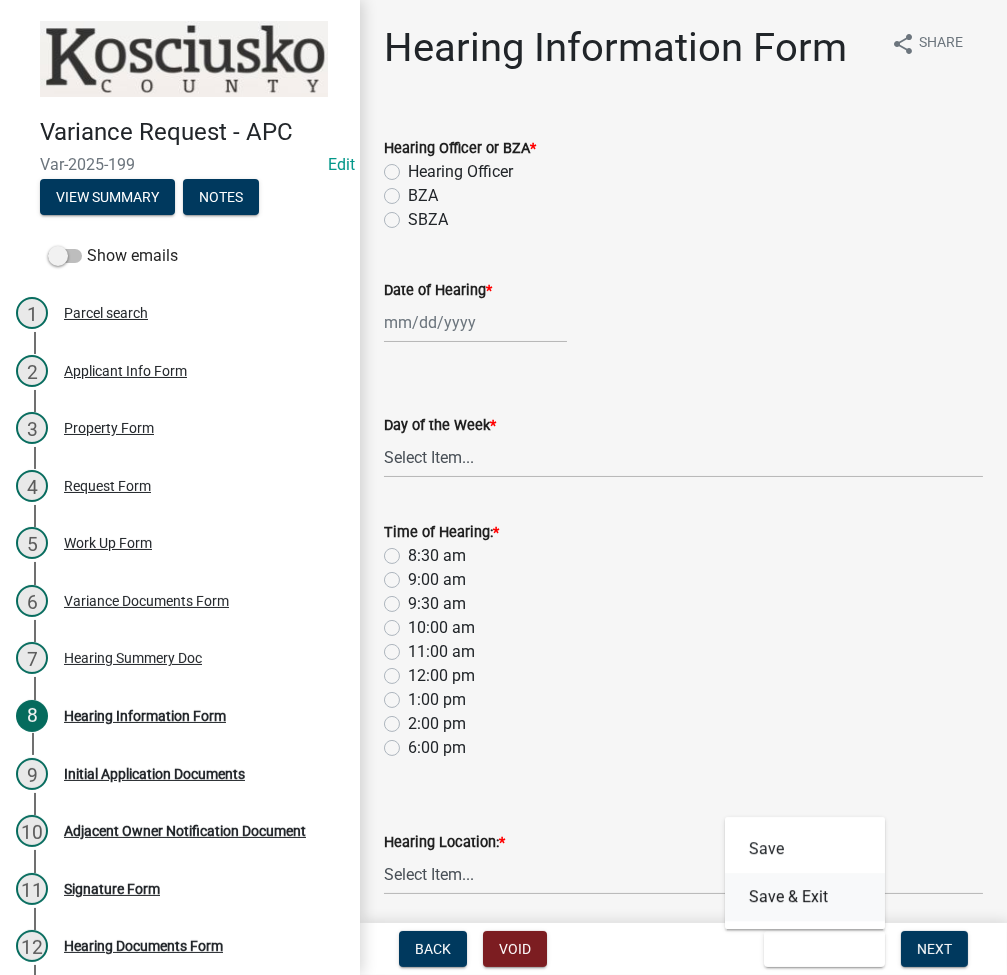 click on "Save & Exit" at bounding box center [805, 897] 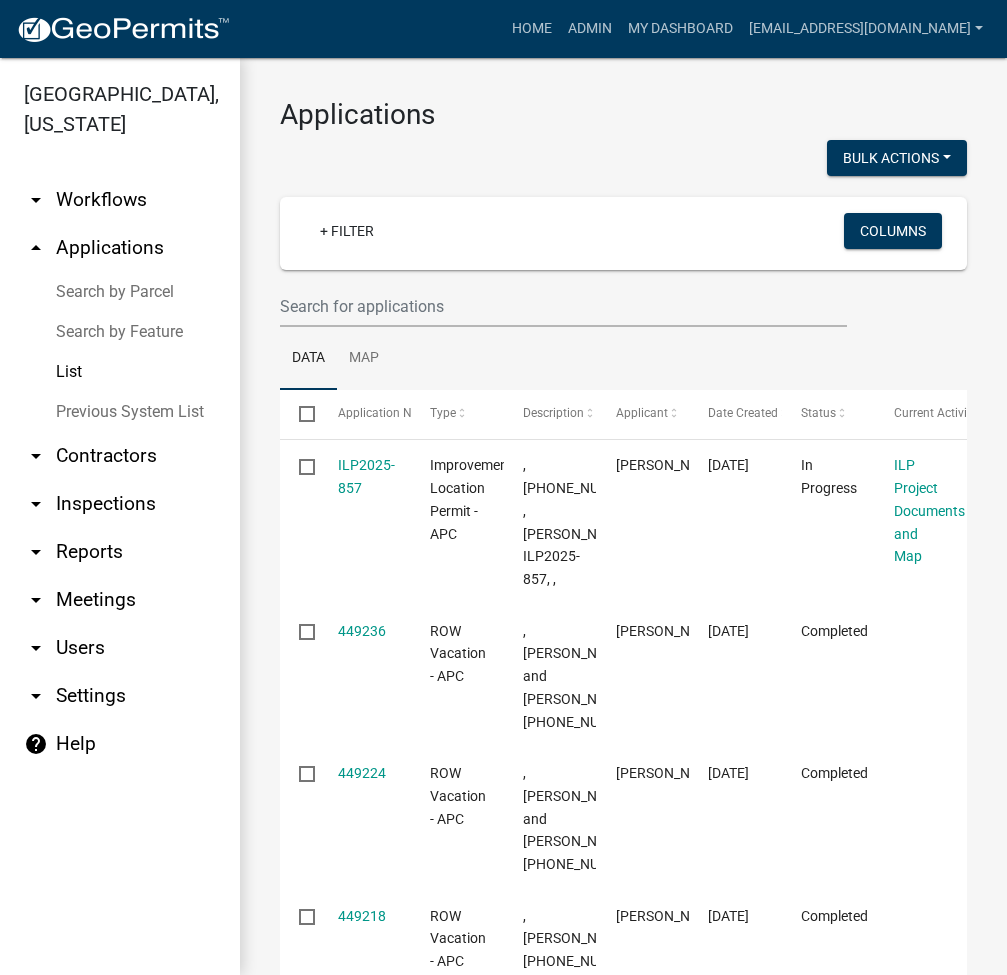 select on "3: 100" 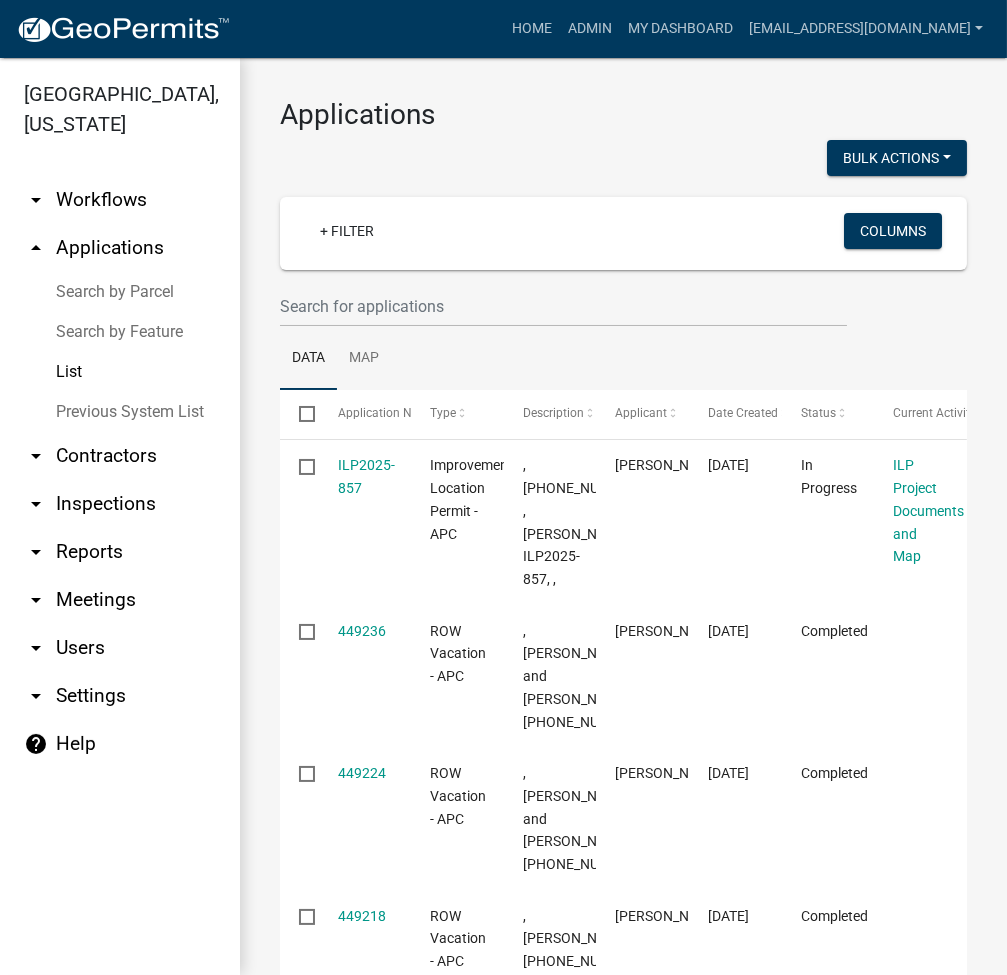 click on "Search by Parcel" at bounding box center (120, 292) 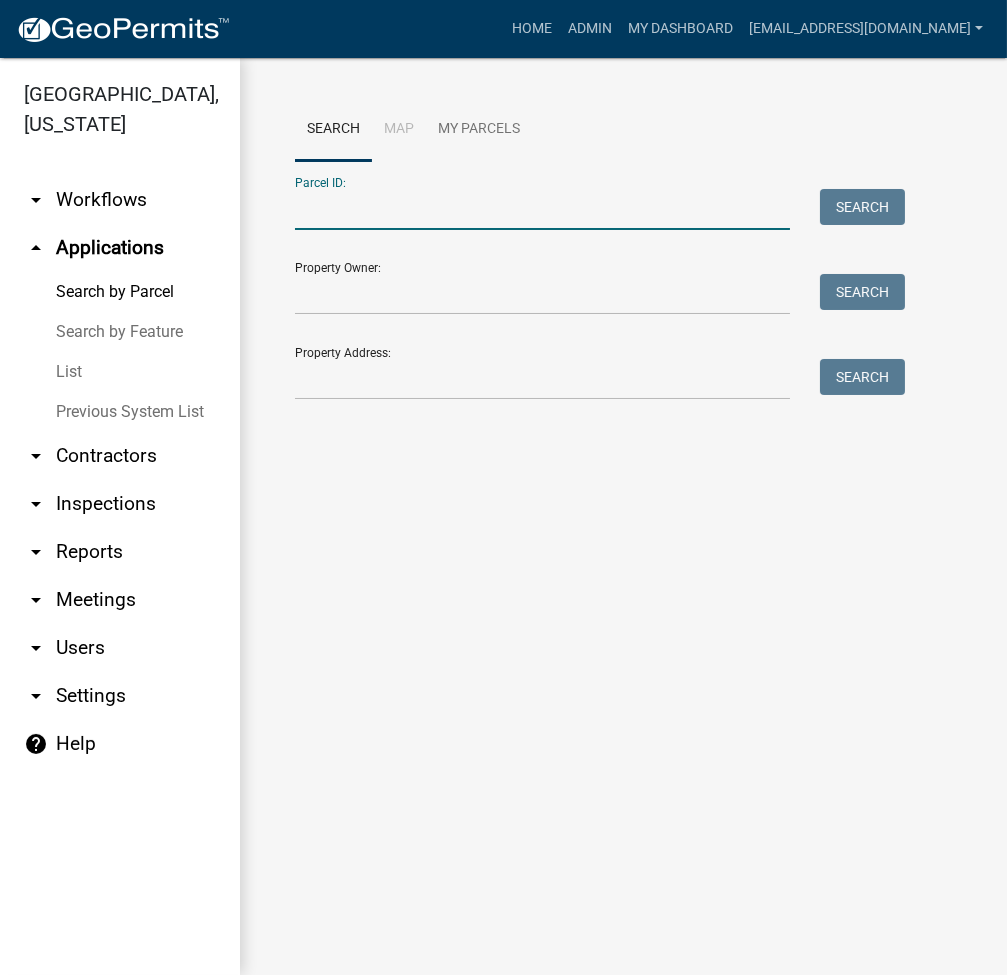 click on "Parcel ID:" at bounding box center [542, 209] 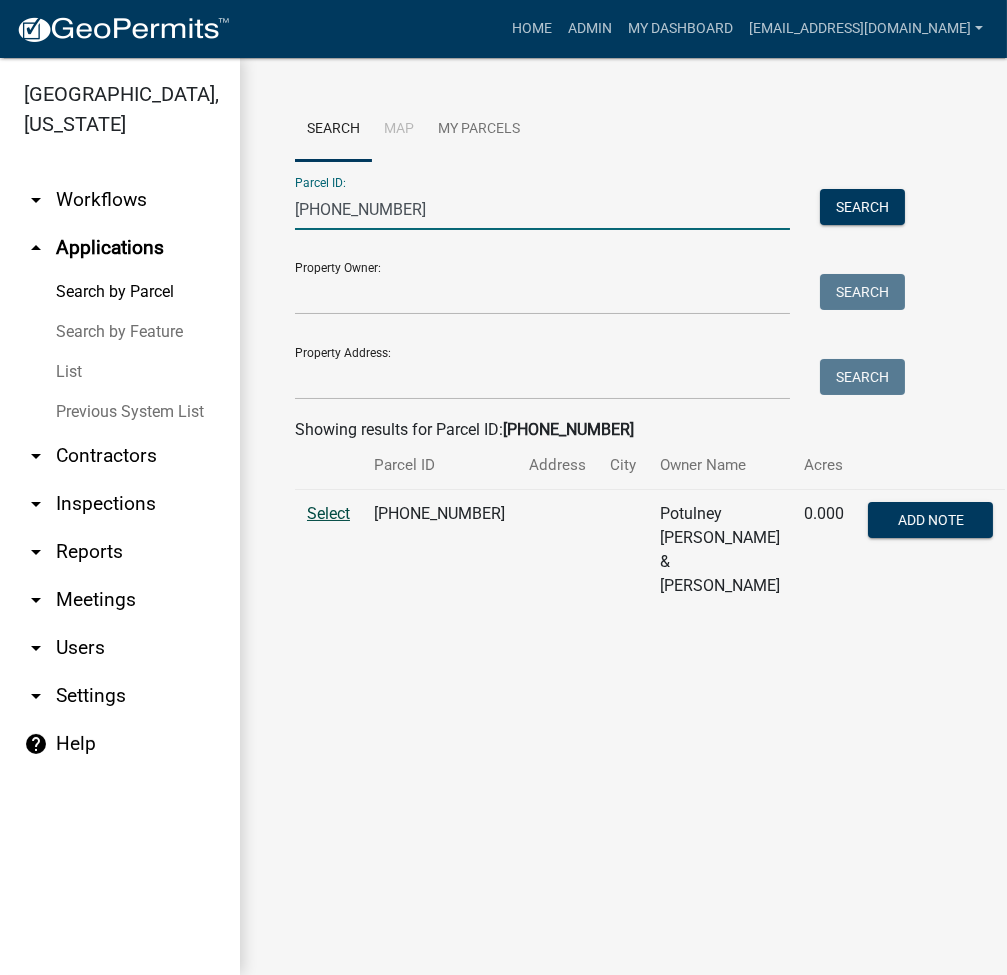 click on "Select" at bounding box center (328, 513) 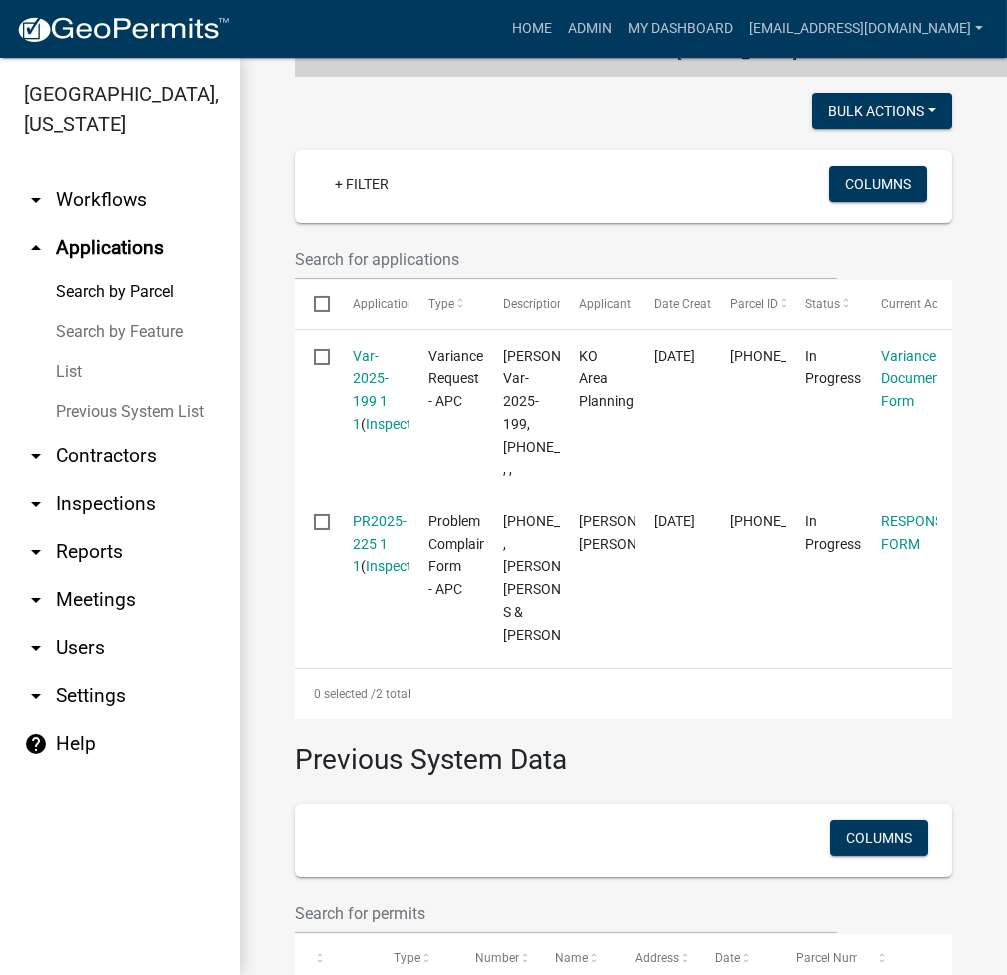 scroll, scrollTop: 771, scrollLeft: 0, axis: vertical 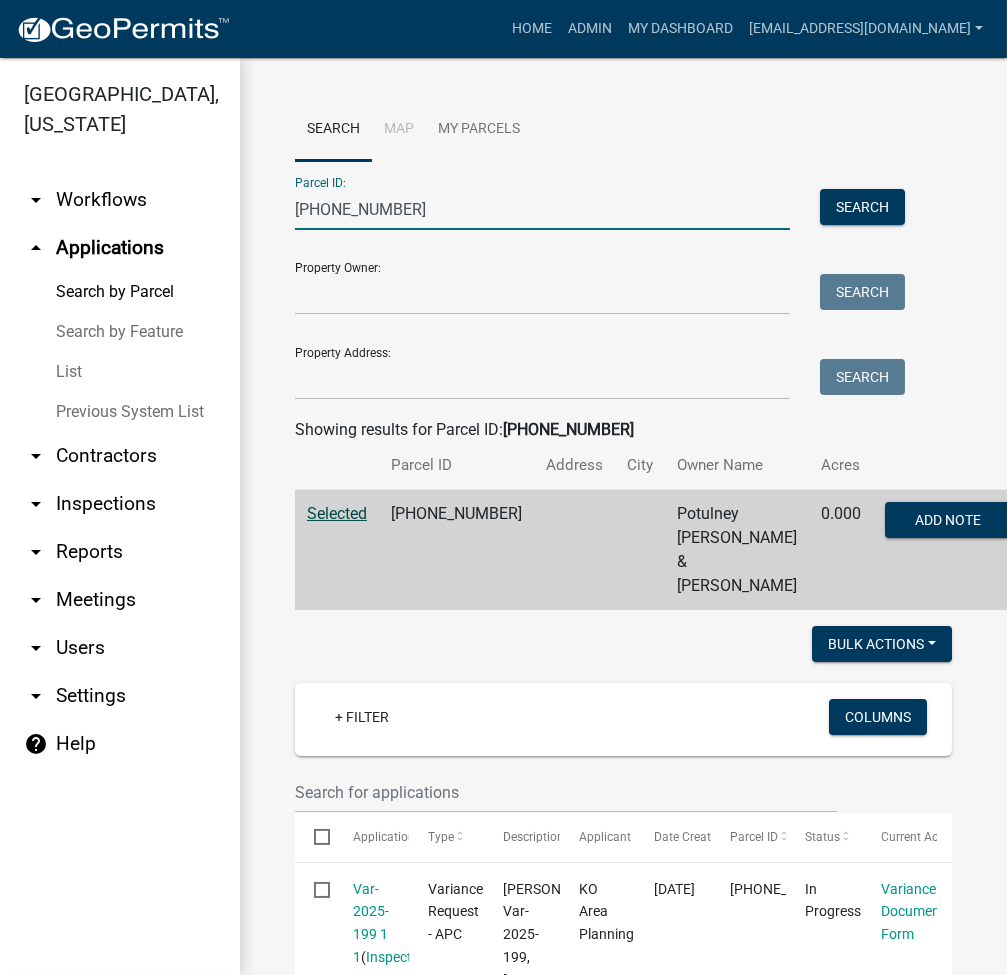 click on "005-051-035" at bounding box center (542, 209) 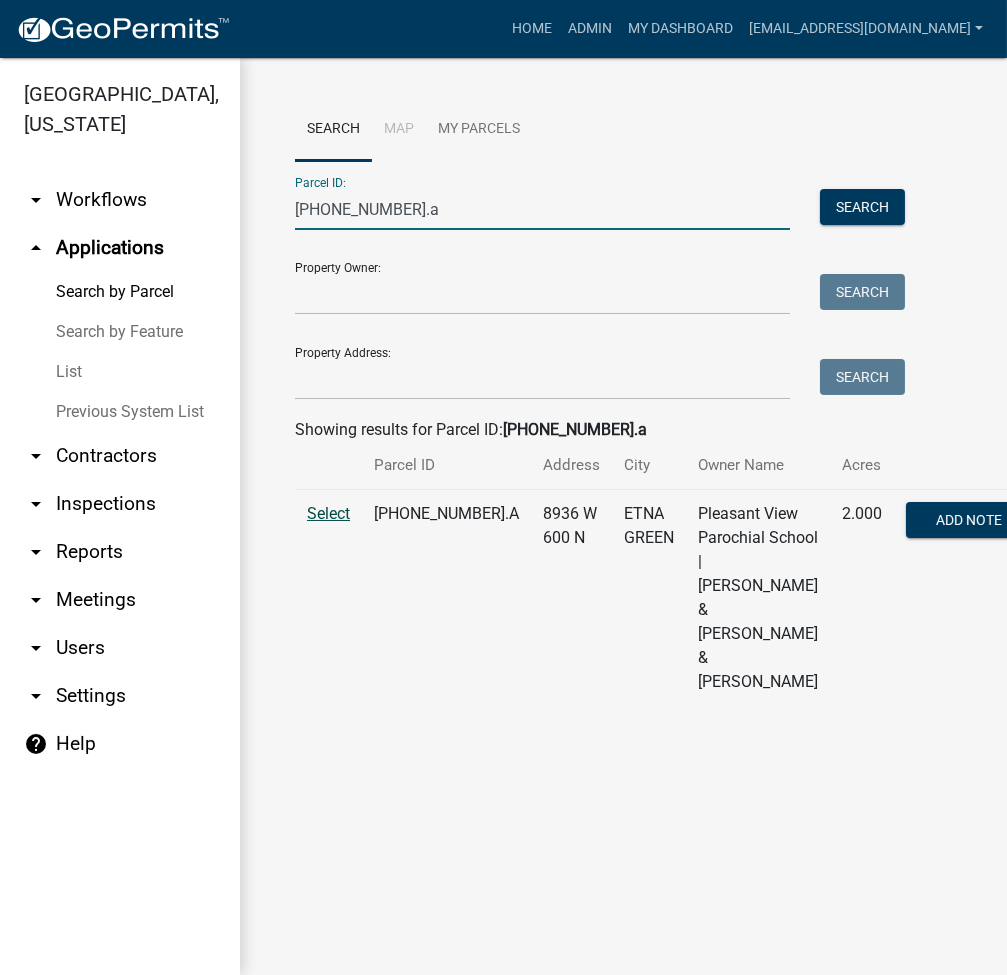 click on "Select" at bounding box center (328, 513) 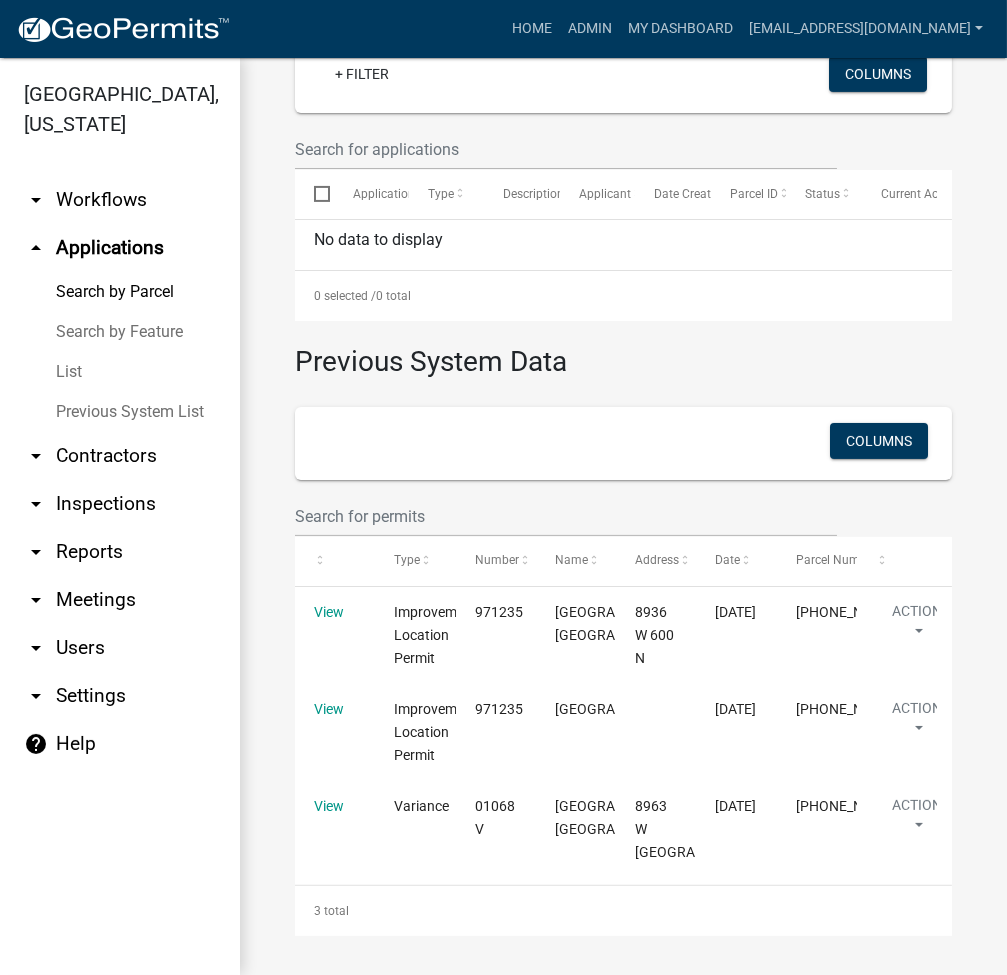 scroll, scrollTop: 0, scrollLeft: 0, axis: both 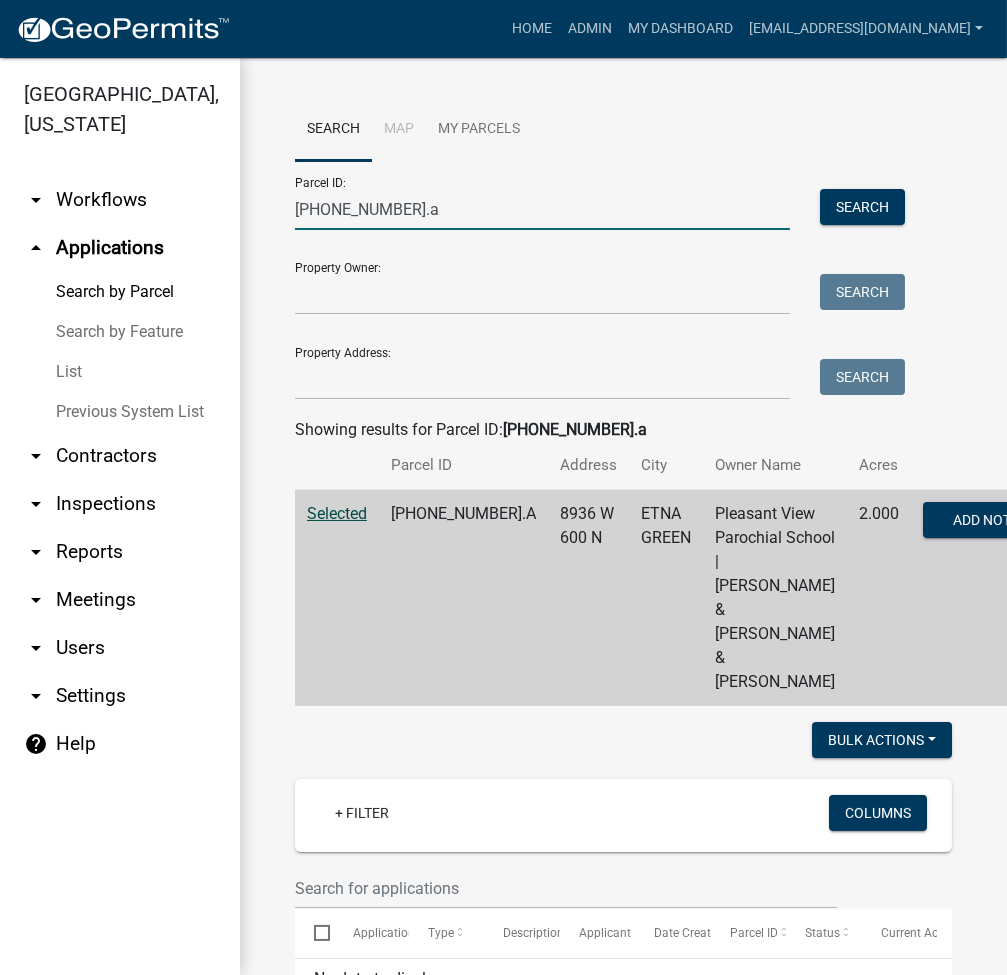 click on "011-023-003.a" at bounding box center [542, 209] 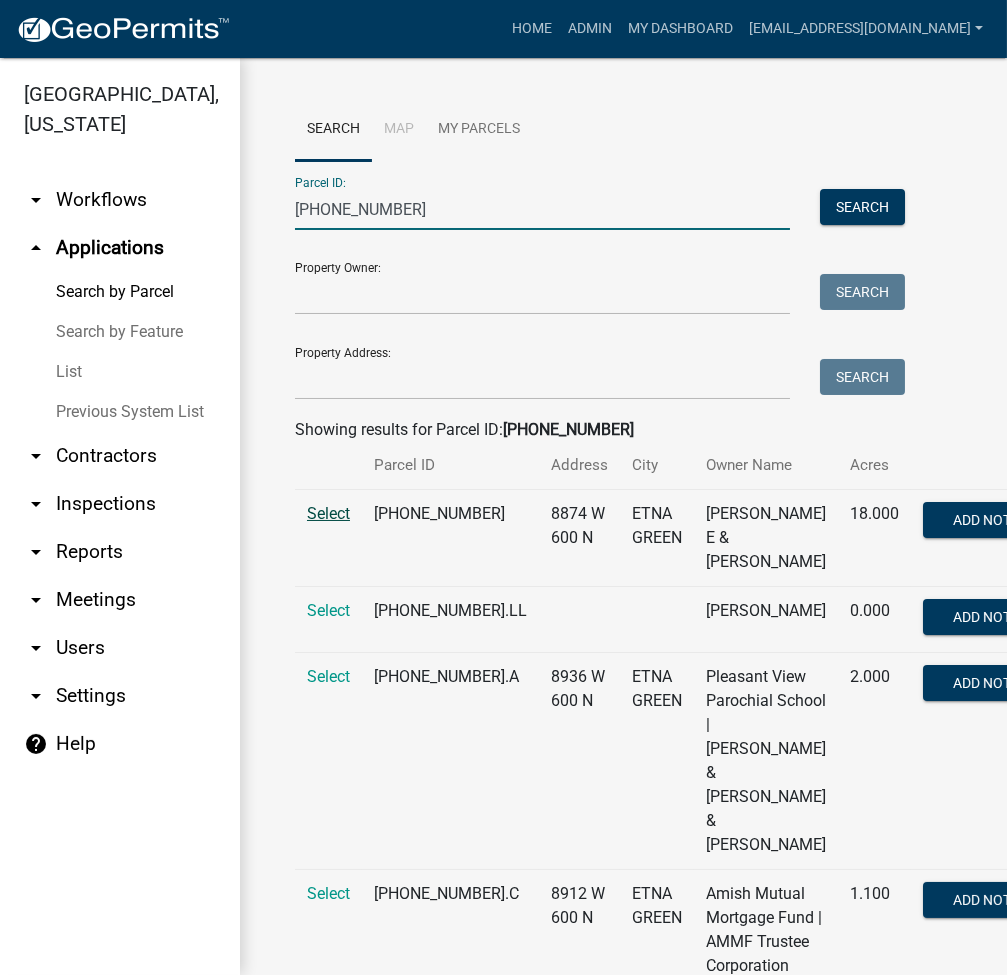 type on "011-023-003" 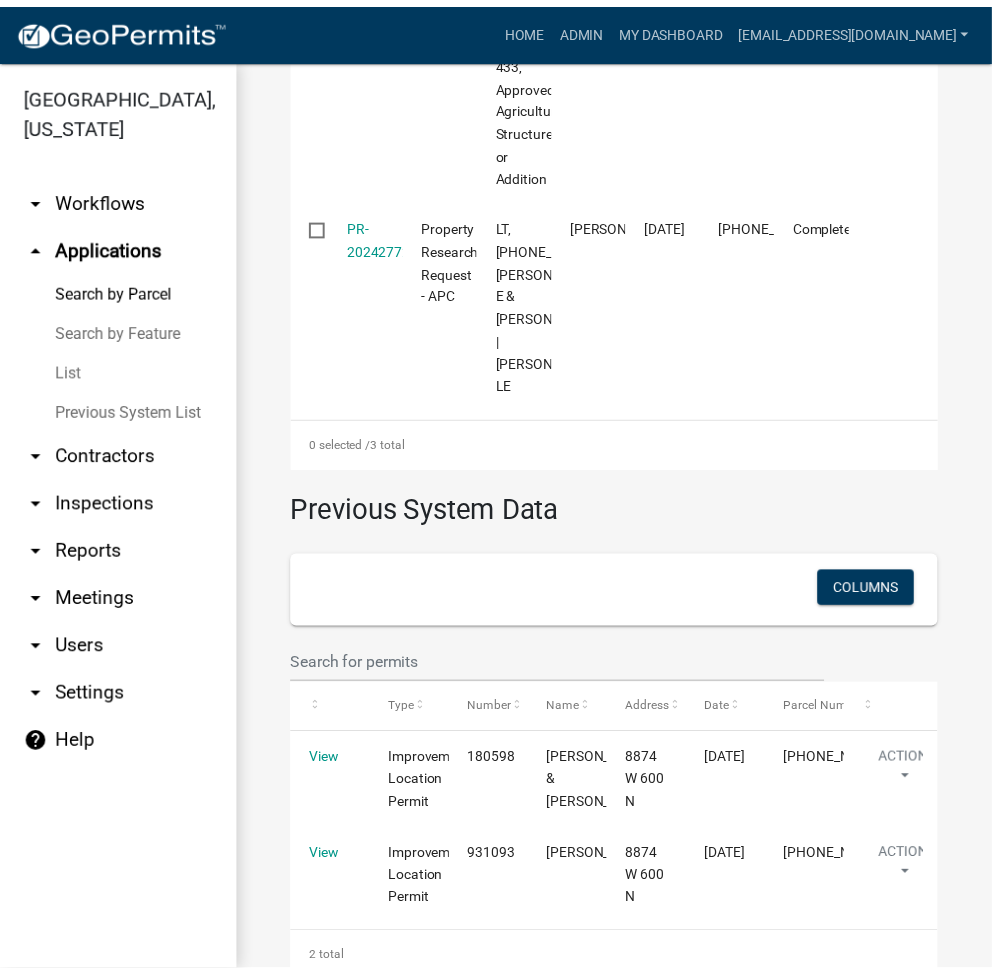 scroll, scrollTop: 533, scrollLeft: 0, axis: vertical 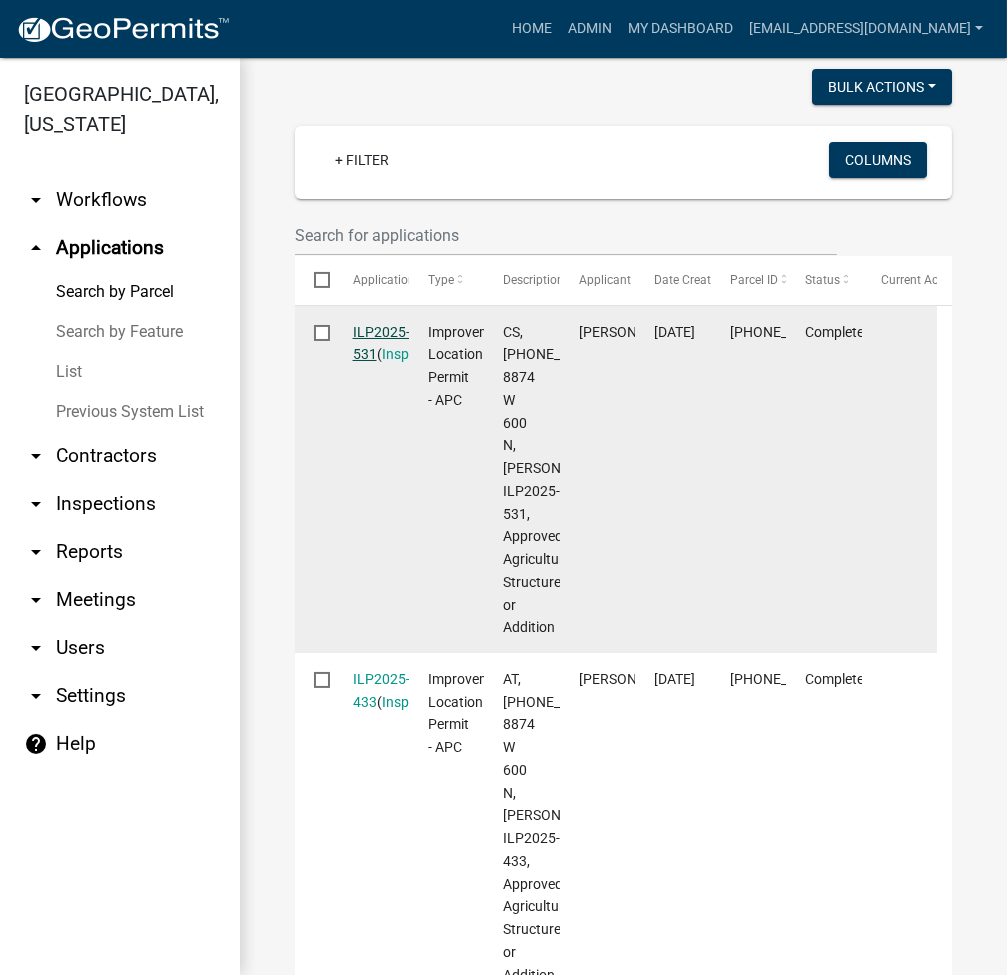 click on "ILP2025-531" 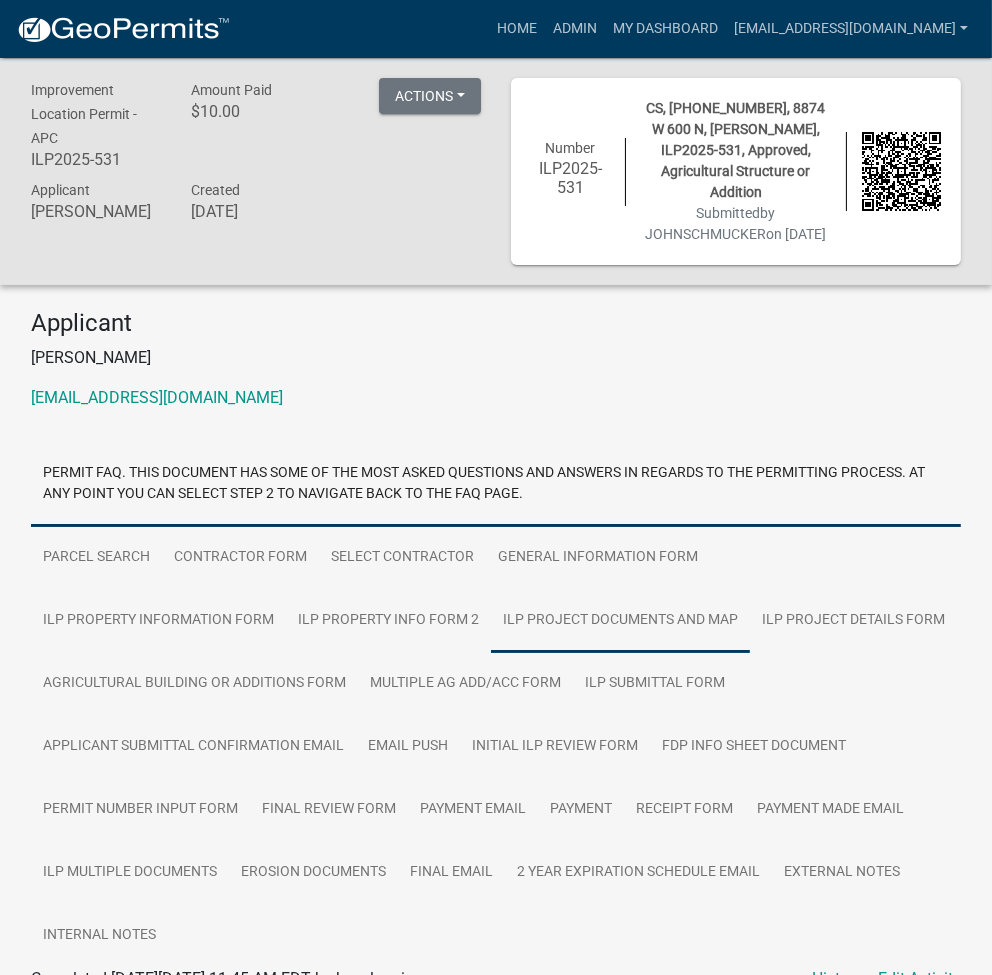 click on "ILP Project Documents and Map" at bounding box center [620, 621] 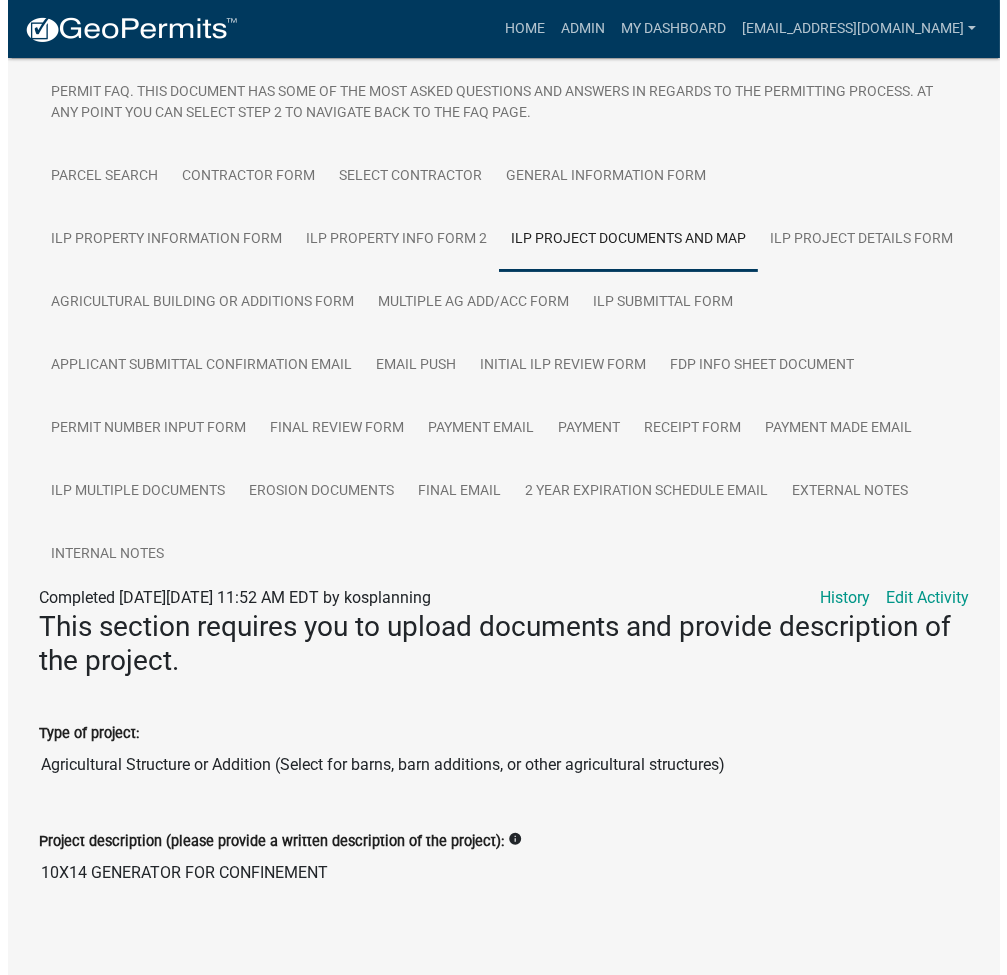 scroll, scrollTop: 0, scrollLeft: 0, axis: both 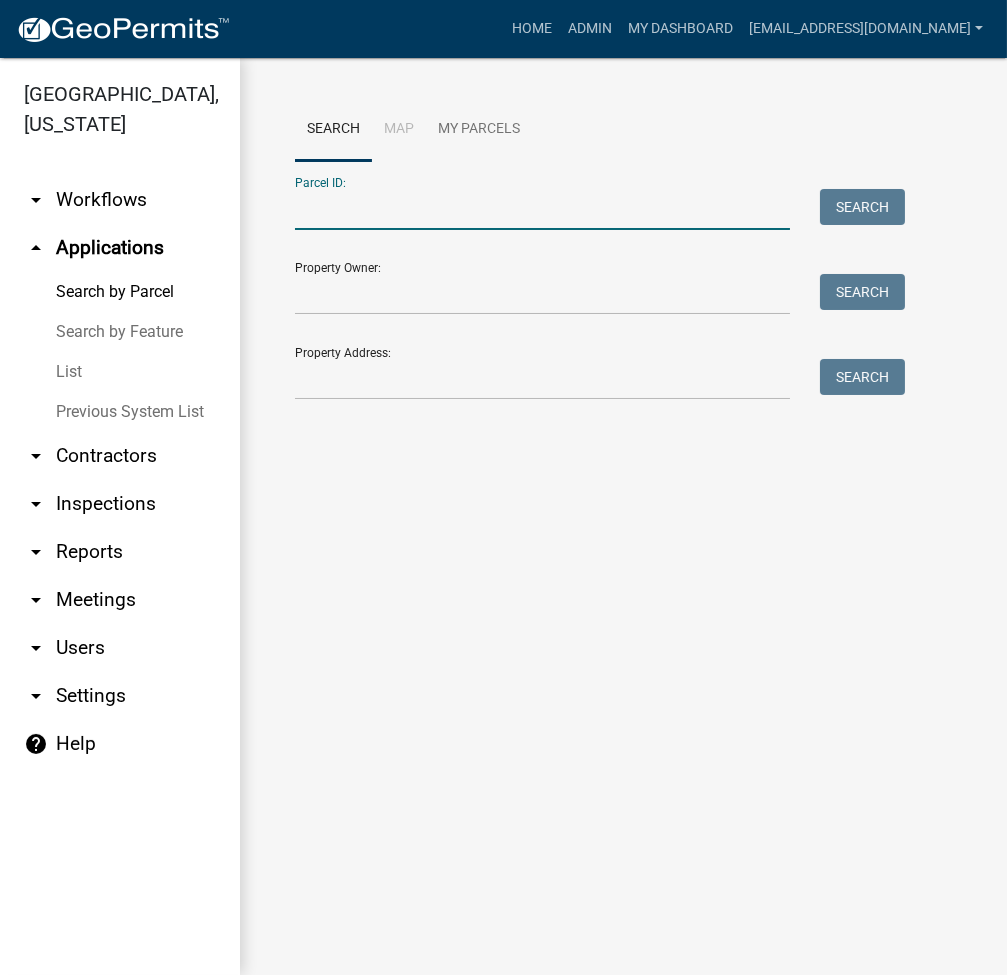 click on "Parcel ID:" at bounding box center (542, 209) 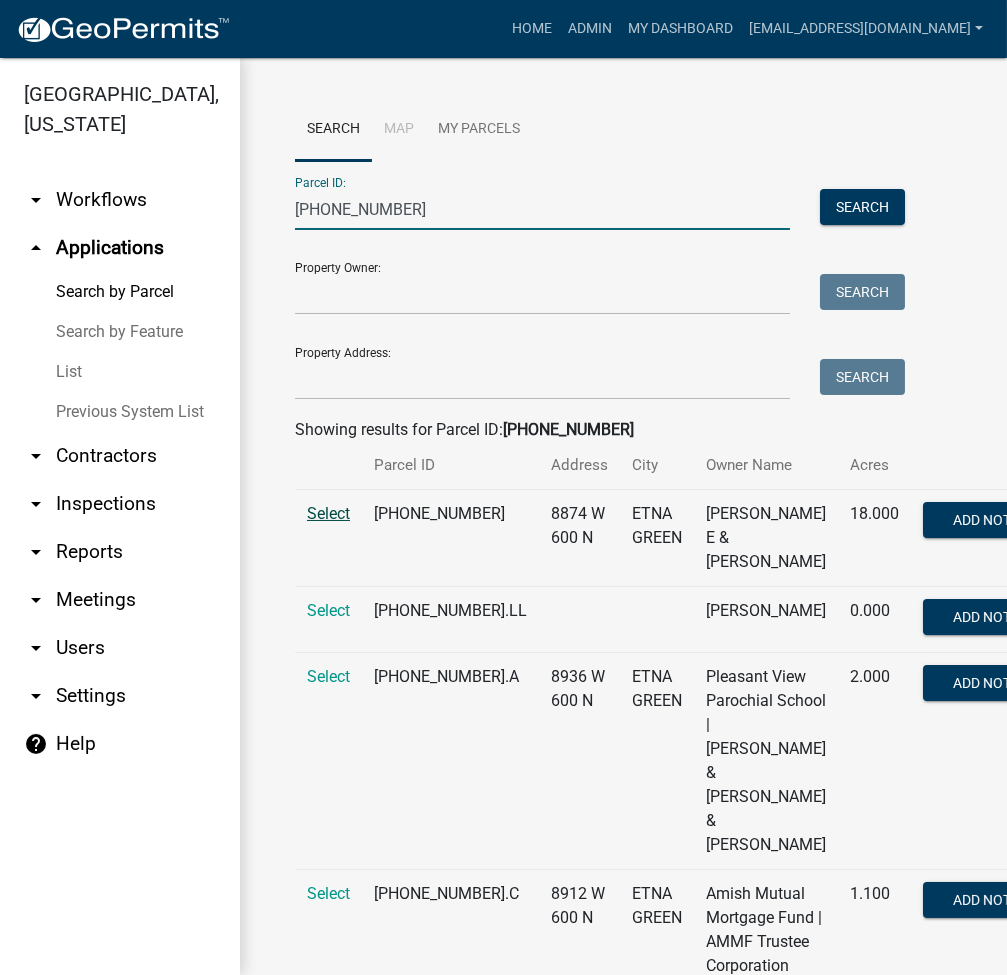 type on "011-023-003" 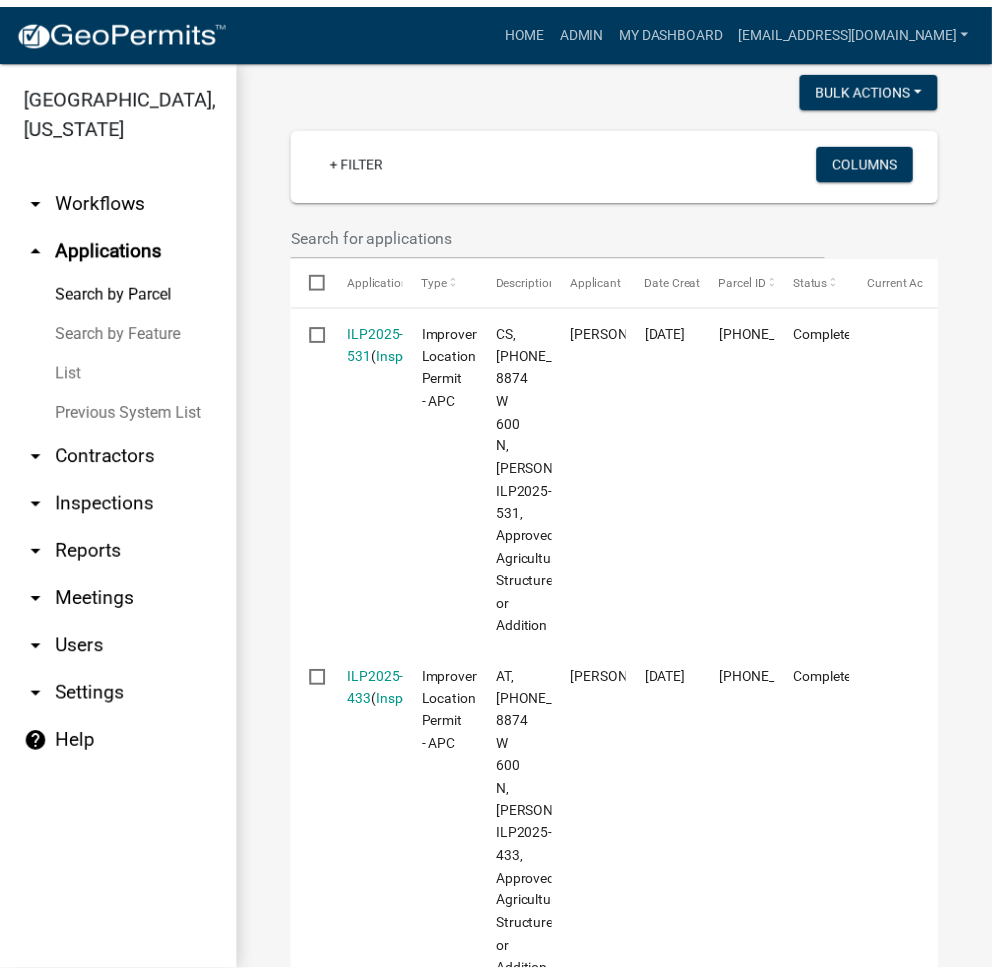 scroll, scrollTop: 1066, scrollLeft: 0, axis: vertical 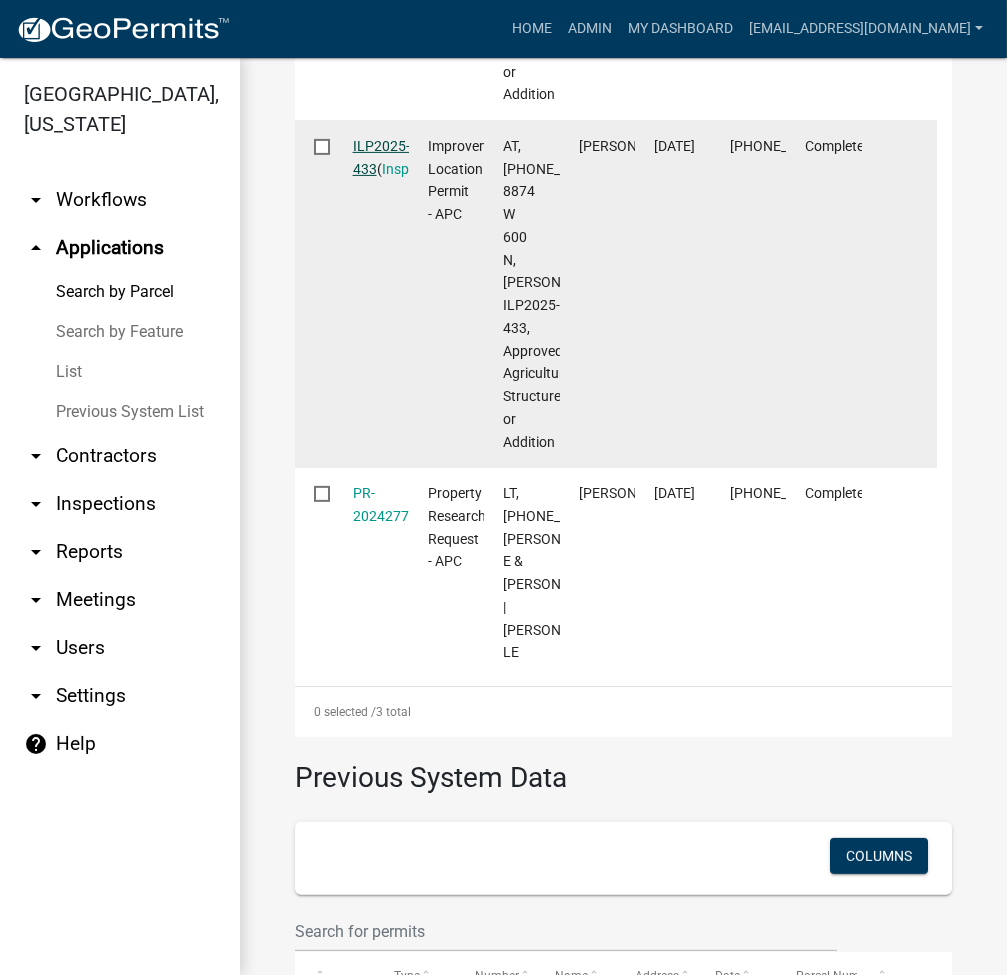 click on "ILP2025-433" 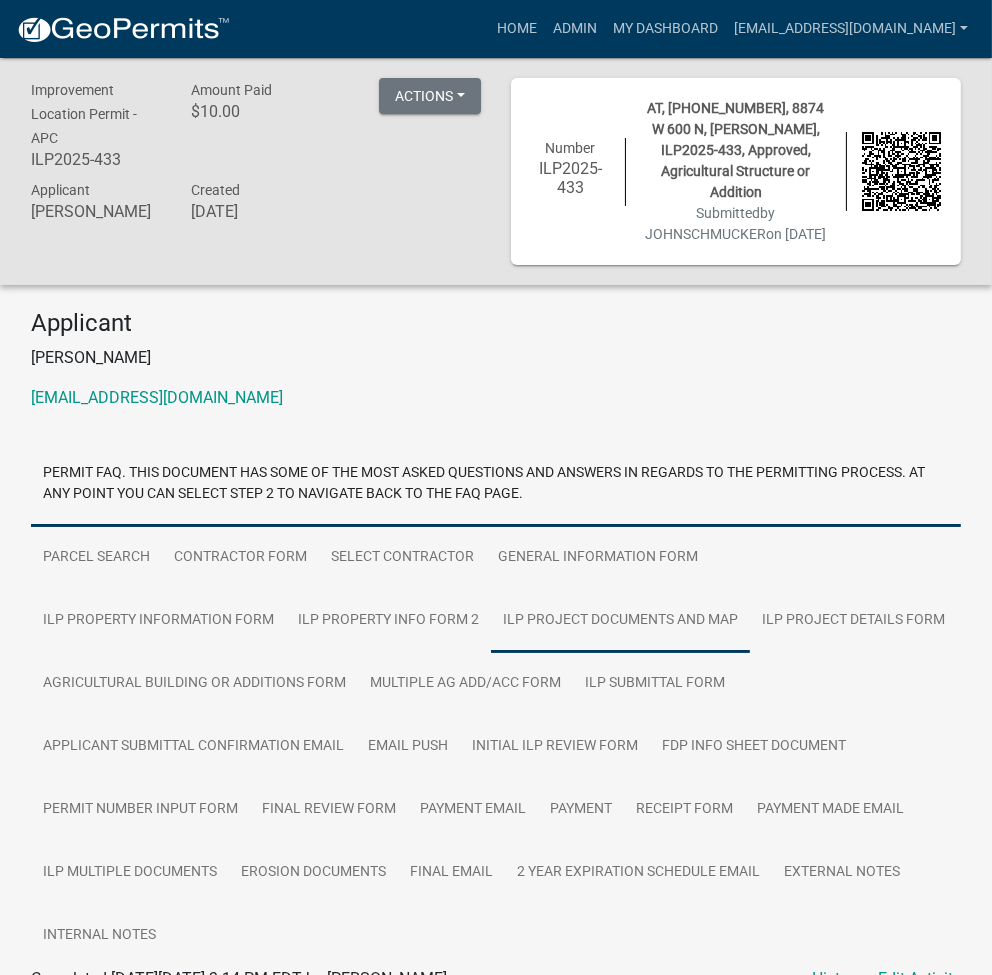 click on "ILP Project Documents and Map" at bounding box center [620, 621] 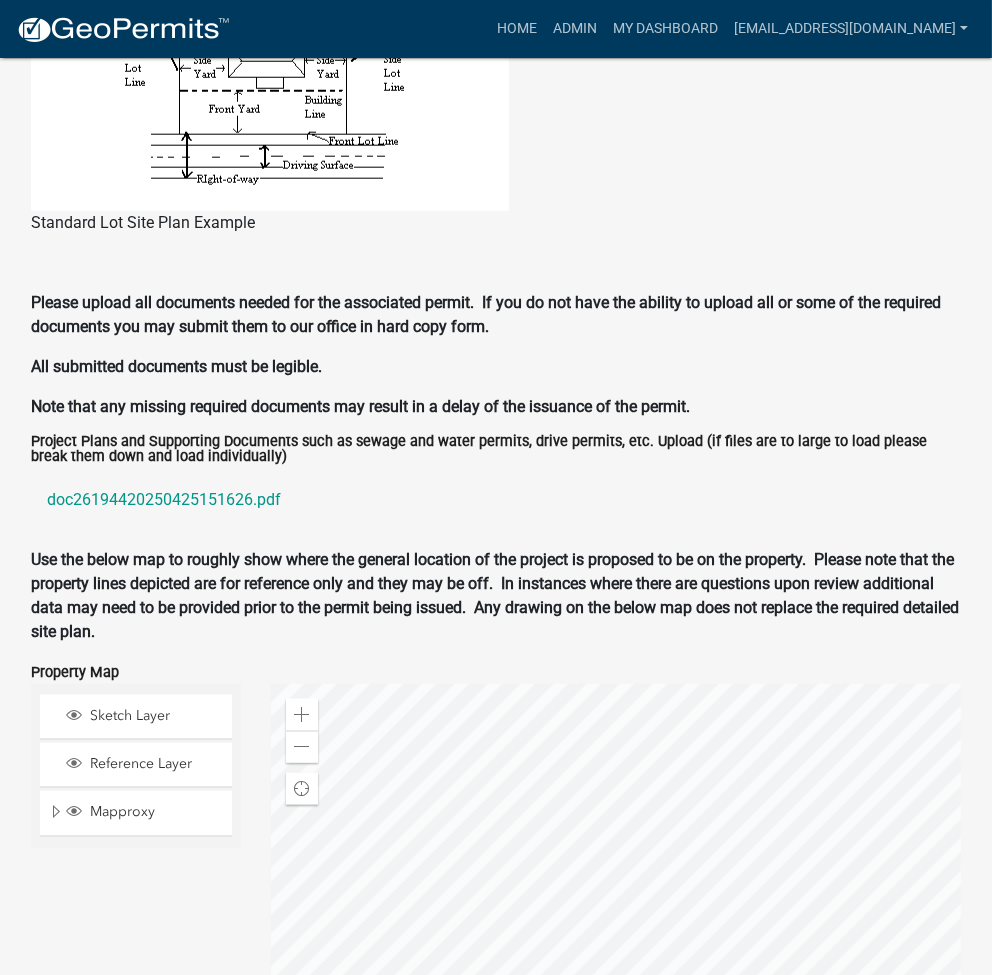 scroll, scrollTop: 2400, scrollLeft: 0, axis: vertical 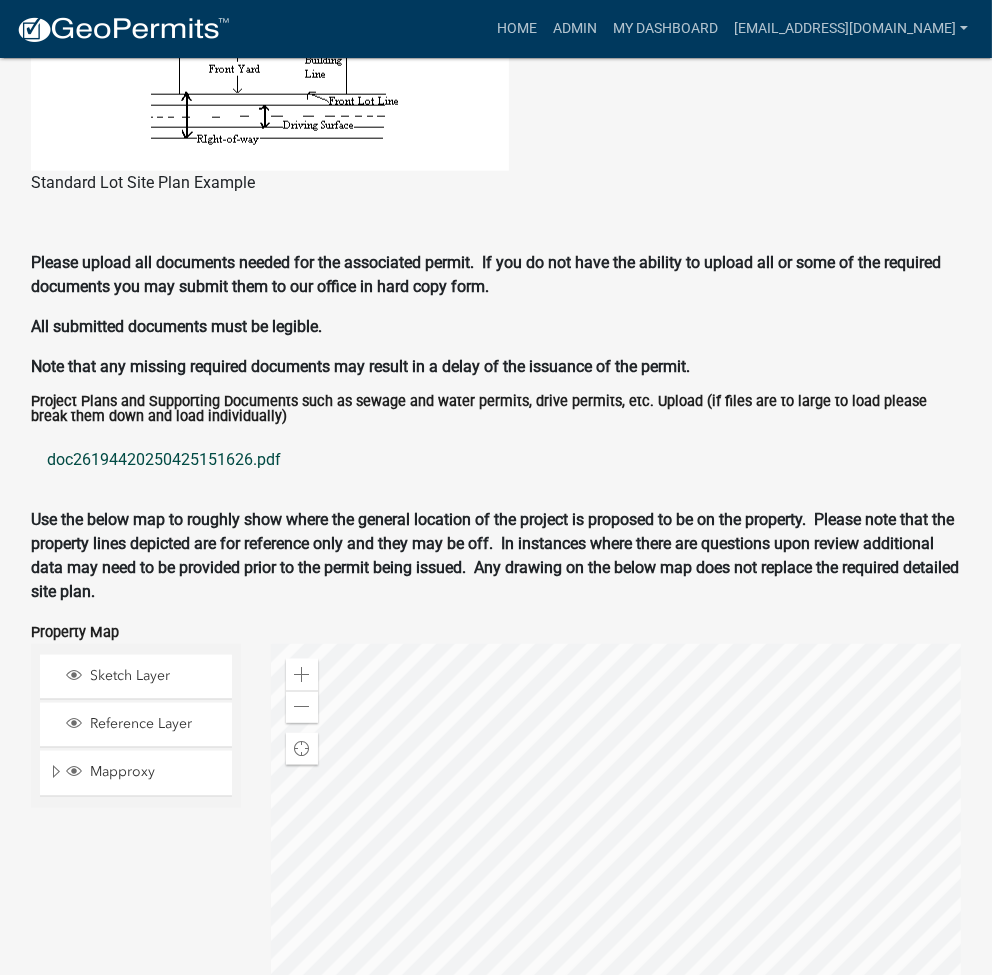 click on "doc26194420250425151626.pdf" 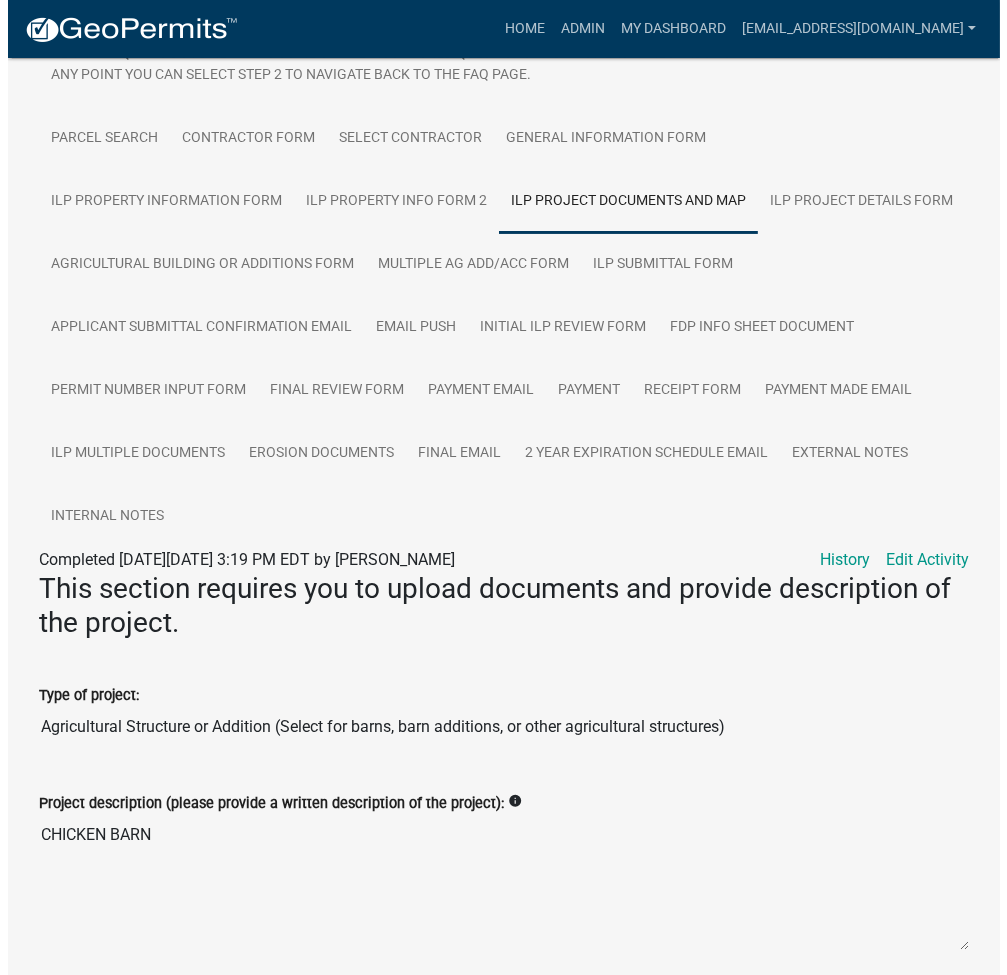 scroll, scrollTop: 0, scrollLeft: 0, axis: both 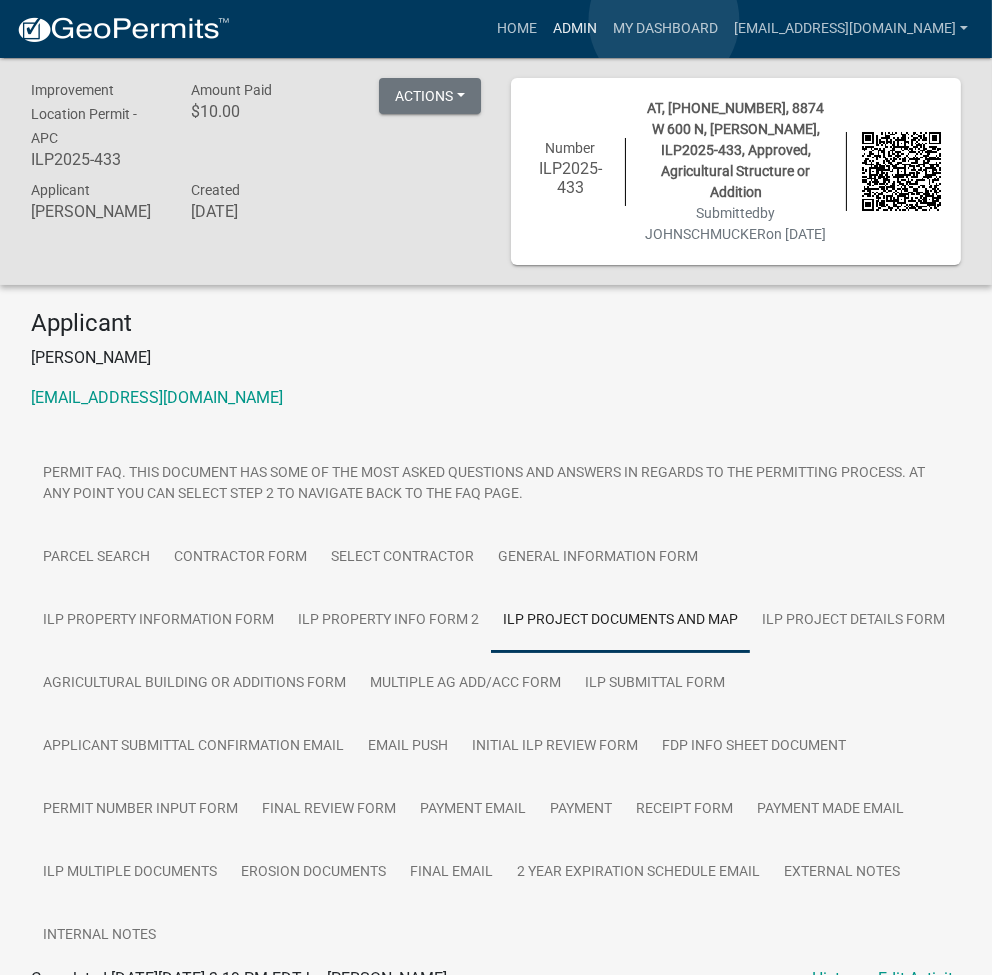 click on "Admin" at bounding box center [575, 29] 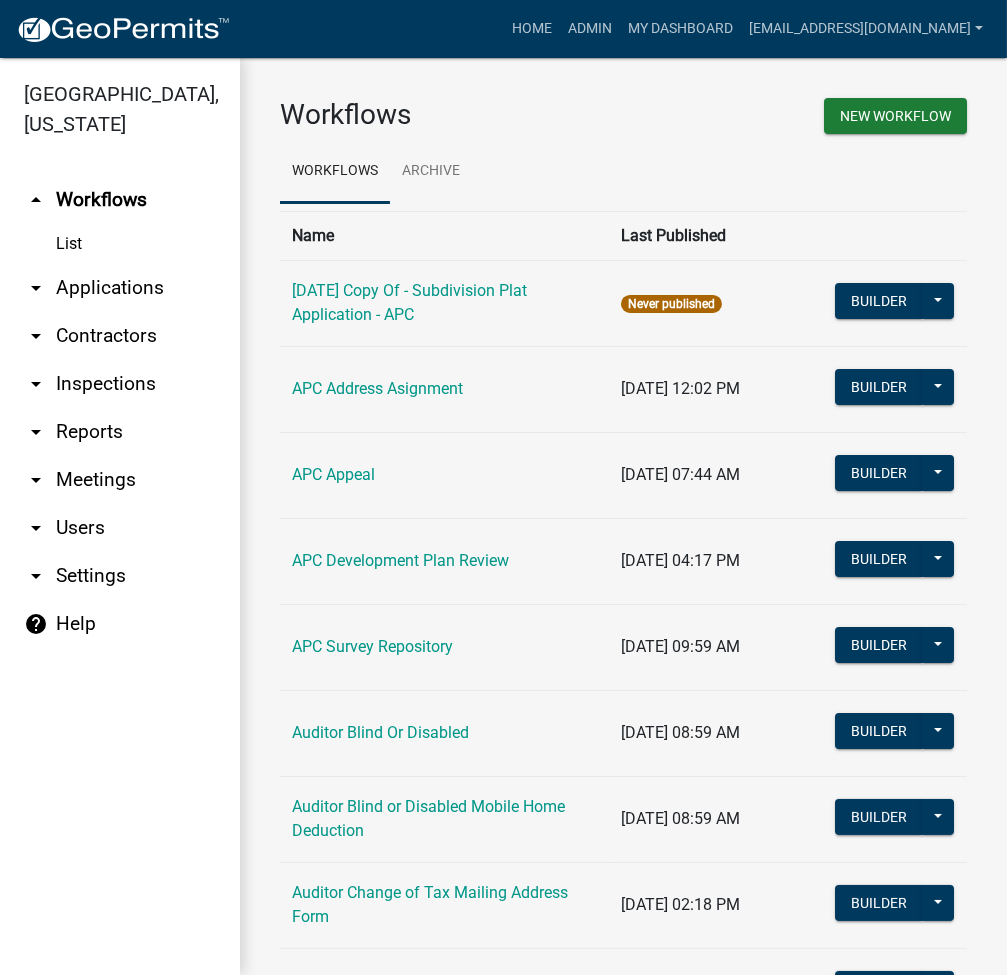 click on "arrow_drop_down   Applications" at bounding box center [120, 288] 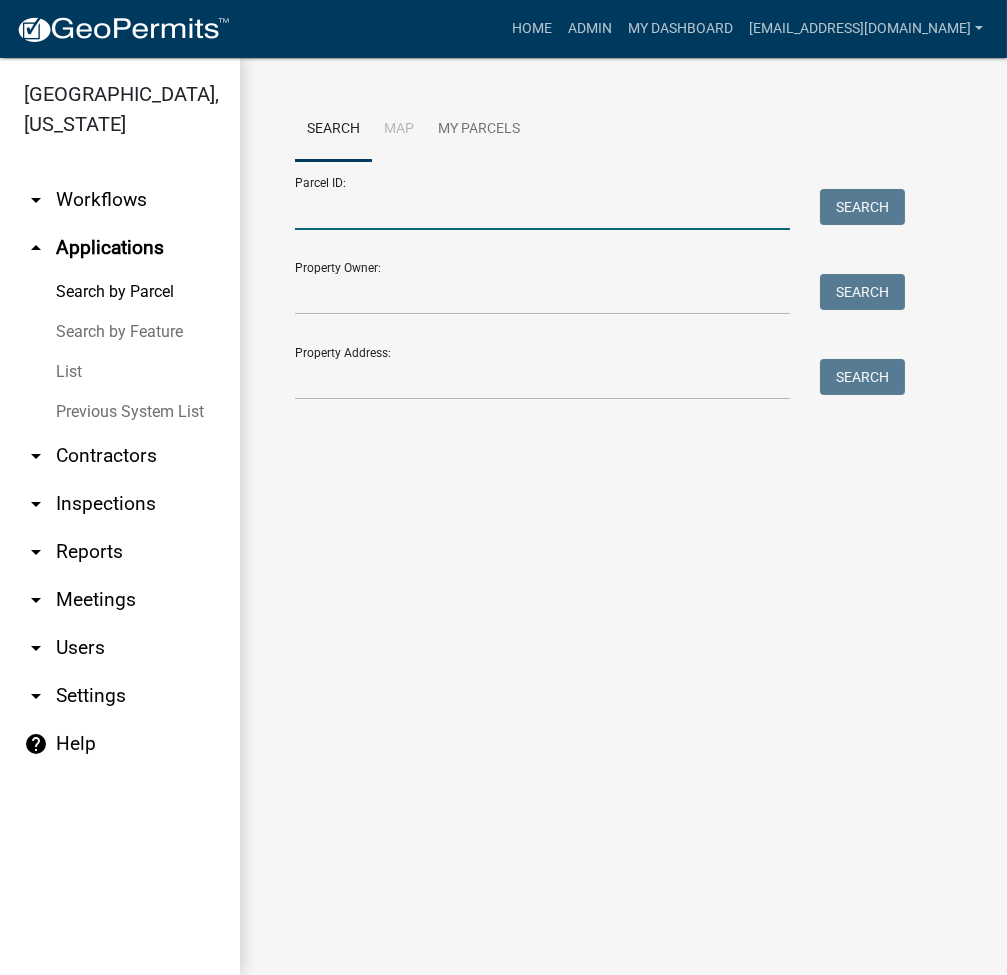 click on "Parcel ID:" at bounding box center (542, 209) 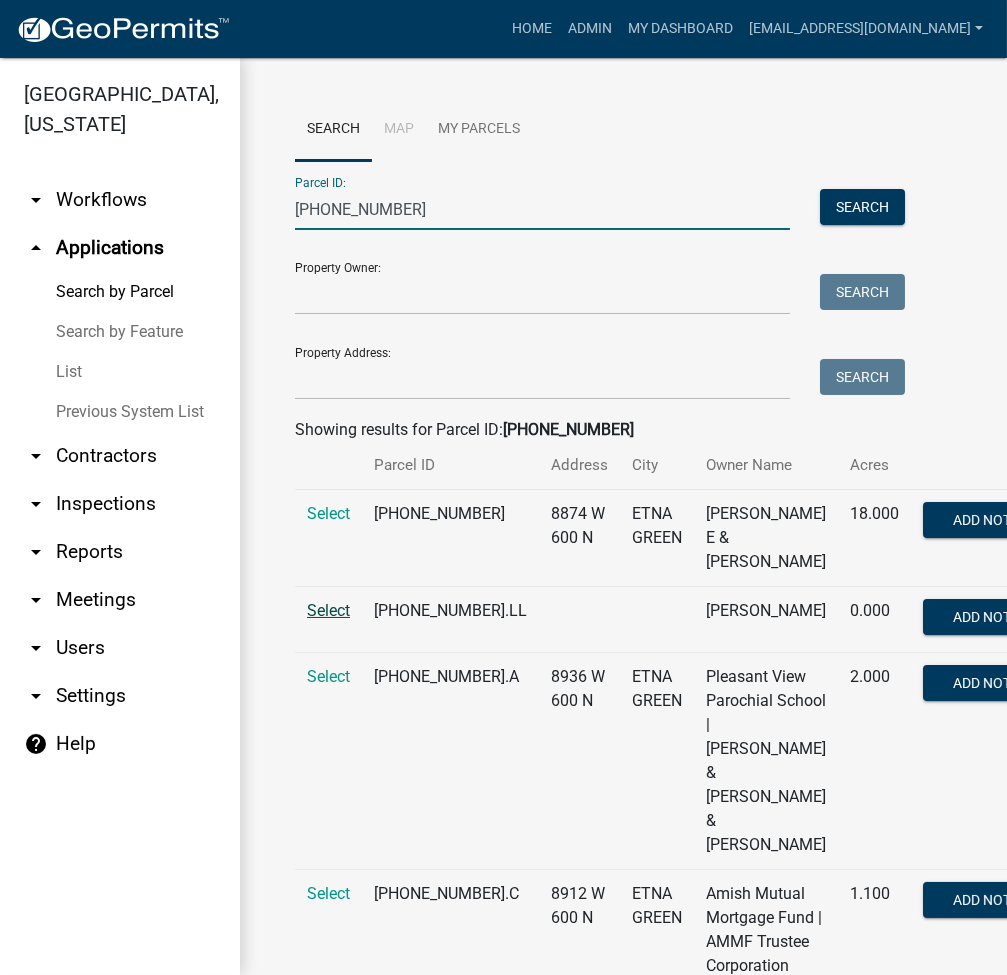 type on "011-023-003" 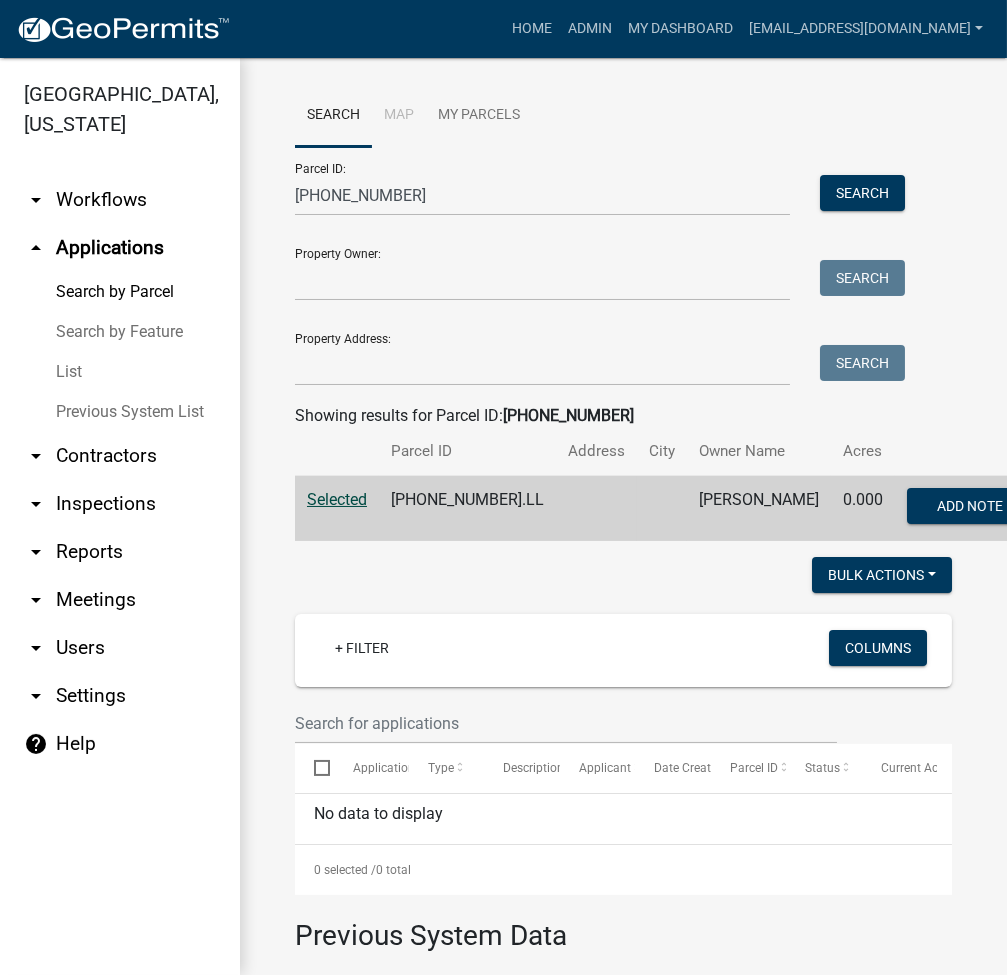 scroll, scrollTop: 0, scrollLeft: 0, axis: both 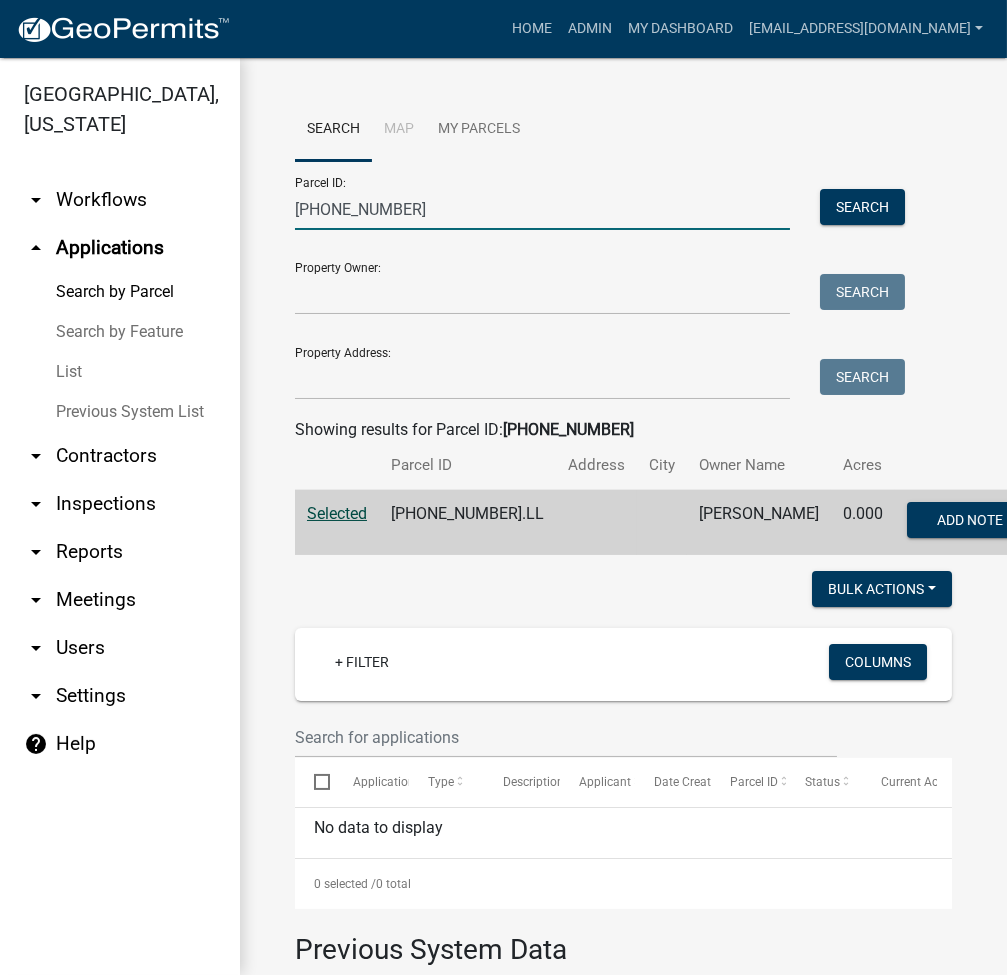 click on "011-023-003" at bounding box center (542, 209) 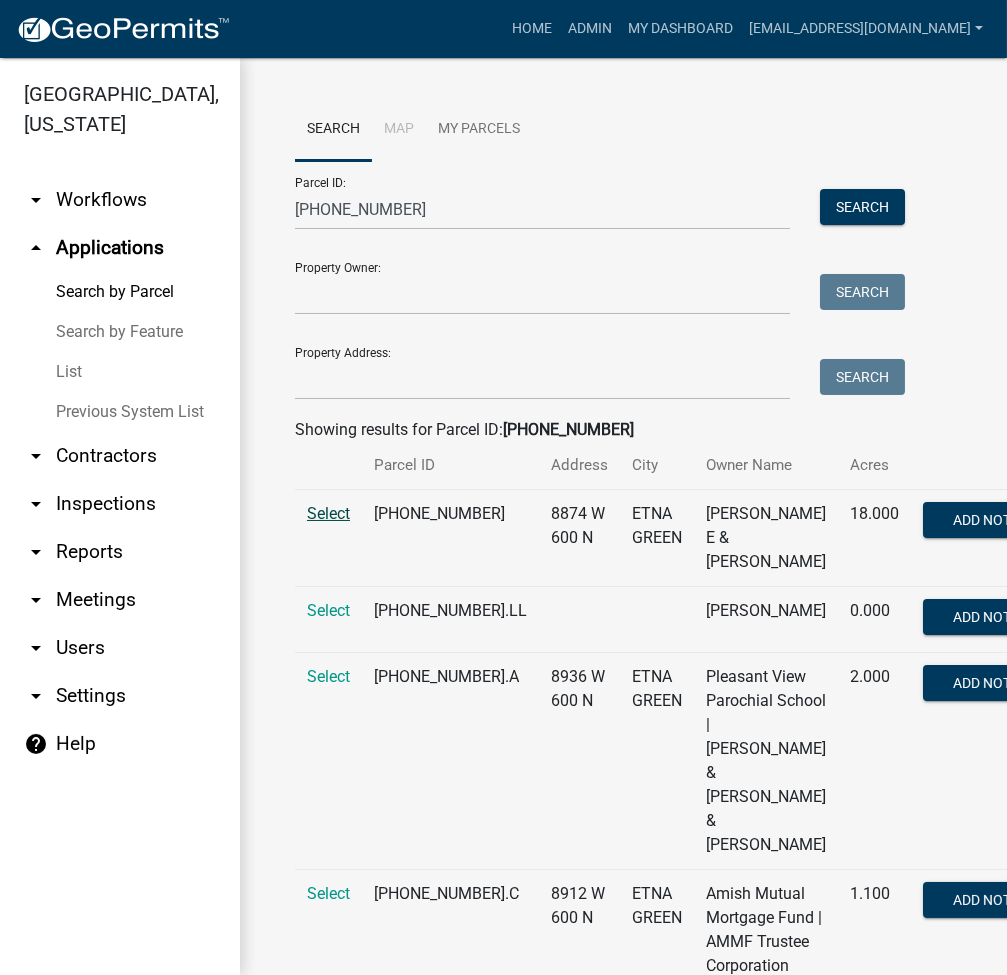 click on "Select" at bounding box center (328, 513) 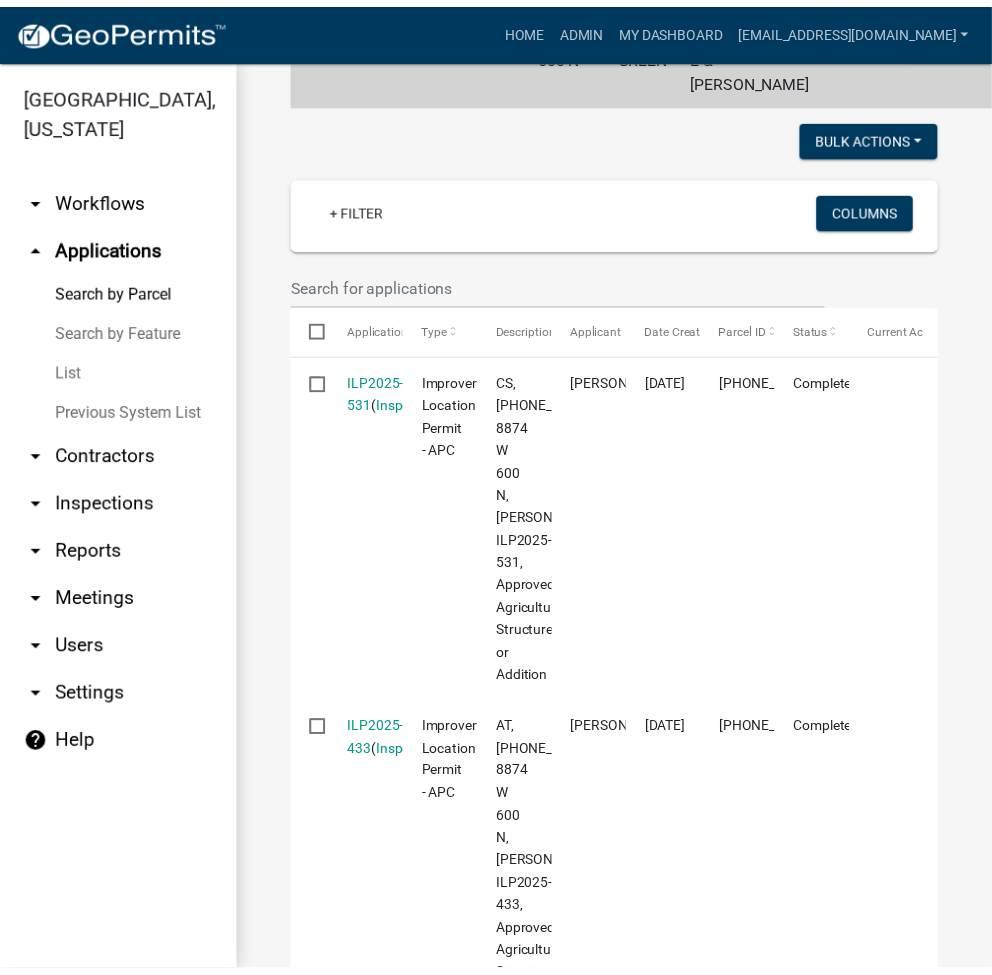 scroll, scrollTop: 533, scrollLeft: 0, axis: vertical 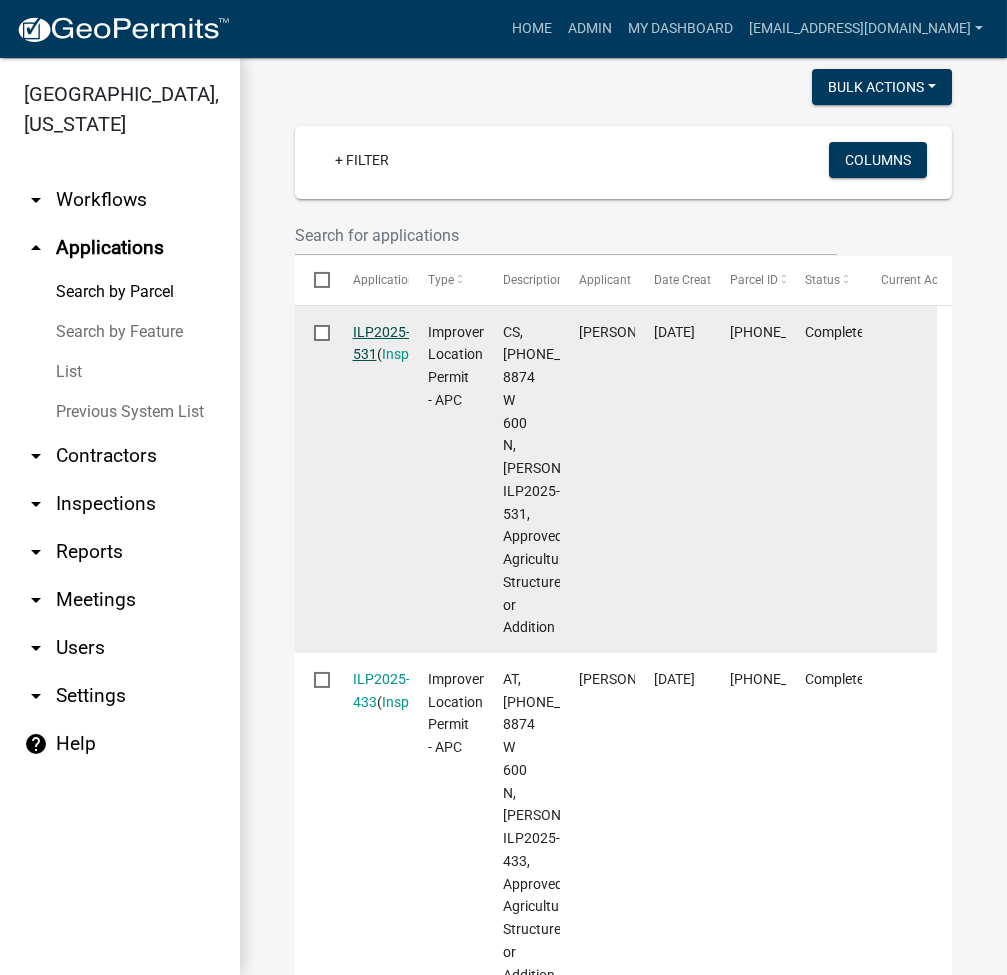 click on "ILP2025-531" 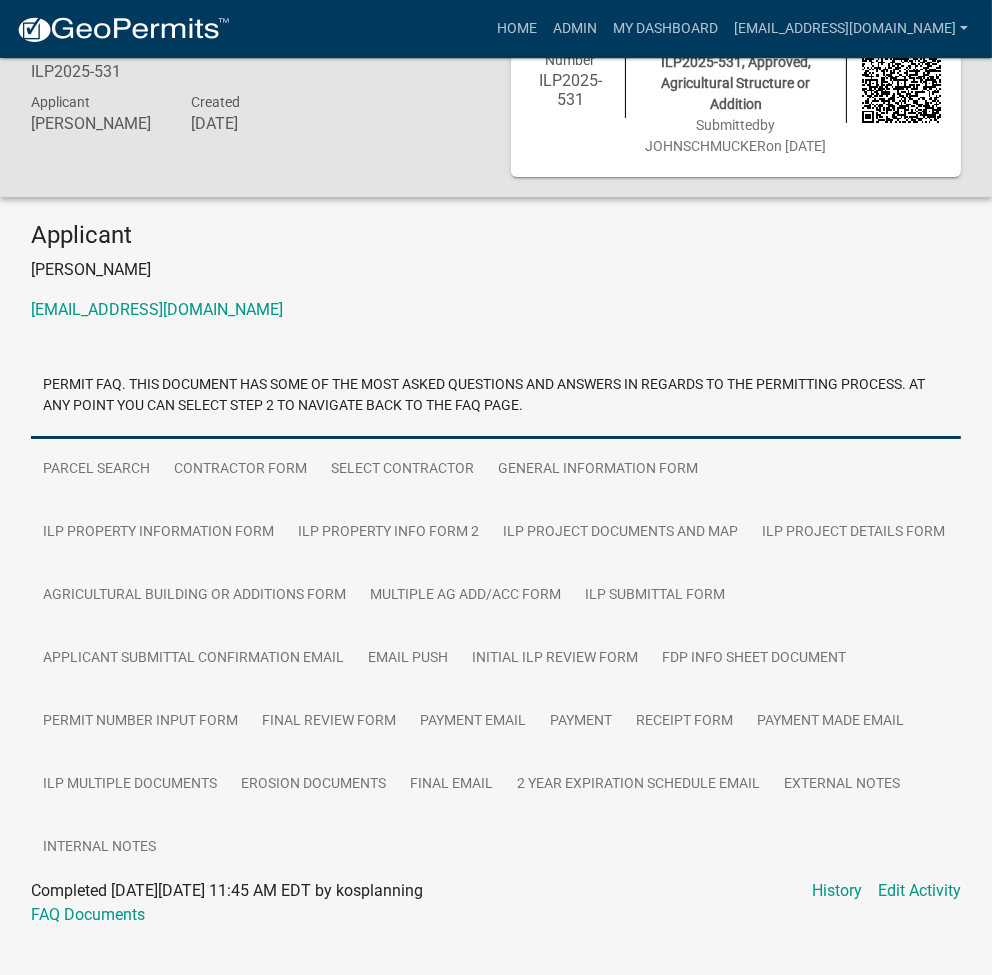 scroll, scrollTop: 124, scrollLeft: 0, axis: vertical 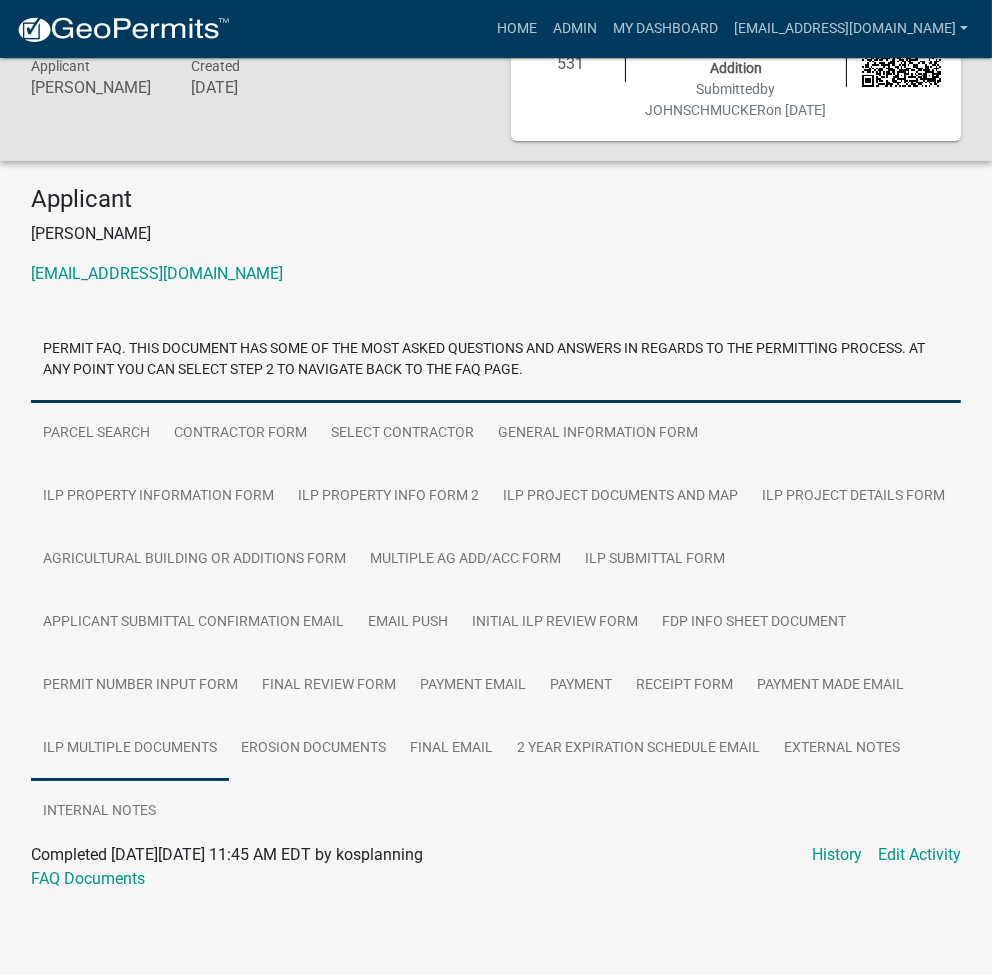 click on "ILP Multiple Documents" at bounding box center (130, 749) 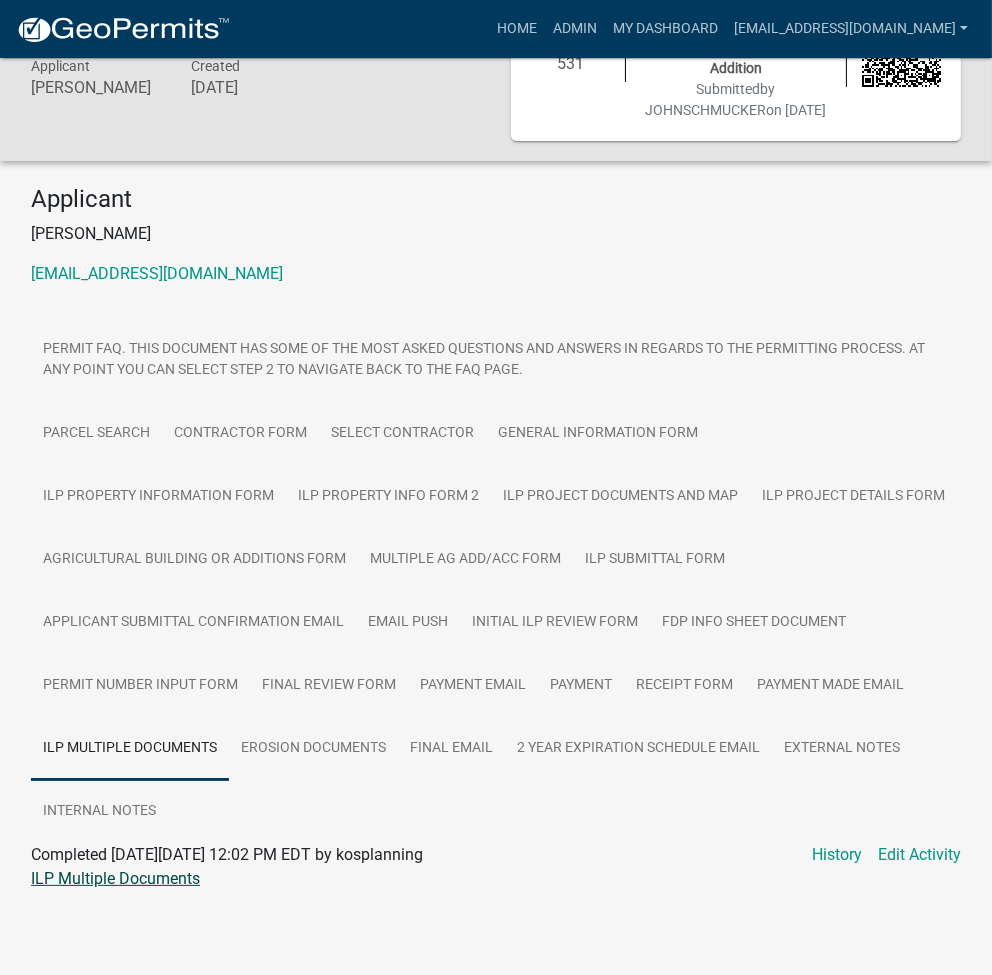 click on "ILP Multiple Documents" 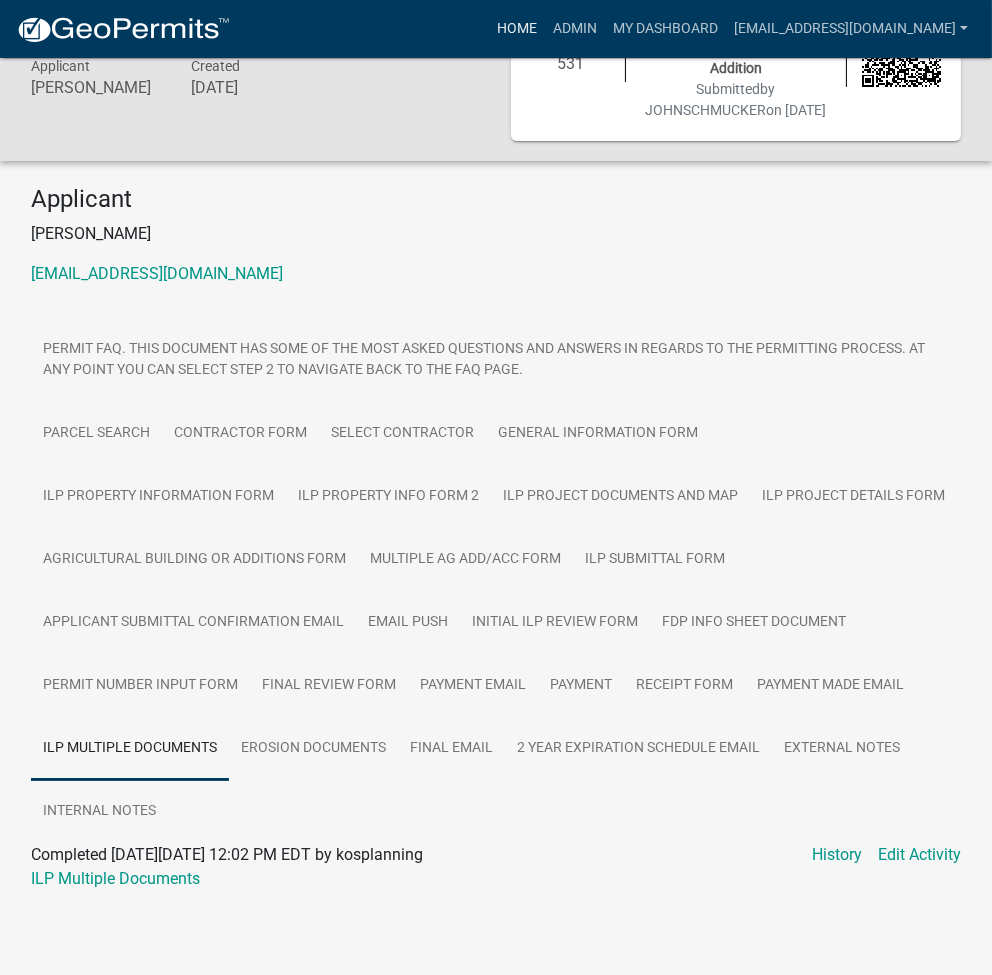 click on "Home" at bounding box center [517, 29] 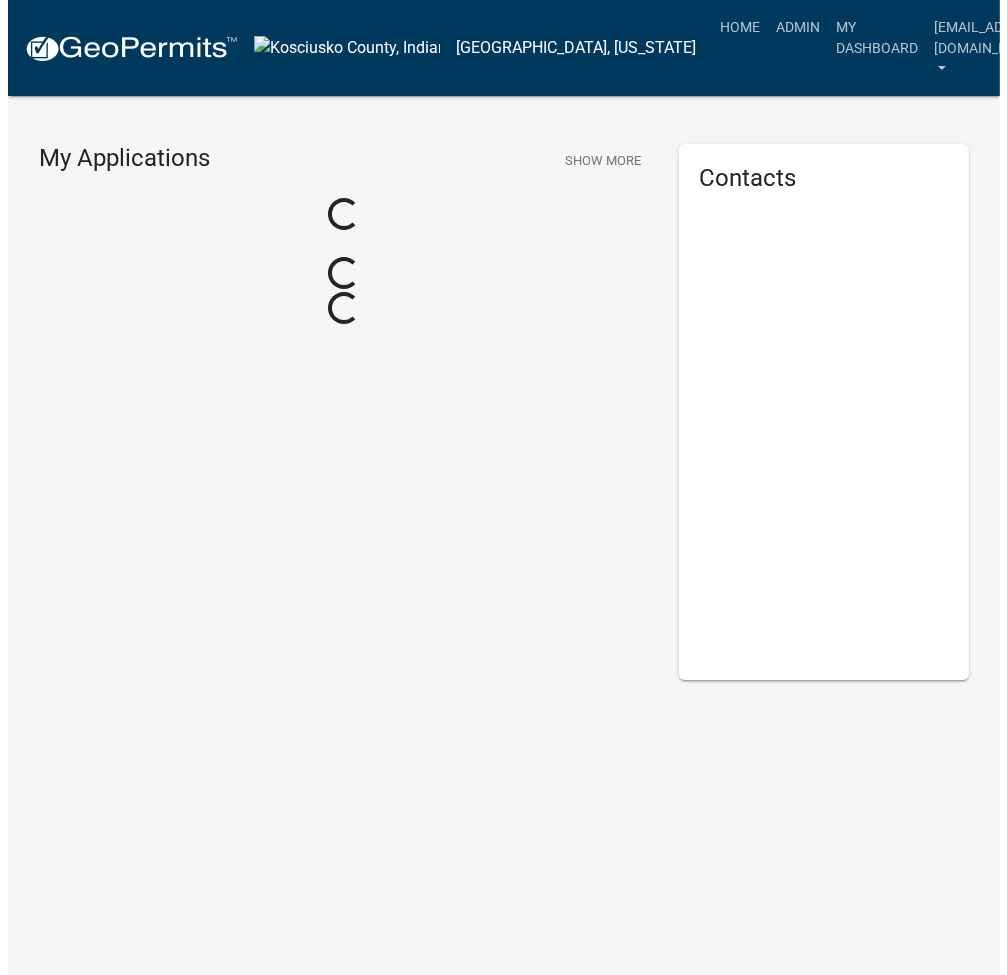 scroll, scrollTop: 0, scrollLeft: 0, axis: both 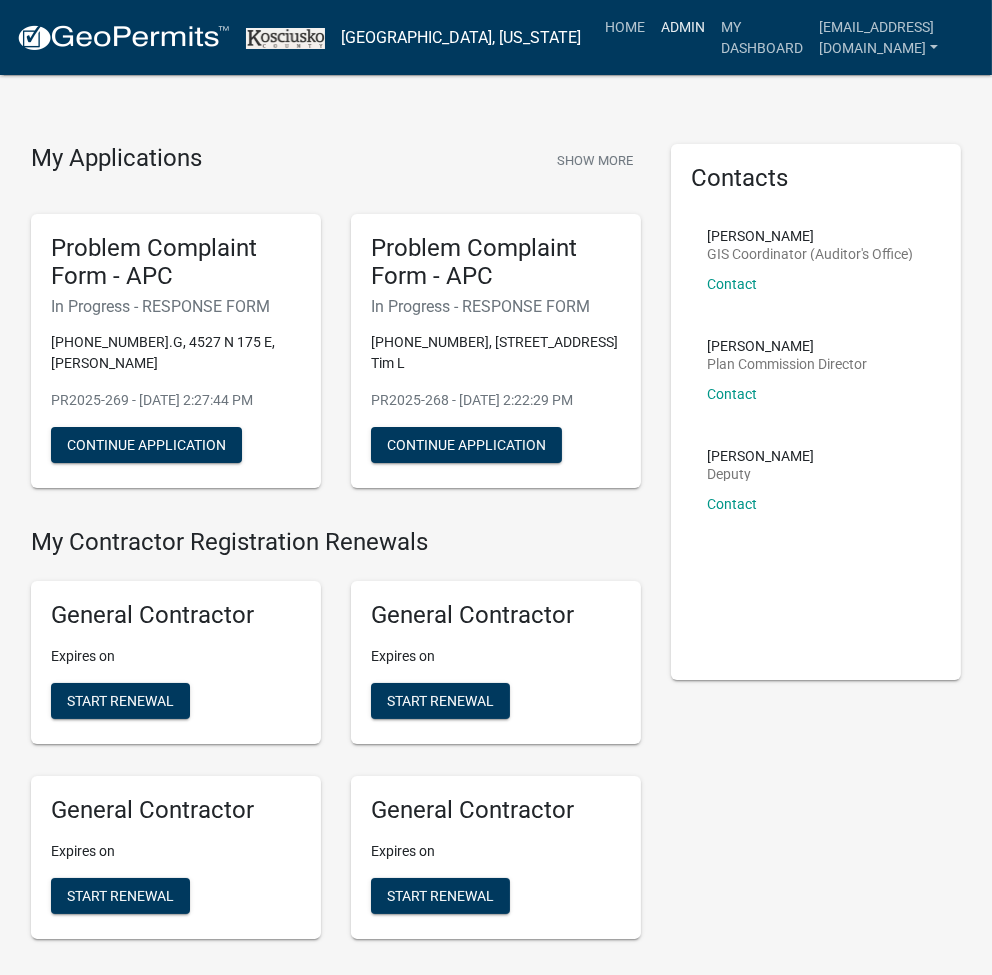 click on "Admin" at bounding box center (683, 27) 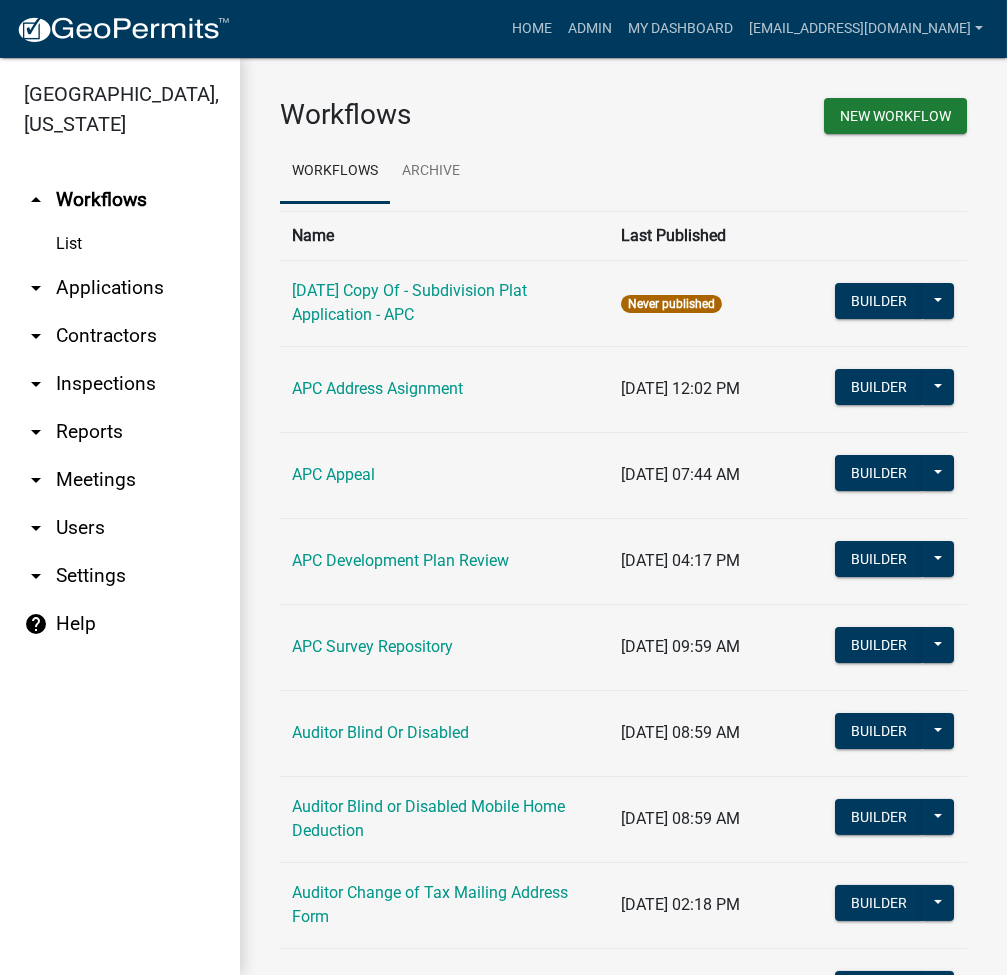 click on "arrow_drop_down   Applications" at bounding box center [120, 288] 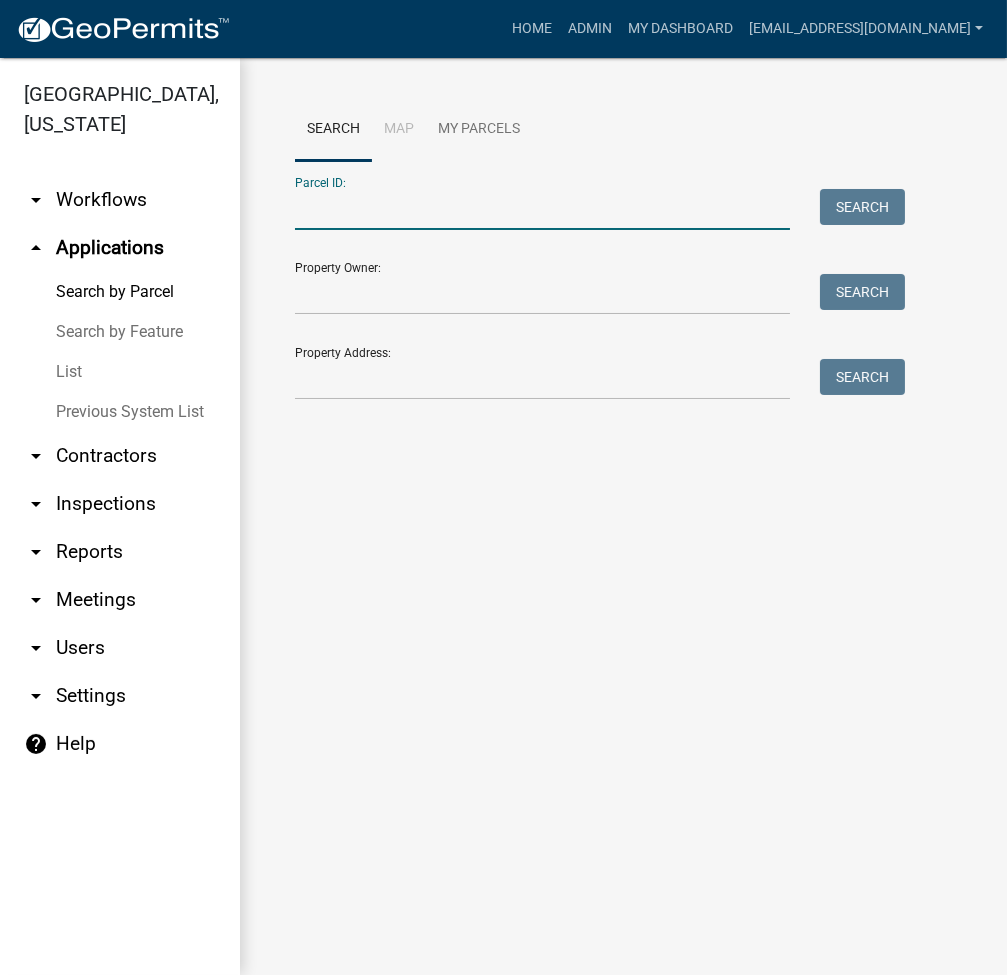 paste on "[PHONE_NUMBER]" 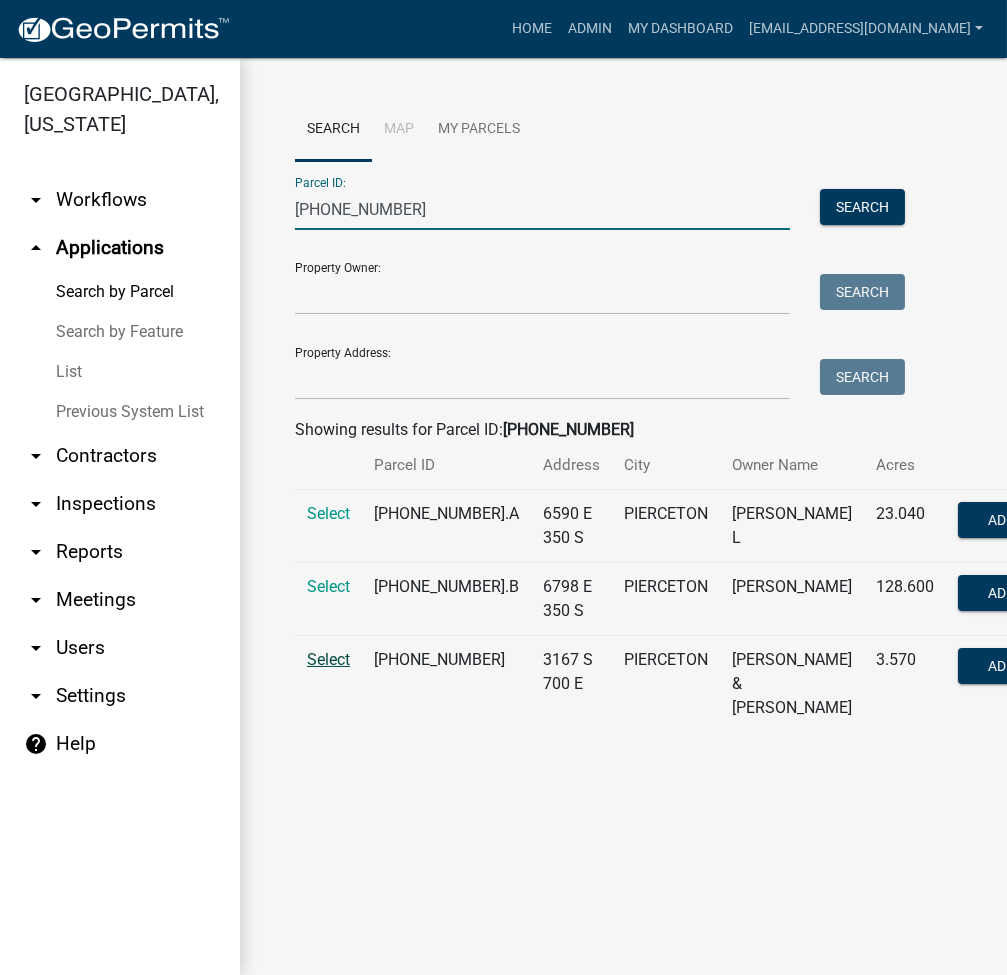 type on "[PHONE_NUMBER]" 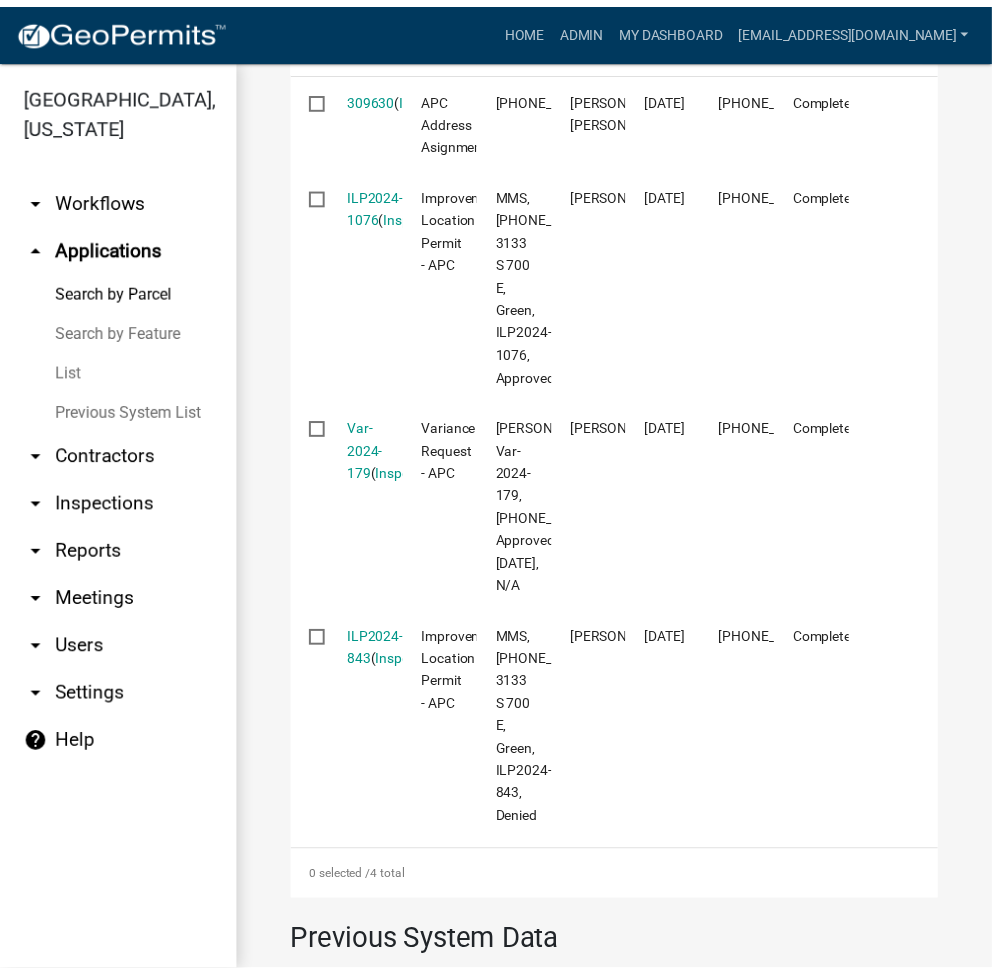 scroll, scrollTop: 800, scrollLeft: 0, axis: vertical 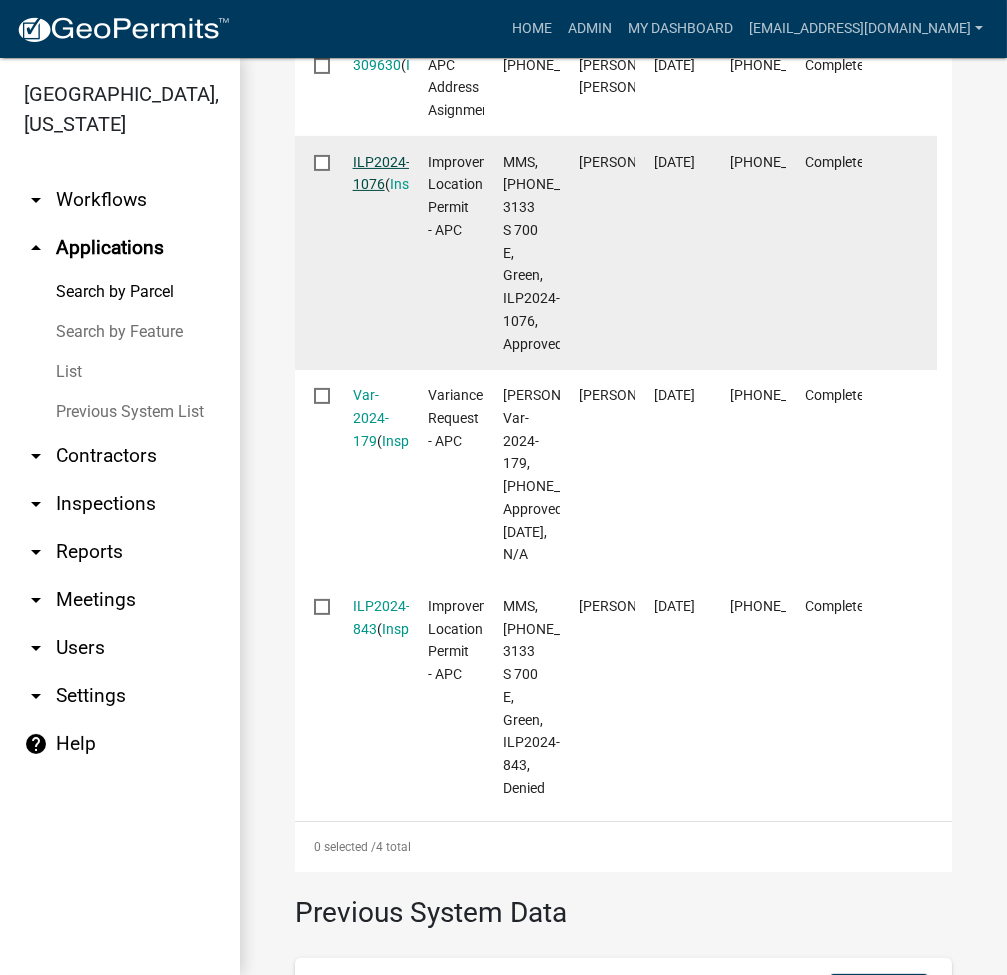 click on "ILP2024-1076" 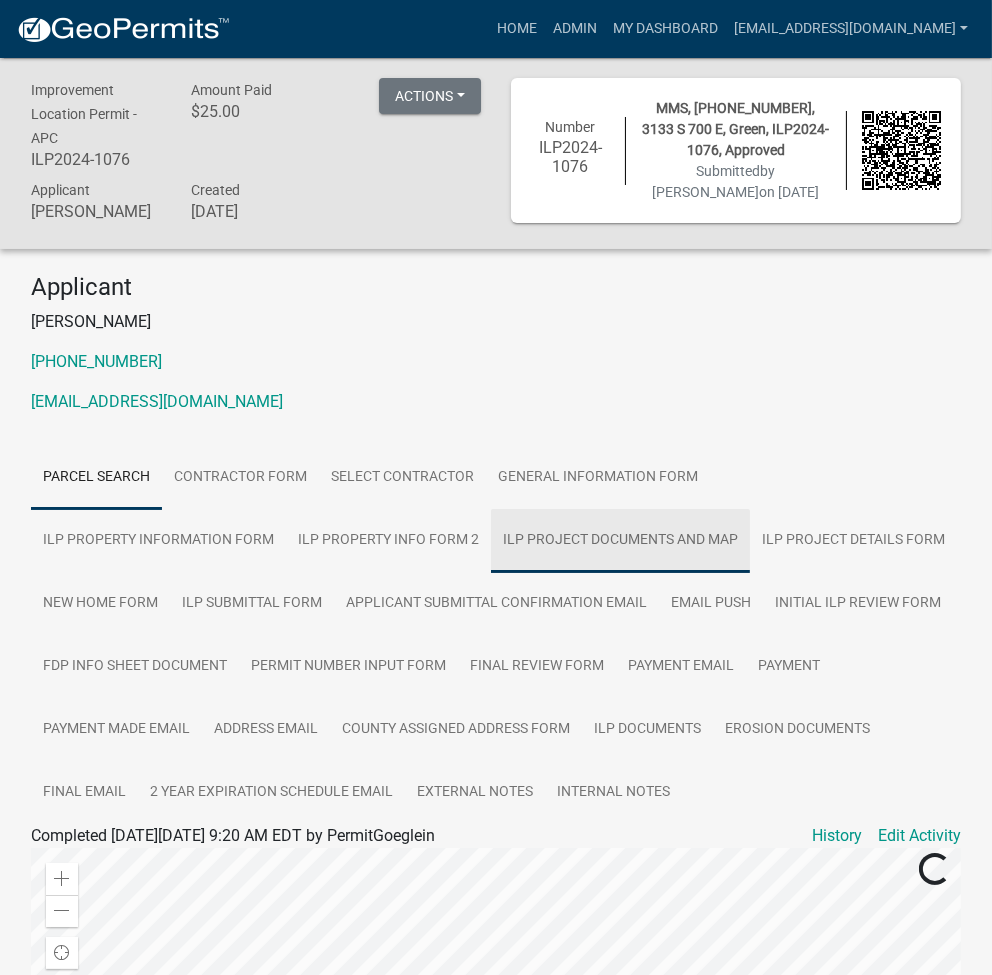 click on "ILP Project Documents and Map" at bounding box center [620, 541] 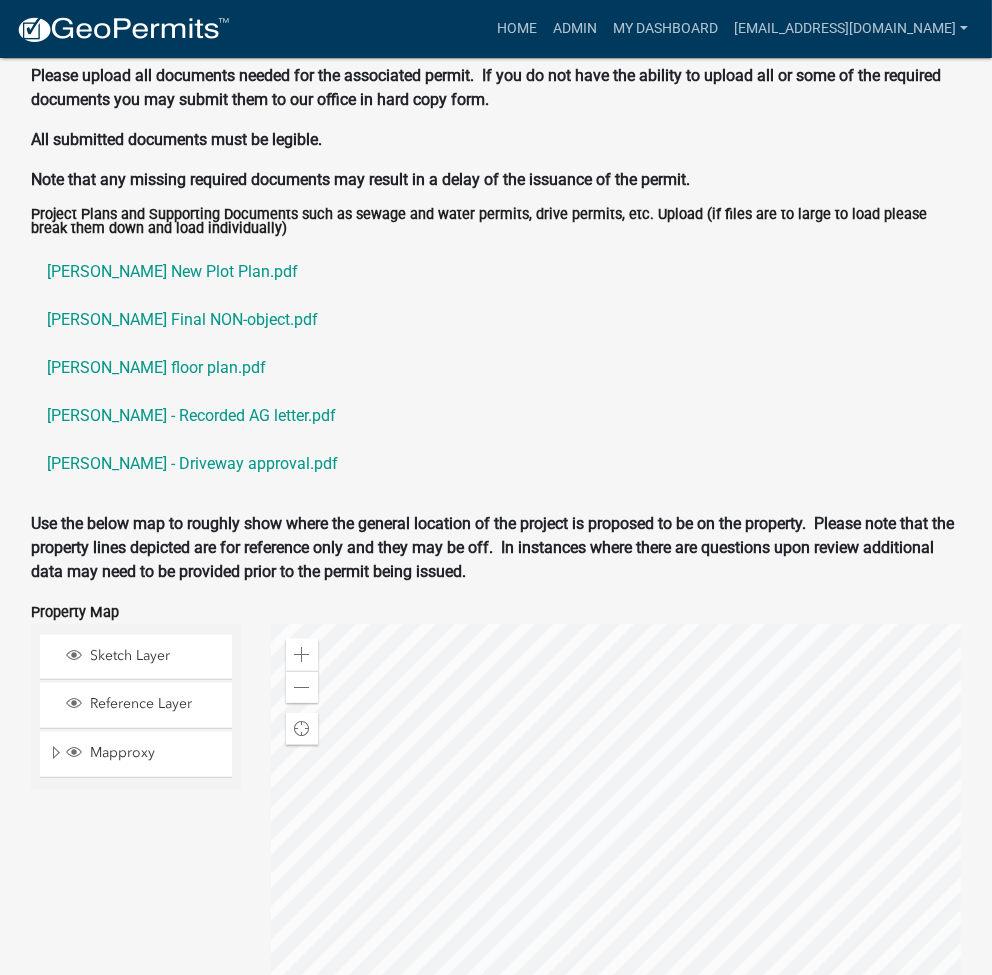 scroll, scrollTop: 1778, scrollLeft: 0, axis: vertical 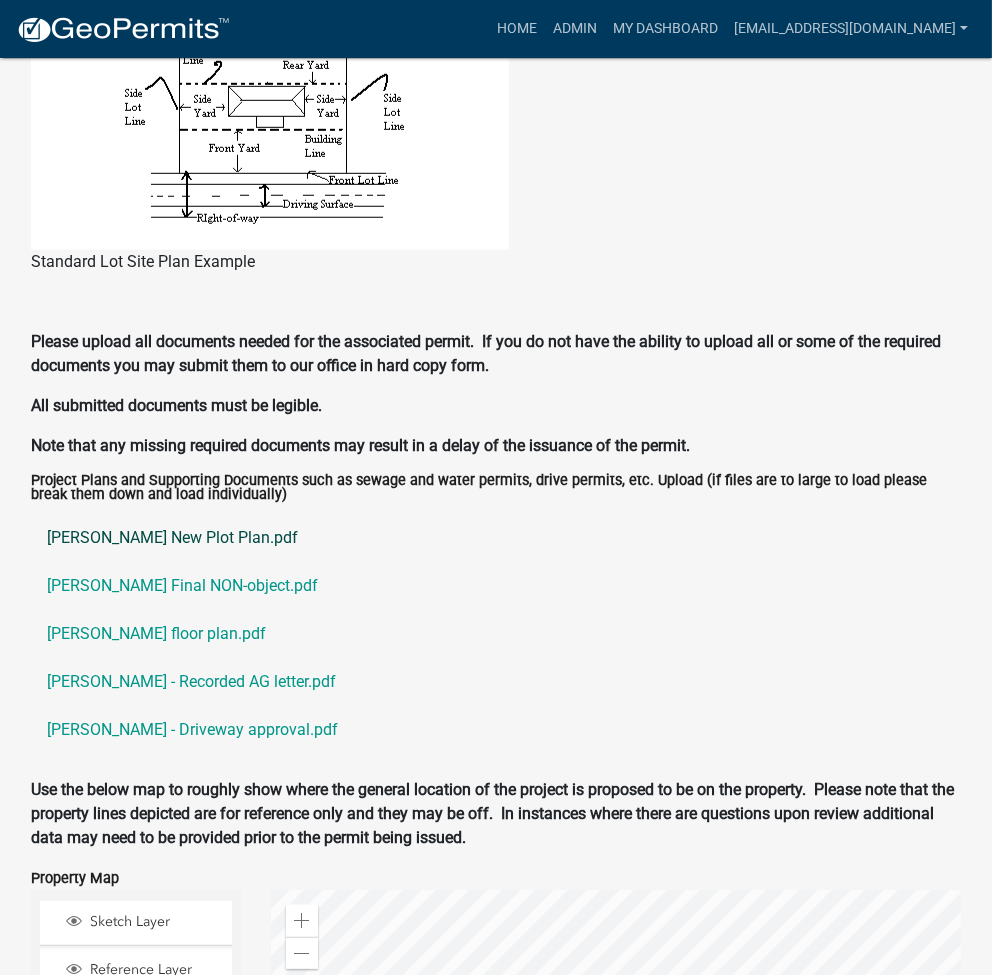click on "[PERSON_NAME] New Plot Plan.pdf" 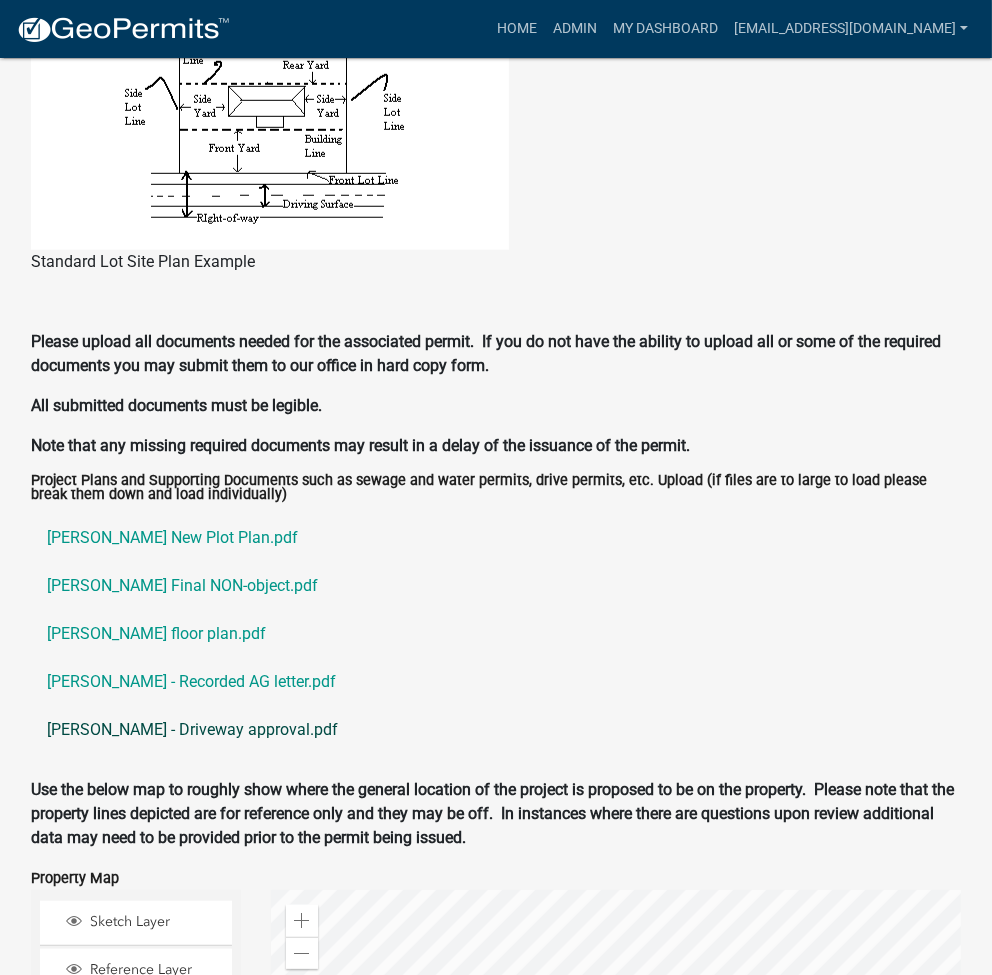 click on "[PERSON_NAME] - Driveway approval.pdf" 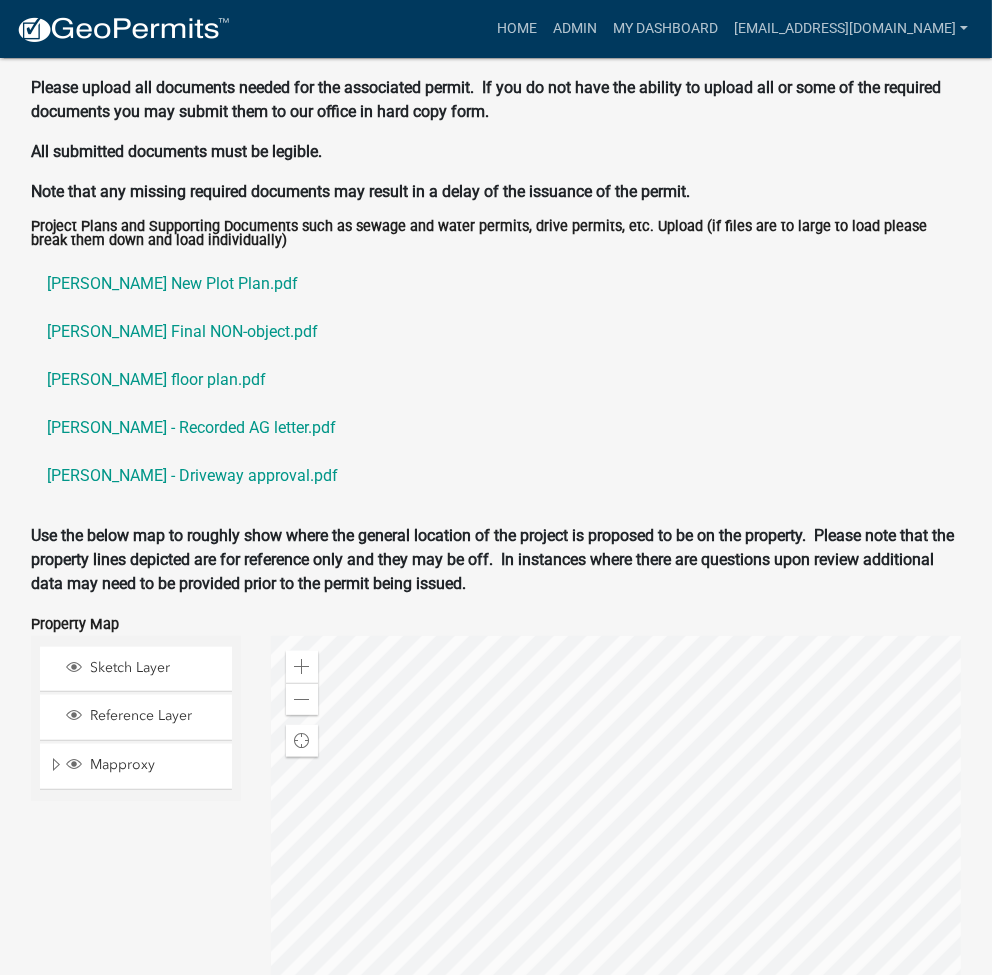 scroll, scrollTop: 2044, scrollLeft: 0, axis: vertical 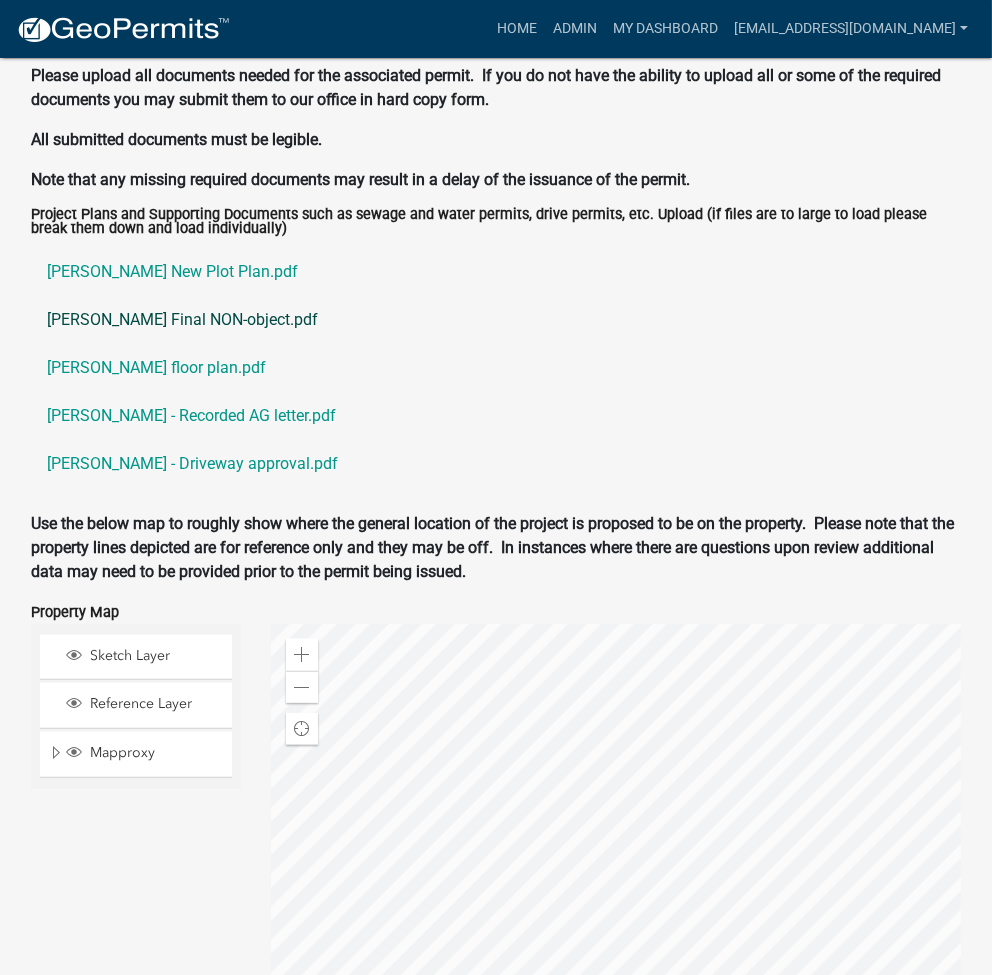 click on "[PERSON_NAME] Final NON-object.pdf" 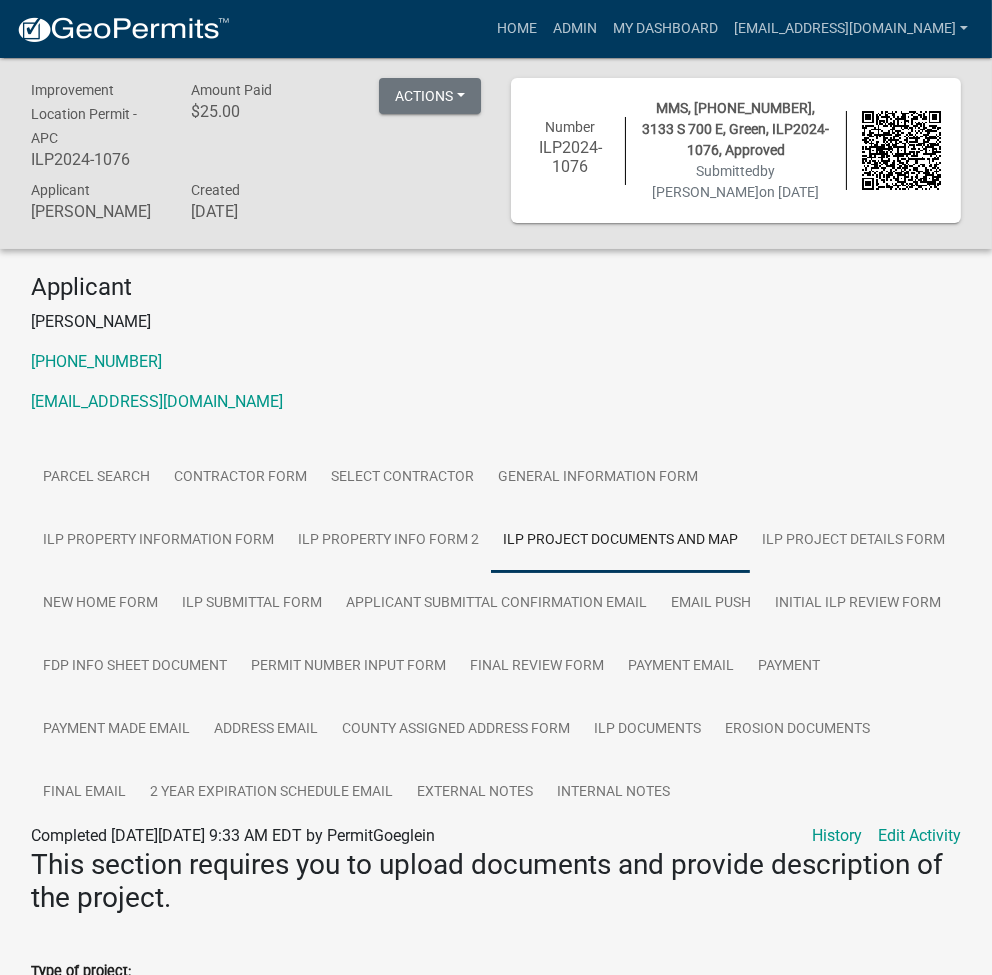 scroll, scrollTop: 533, scrollLeft: 0, axis: vertical 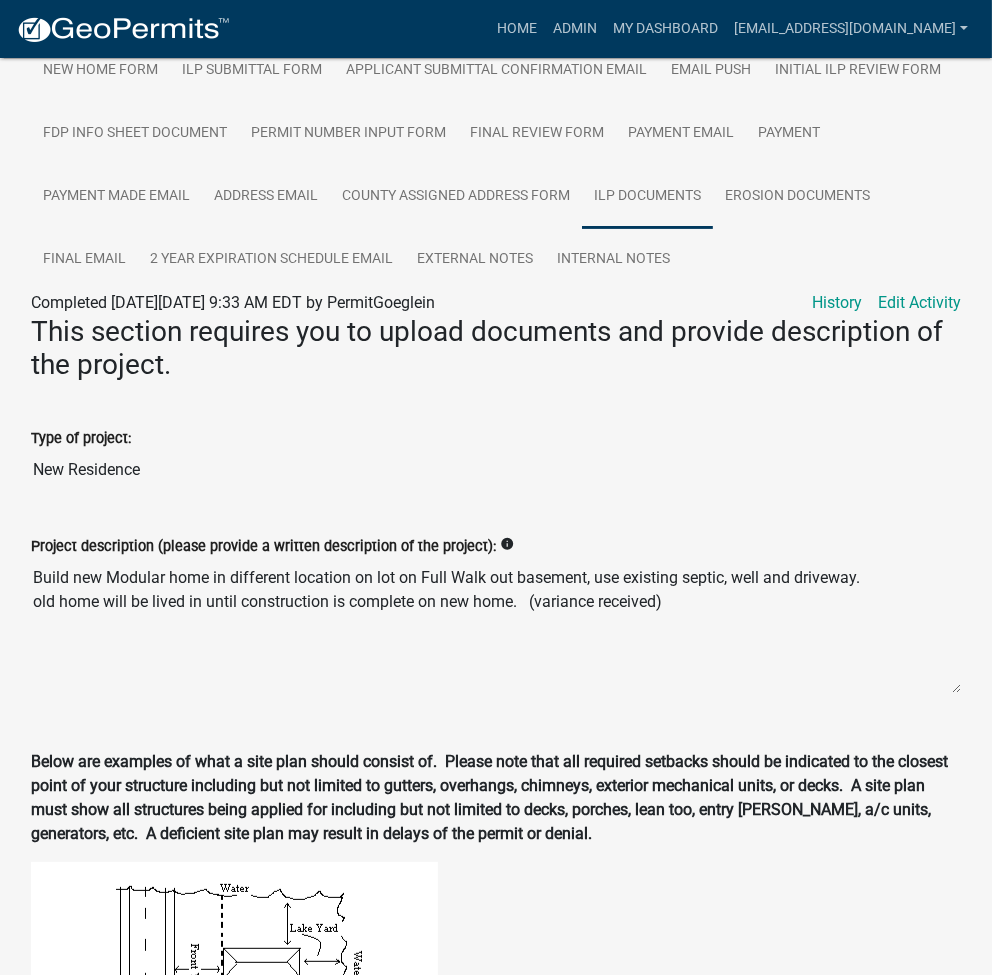click on "ILP Documents" at bounding box center [647, 197] 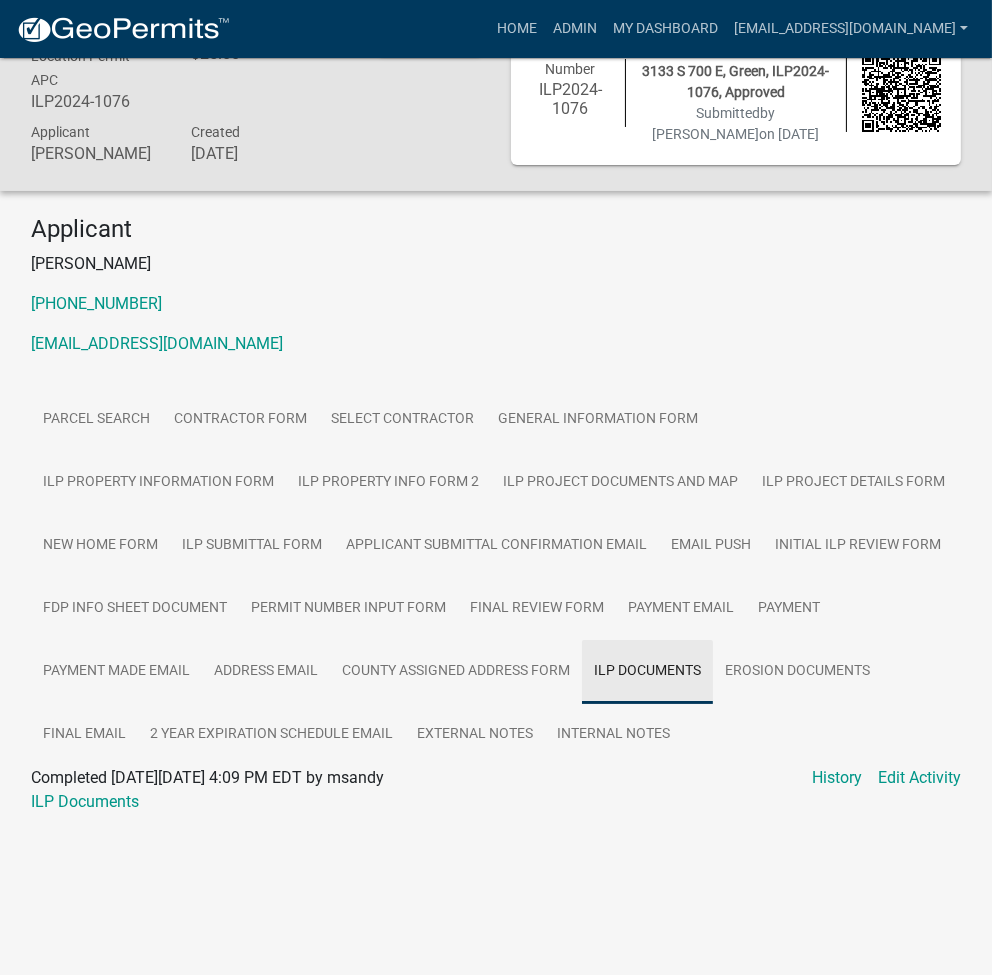 scroll, scrollTop: 58, scrollLeft: 0, axis: vertical 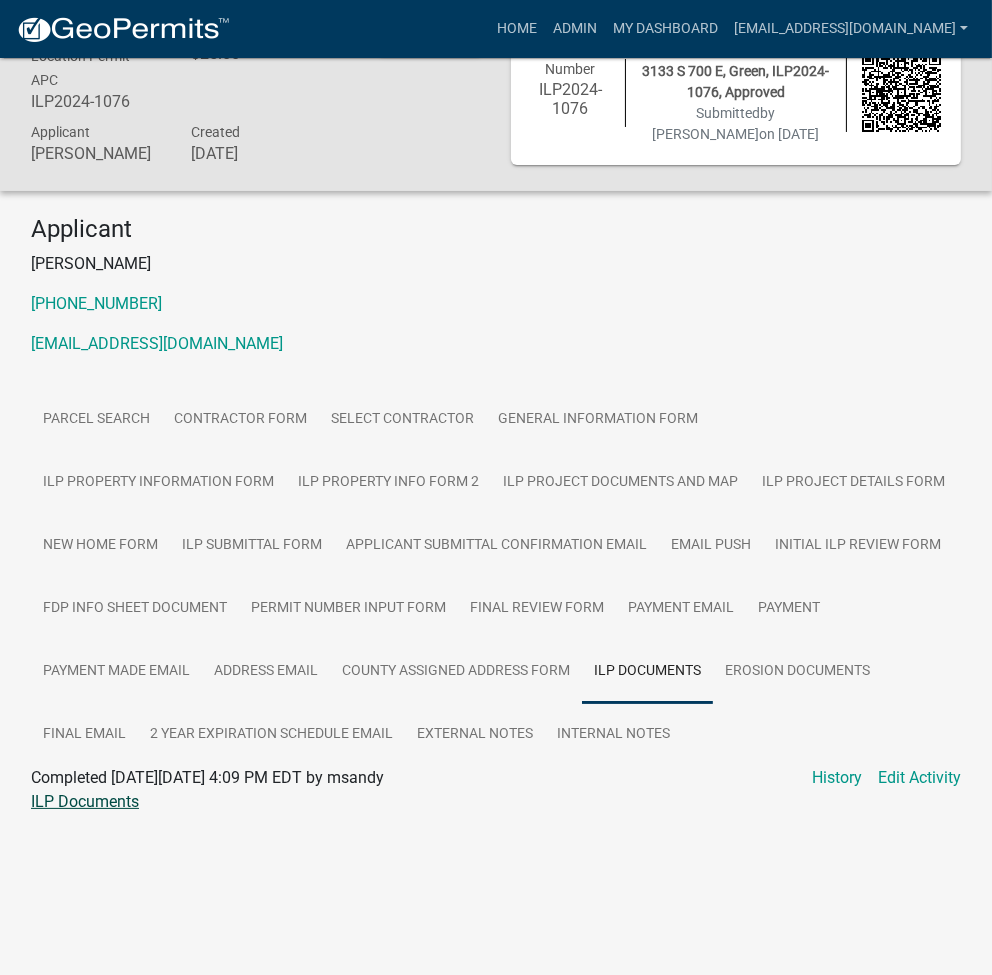 click on "ILP Documents" 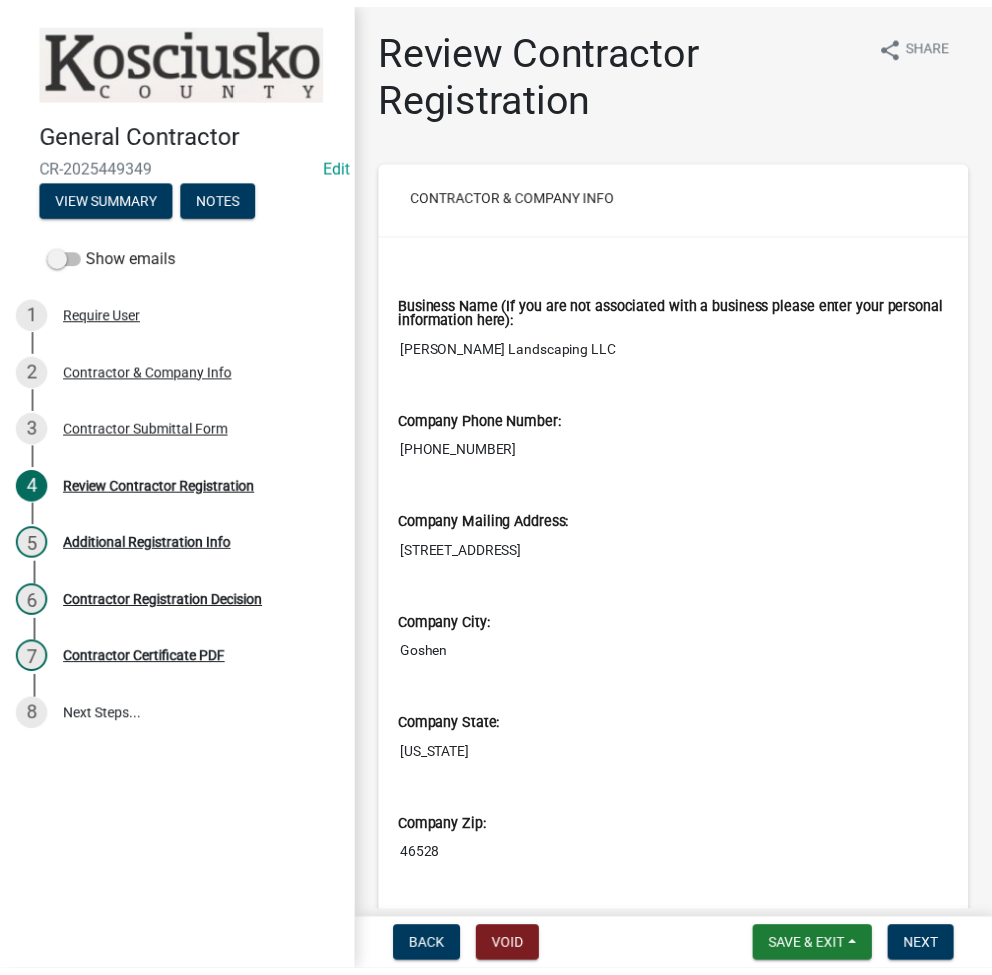 scroll, scrollTop: 0, scrollLeft: 0, axis: both 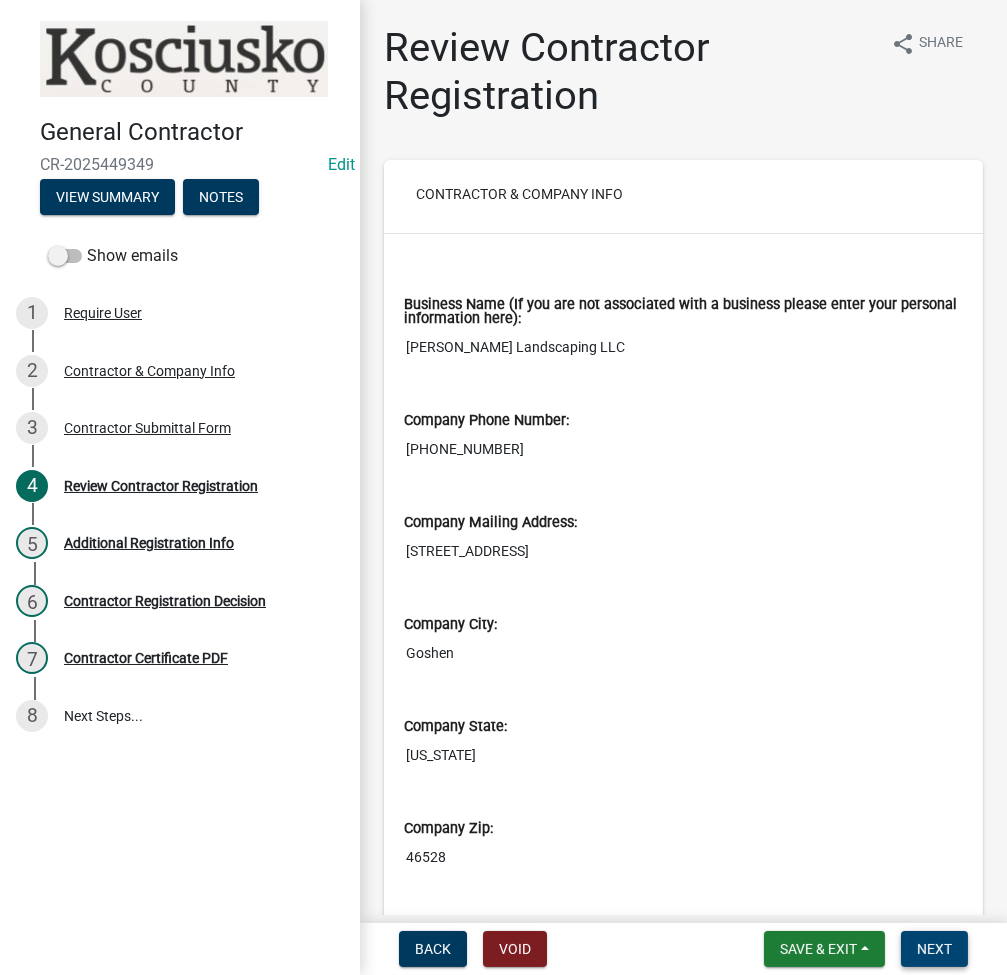 click on "Next" at bounding box center [934, 949] 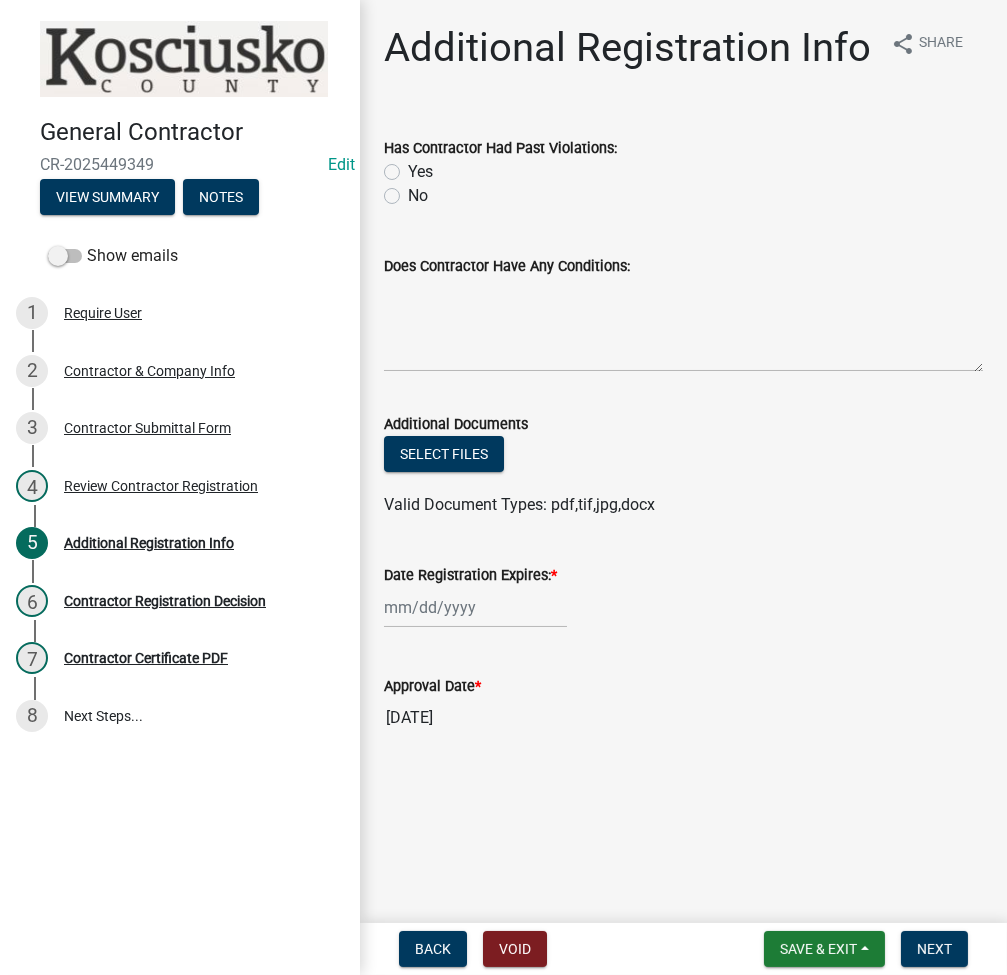 click on "No" 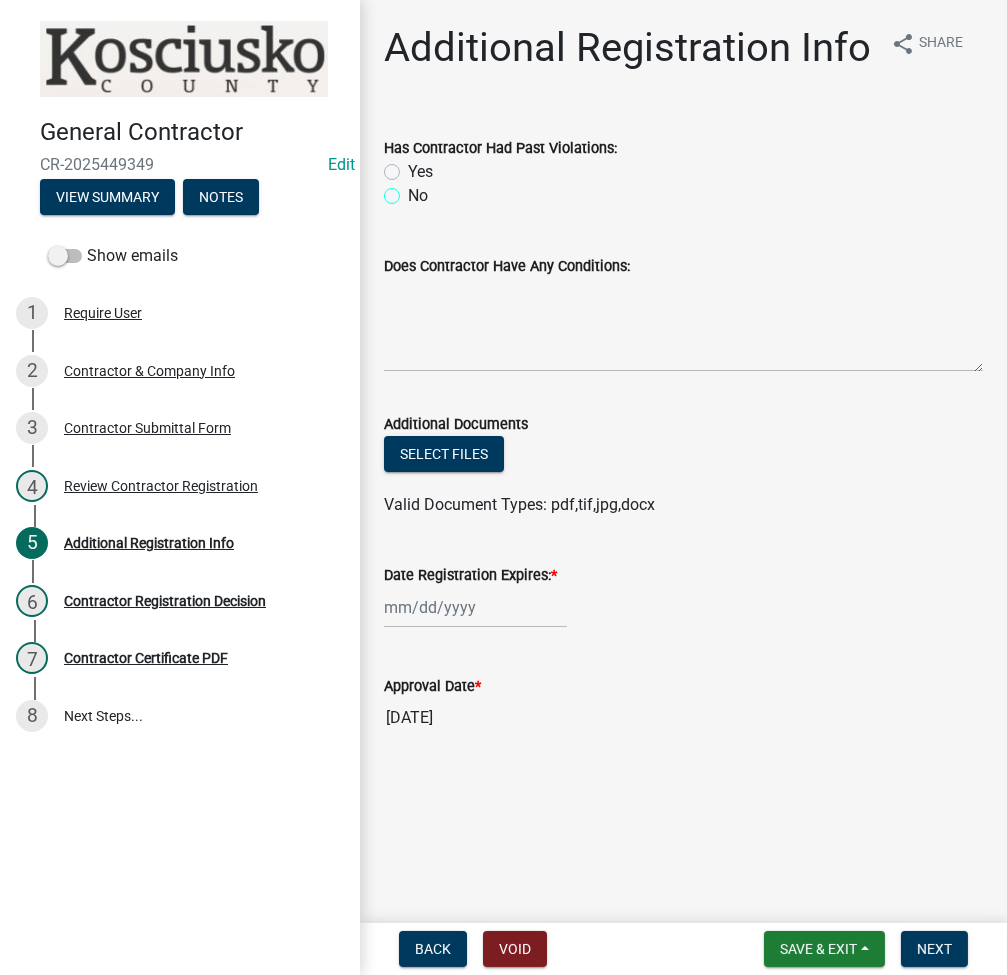 click on "No" at bounding box center [414, 190] 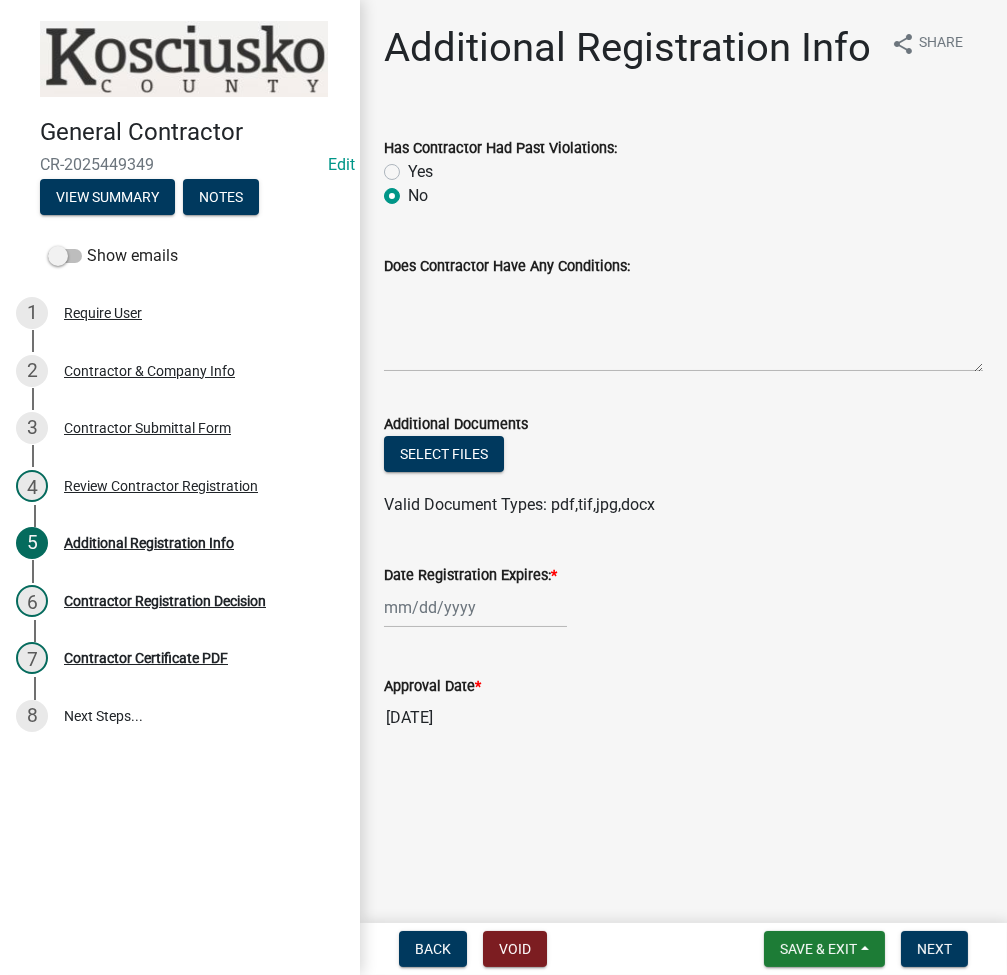 radio on "true" 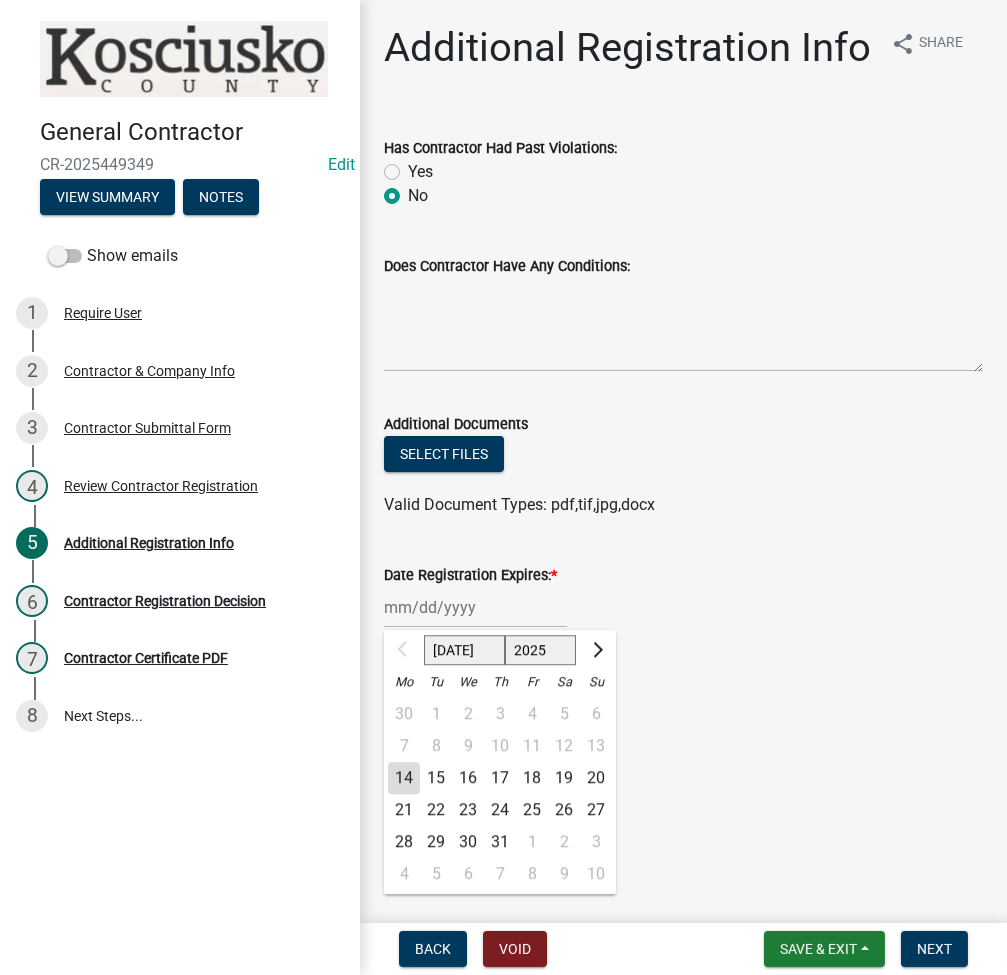 click on "[DATE] Aug Sep Oct Nov [DATE] 2026 2027 2028 2029 2030 2031 2032 2033 2034 2035 2036 2037 2038 2039 2040 2041 2042 2043 2044 2045 2046 2047 2048 2049 2050 2051 2052 2053 2054 2055 2056 2057 2058 2059 2060 2061 2062 2063 2064 2065 2066 2067 2068 2069 2070 2071 2072 2073 2074 2075 2076 2077 2078 2079 2080 2081 2082 2083 2084 2085 2086 2087 2088 2089 2090 2091 2092 2093 2094 2095 2096 2097 2098 2099 2100 2101 2102 2103 2104 2105 2106 2107 2108 2109 2110 2111 2112 2113 2114 2115 2116 2117 2118 2119 2120 2121 2122 2123 2124 2125 2126 2127 2128 2129 2130 2131 2132 2133 2134 2135 2136 2137 2138 2139 2140 2141 2142 2143 2144 2145 2146 2147 2148 2149 2150 2151 2152 2153 2154 2155 2156 2157 2158 2159 2160 2161 2162 2163 2164 2165 2166 2167 2168 2169 2170 2171 2172 2173 2174 2175 2176 2177 2178 2179 2180 2181 2182 2183 2184 2185 2186 2187 2188 2189 2190 2191 2192 2193 2194 2195 2196 2197 2198 2199 2200 2201 2202 2203 2204 2205 2206 2207 2208 2209 2210 2211 2212 2213 2214 2215 2216 2217 2218 2219 2220 2221 2222 2223 2224" 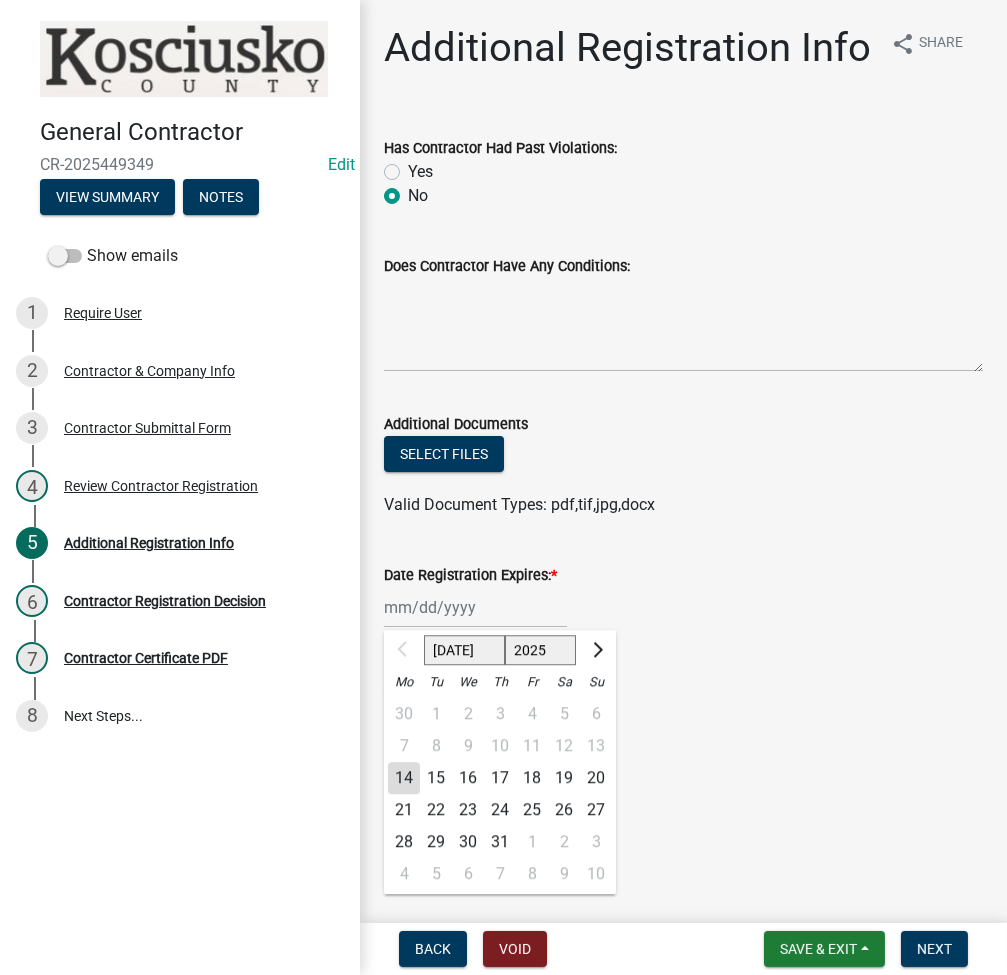 click on "2025 2026 2027 2028 2029 2030 2031 2032 2033 2034 2035 2036 2037 2038 2039 2040 2041 2042 2043 2044 2045 2046 2047 2048 2049 2050 2051 2052 2053 2054 2055 2056 2057 2058 2059 2060 2061 2062 2063 2064 2065 2066 2067 2068 2069 2070 2071 2072 2073 2074 2075 2076 2077 2078 2079 2080 2081 2082 2083 2084 2085 2086 2087 2088 2089 2090 2091 2092 2093 2094 2095 2096 2097 2098 2099 2100 2101 2102 2103 2104 2105 2106 2107 2108 2109 2110 2111 2112 2113 2114 2115 2116 2117 2118 2119 2120 2121 2122 2123 2124 2125 2126 2127 2128 2129 2130 2131 2132 2133 2134 2135 2136 2137 2138 2139 2140 2141 2142 2143 2144 2145 2146 2147 2148 2149 2150 2151 2152 2153 2154 2155 2156 2157 2158 2159 2160 2161 2162 2163 2164 2165 2166 2167 2168 2169 2170 2171 2172 2173 2174 2175 2176 2177 2178 2179 2180 2181 2182 2183 2184 2185 2186 2187 2188 2189 2190 2191 2192 2193 2194 2195 2196 2197 2198 2199 2200 2201 2202 2203 2204 2205 2206 2207 2208 2209 2210 2211 2212 2213 2214 2215 2216 2217 2218 2219 2220 2221 2222 2223 2224 2225 2226 2227 2228 2229" 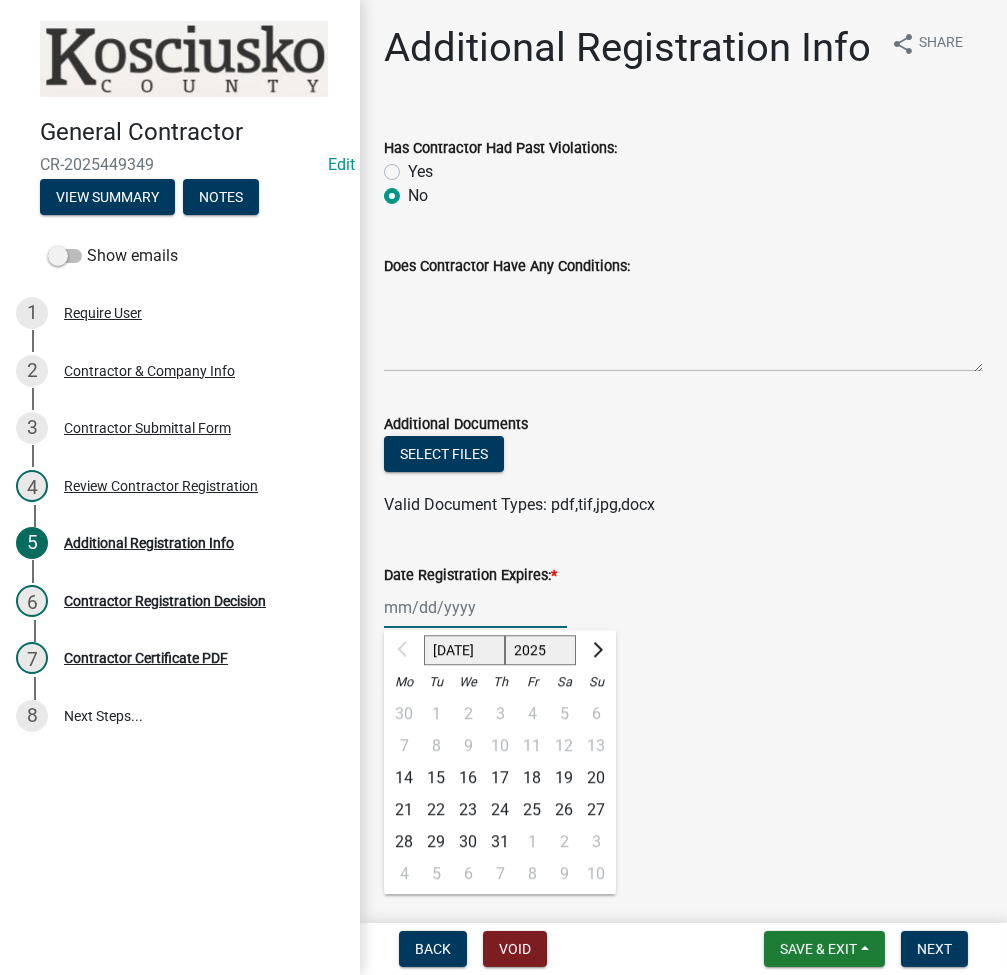 select on "2026" 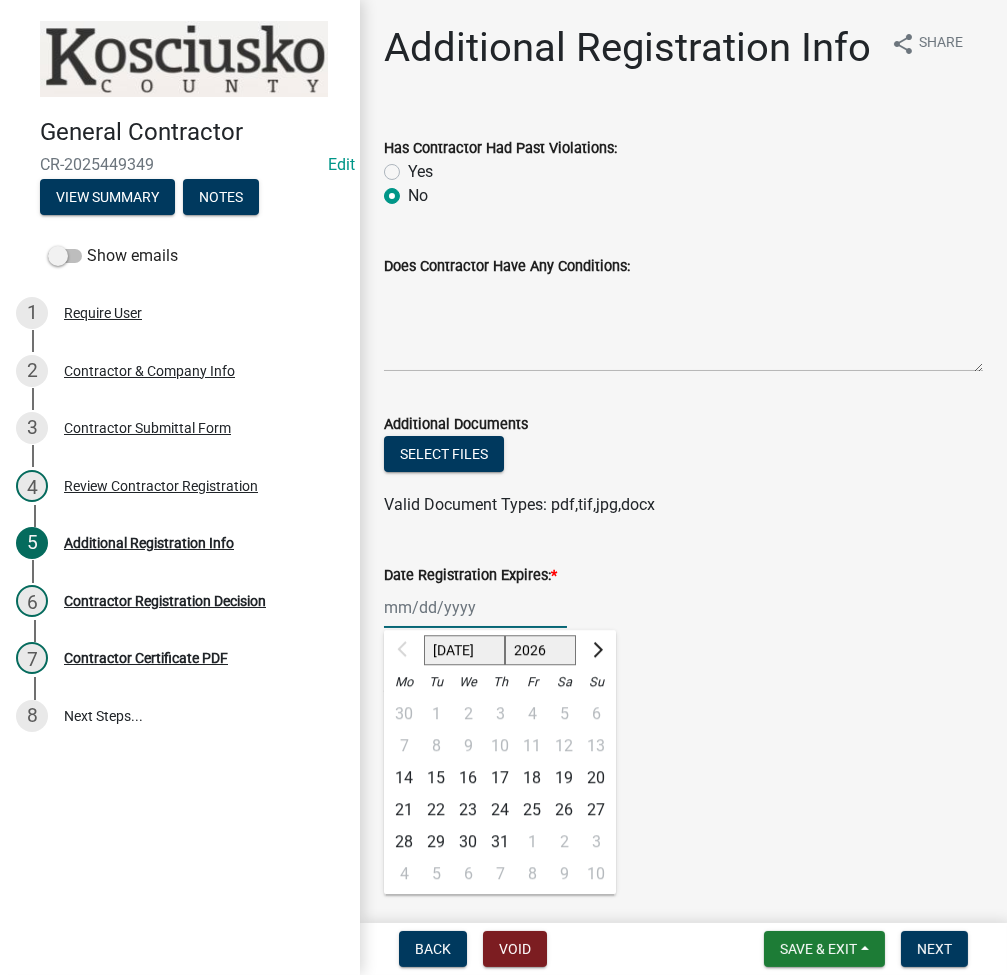 click on "2025 2026 2027 2028 2029 2030 2031 2032 2033 2034 2035 2036 2037 2038 2039 2040 2041 2042 2043 2044 2045 2046 2047 2048 2049 2050 2051 2052 2053 2054 2055 2056 2057 2058 2059 2060 2061 2062 2063 2064 2065 2066 2067 2068 2069 2070 2071 2072 2073 2074 2075 2076 2077 2078 2079 2080 2081 2082 2083 2084 2085 2086 2087 2088 2089 2090 2091 2092 2093 2094 2095 2096 2097 2098 2099 2100 2101 2102 2103 2104 2105 2106 2107 2108 2109 2110 2111 2112 2113 2114 2115 2116 2117 2118 2119 2120 2121 2122 2123 2124 2125 2126 2127 2128 2129 2130 2131 2132 2133 2134 2135 2136 2137 2138 2139 2140 2141 2142 2143 2144 2145 2146 2147 2148 2149 2150 2151 2152 2153 2154 2155 2156 2157 2158 2159 2160 2161 2162 2163 2164 2165 2166 2167 2168 2169 2170 2171 2172 2173 2174 2175 2176 2177 2178 2179 2180 2181 2182 2183 2184 2185 2186 2187 2188 2189 2190 2191 2192 2193 2194 2195 2196 2197 2198 2199 2200 2201 2202 2203 2204 2205 2206 2207 2208 2209 2210 2211 2212 2213 2214 2215 2216 2217 2218 2219 2220 2221 2222 2223 2224 2225 2226 2227 2228 2229" 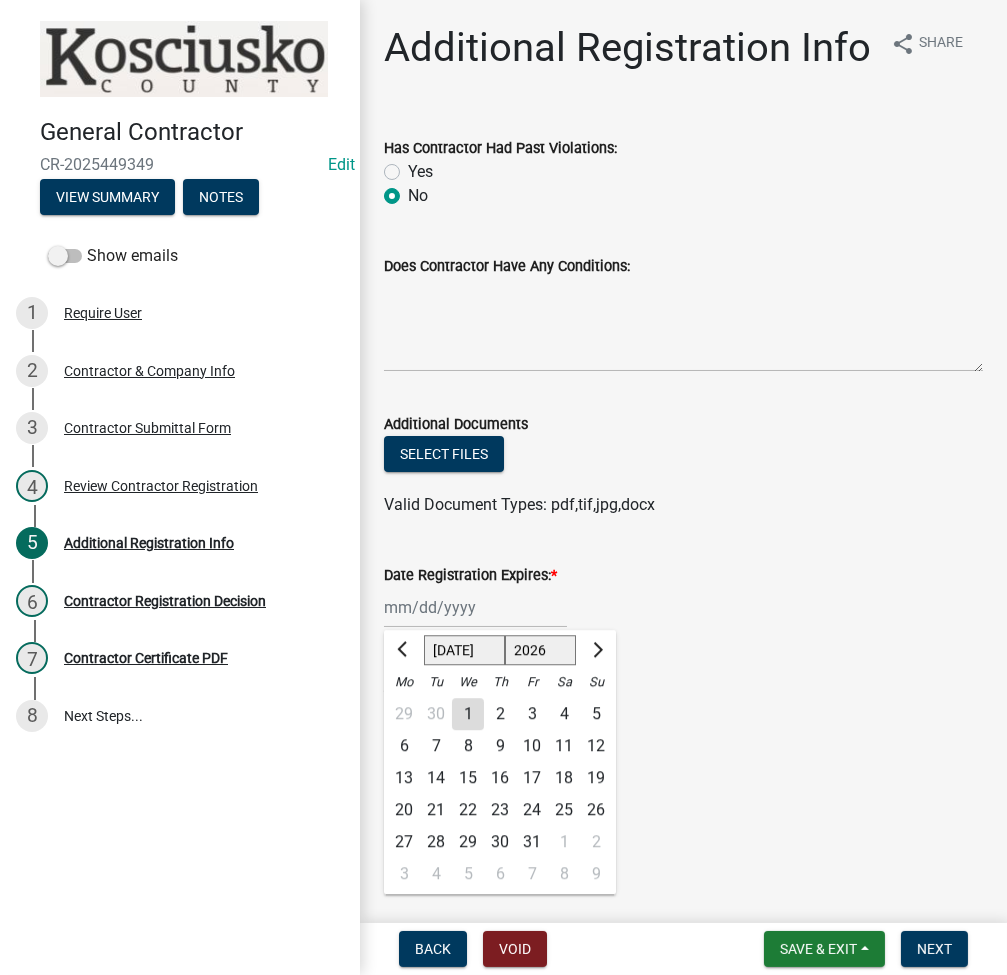 click on "14" 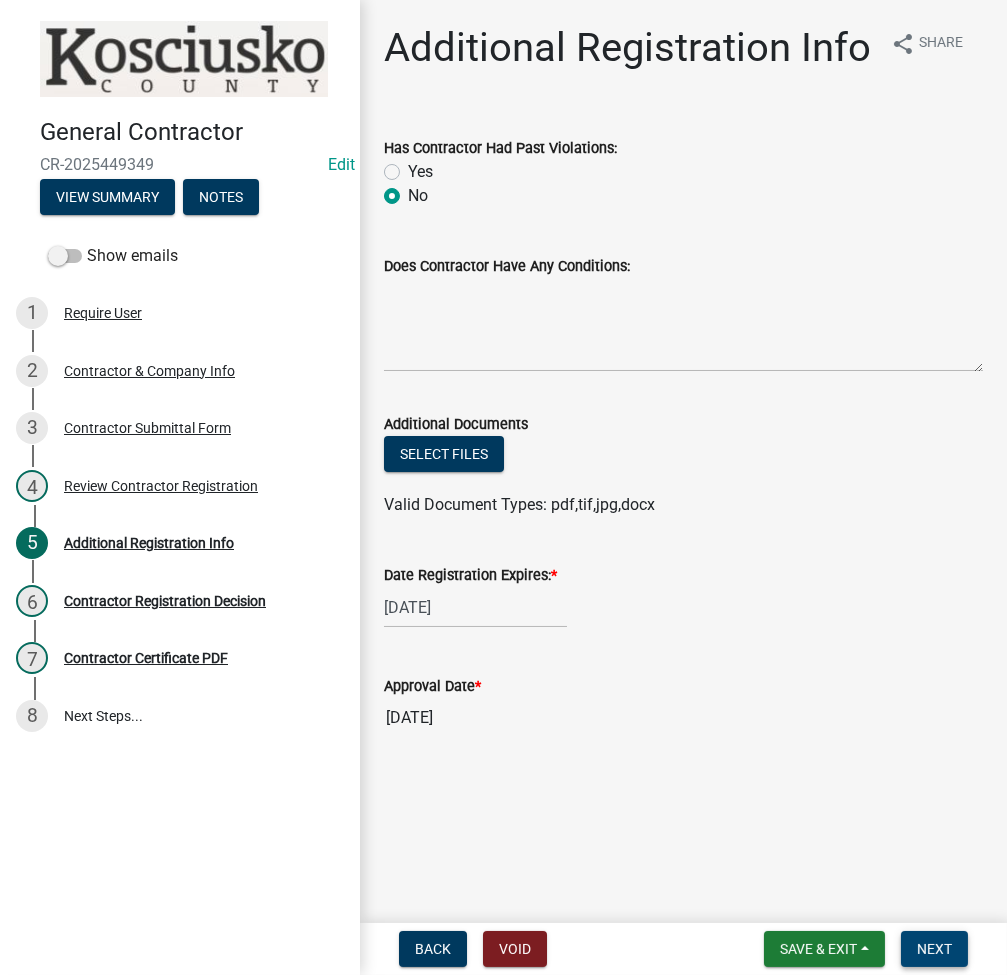 click on "Next" at bounding box center [934, 949] 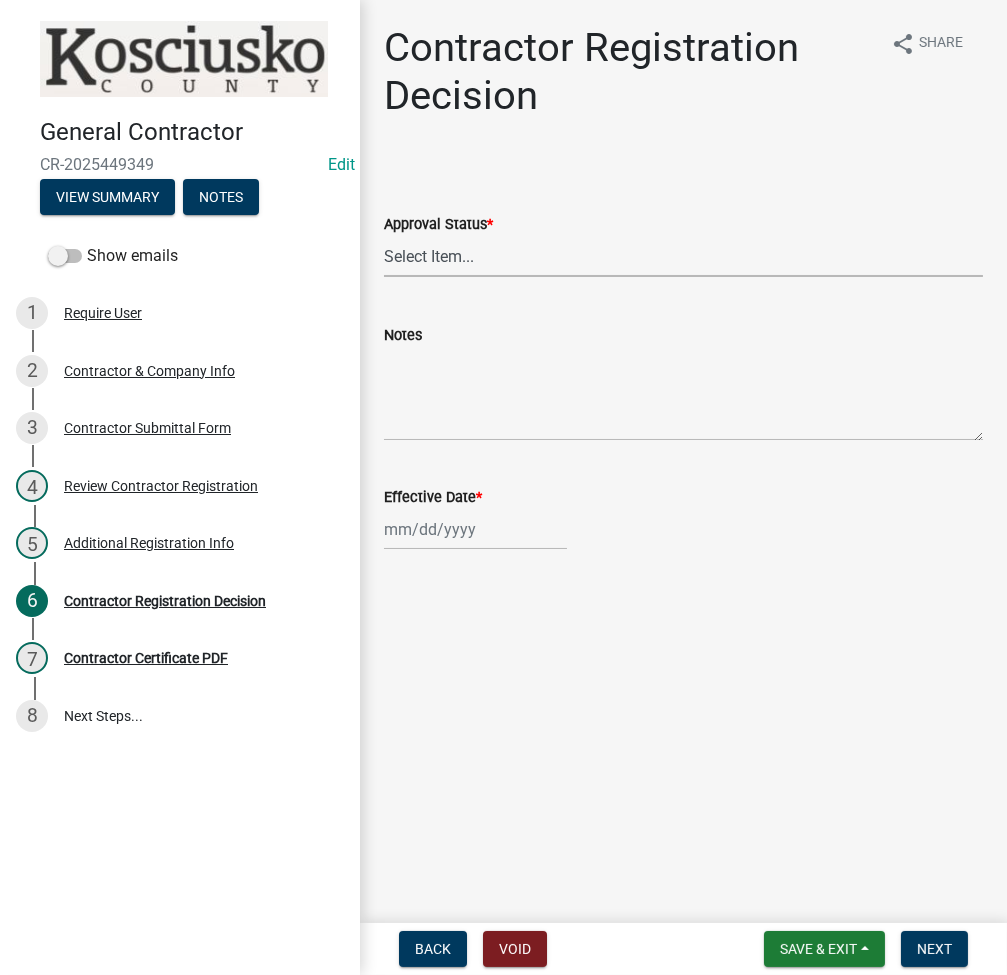 click on "Select Item...   Approved   Denied" at bounding box center [683, 256] 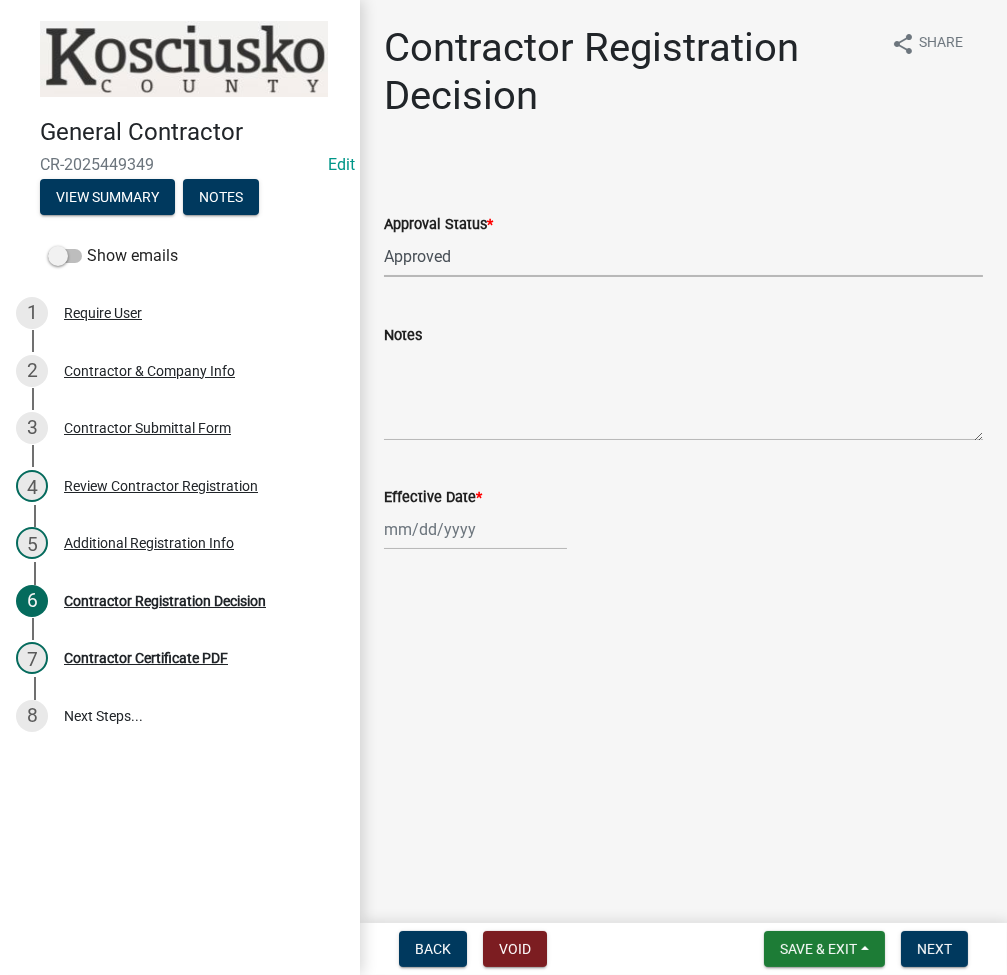 click on "Select Item...   Approved   Denied" at bounding box center [683, 256] 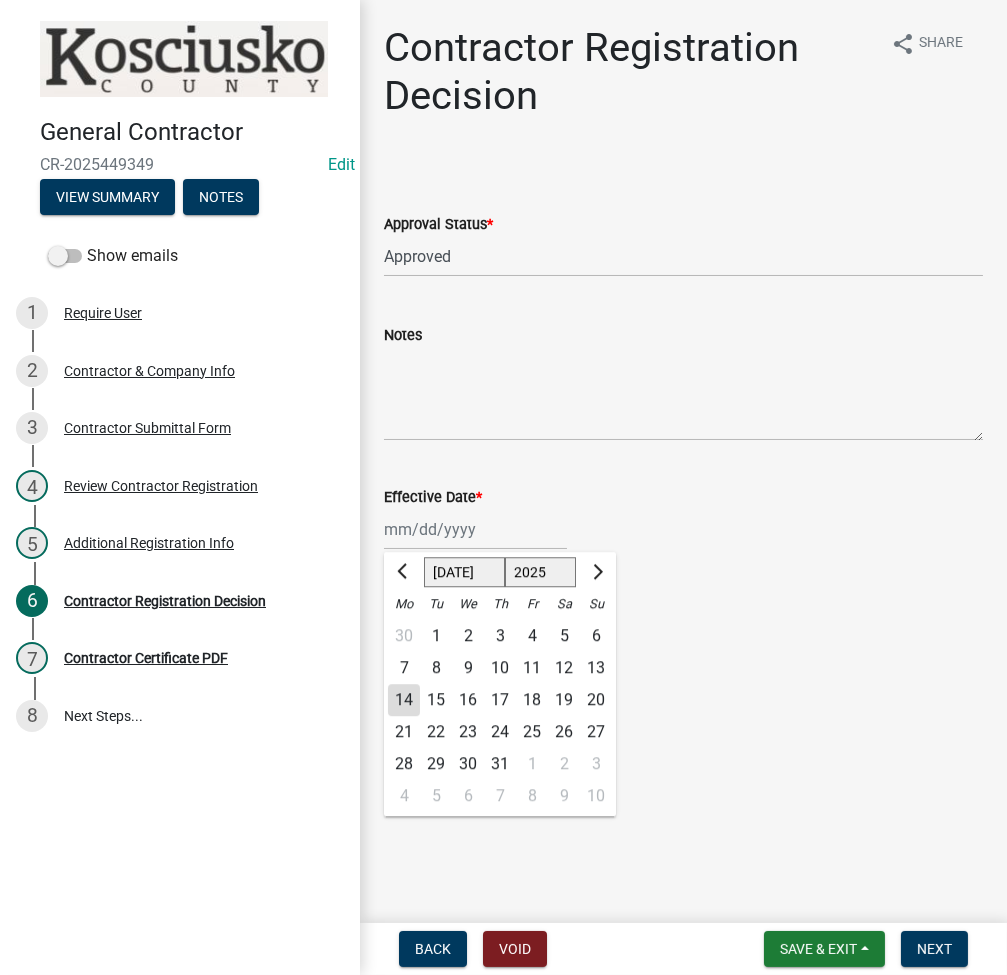 click on "14" 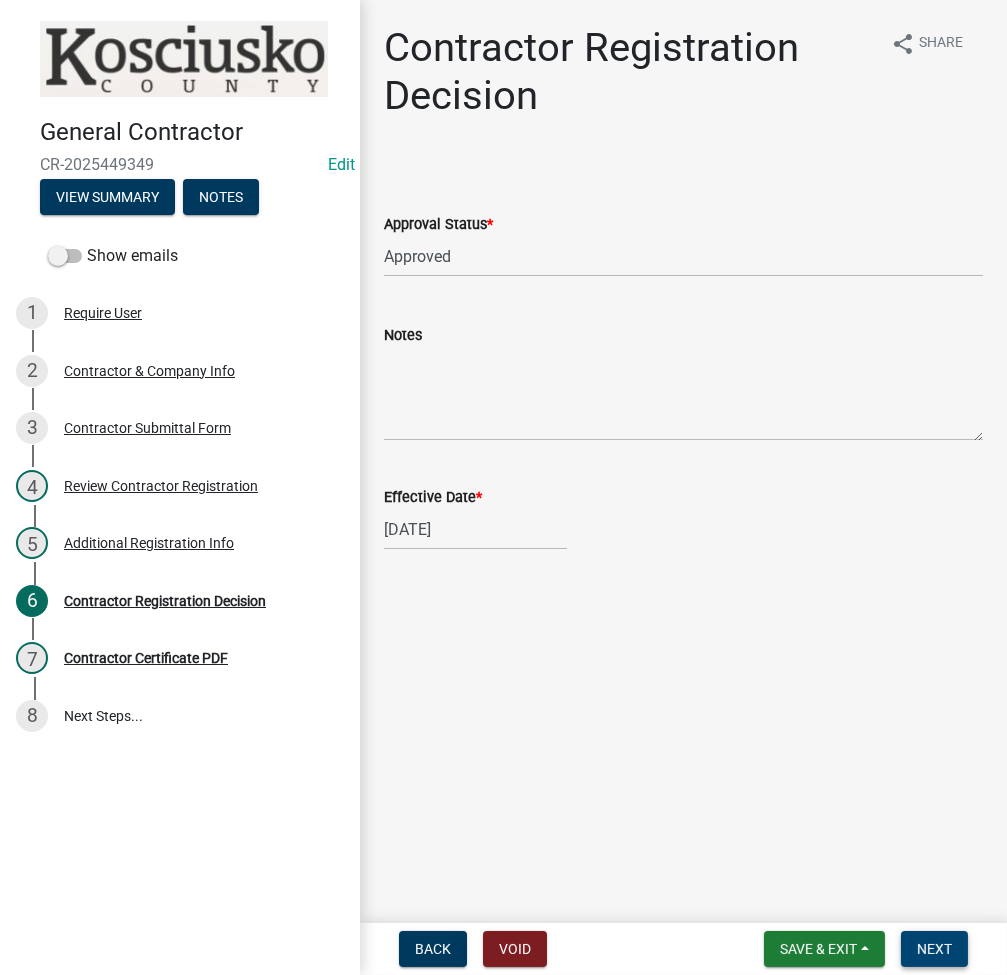 click on "Next" at bounding box center [934, 949] 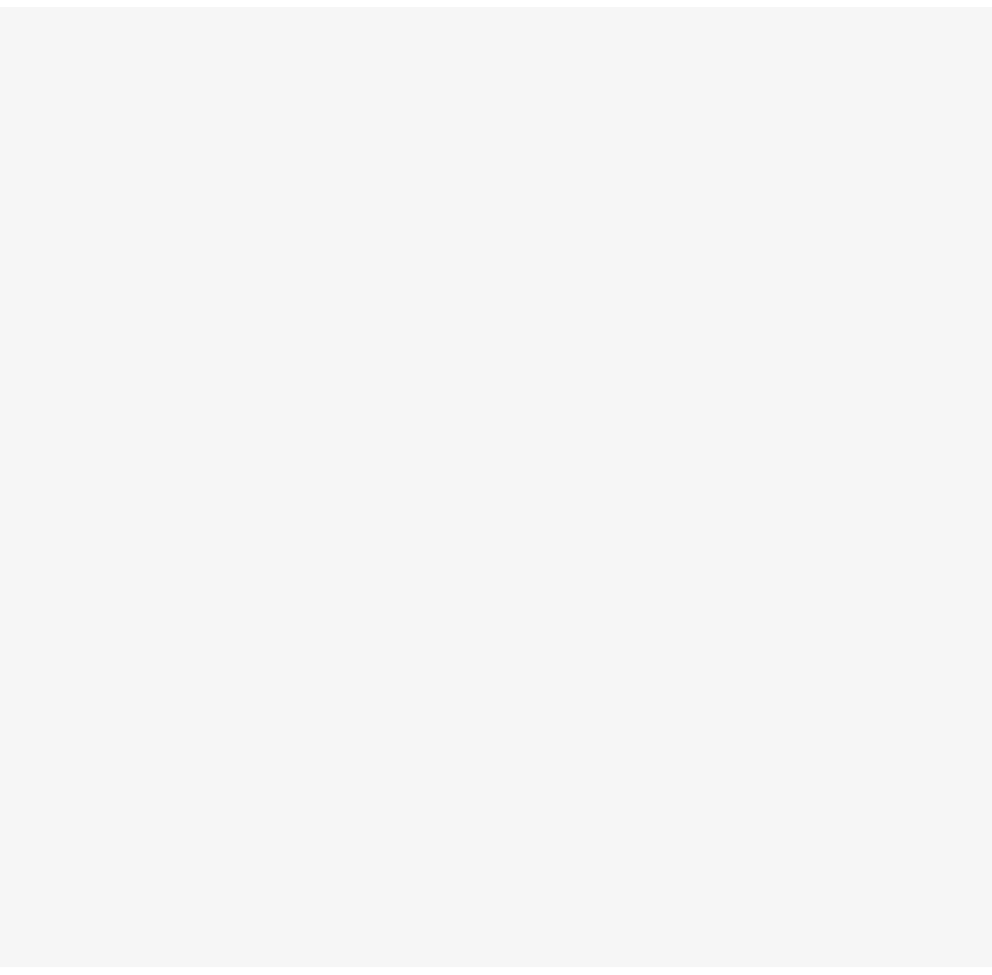 scroll, scrollTop: 0, scrollLeft: 0, axis: both 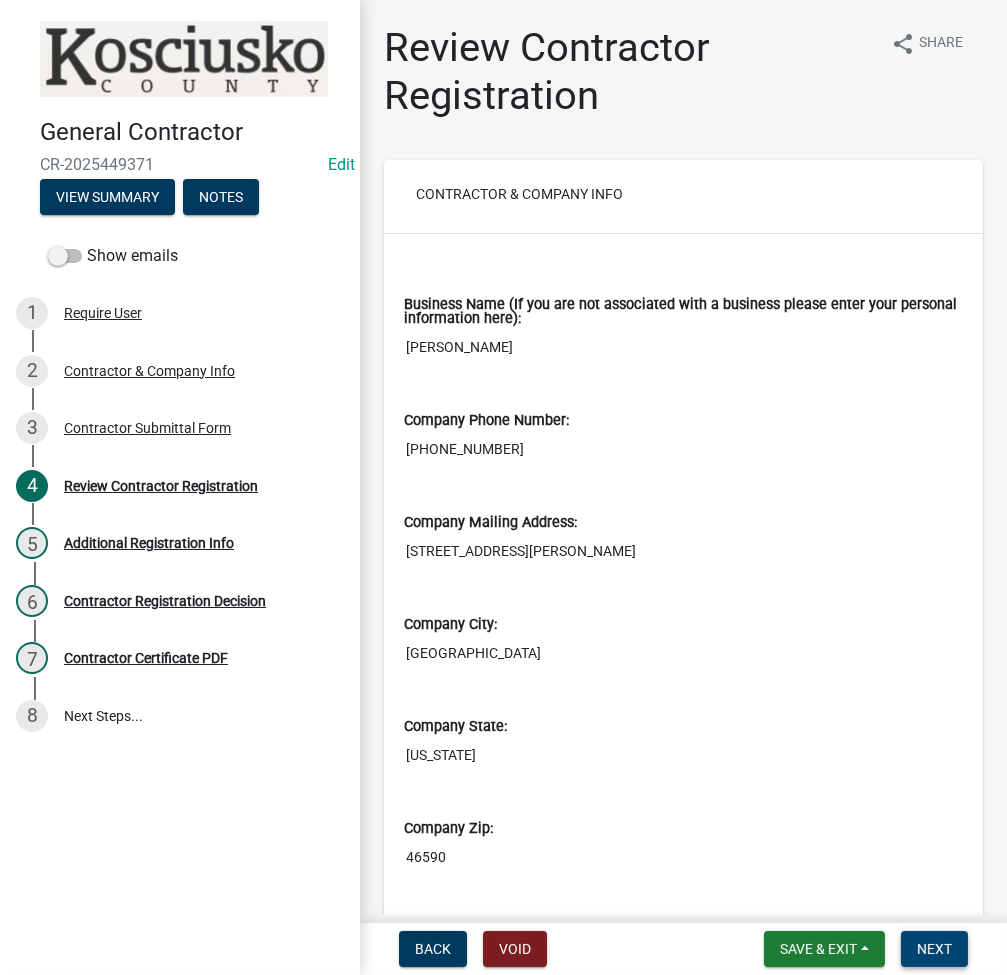 click on "Next" at bounding box center (934, 949) 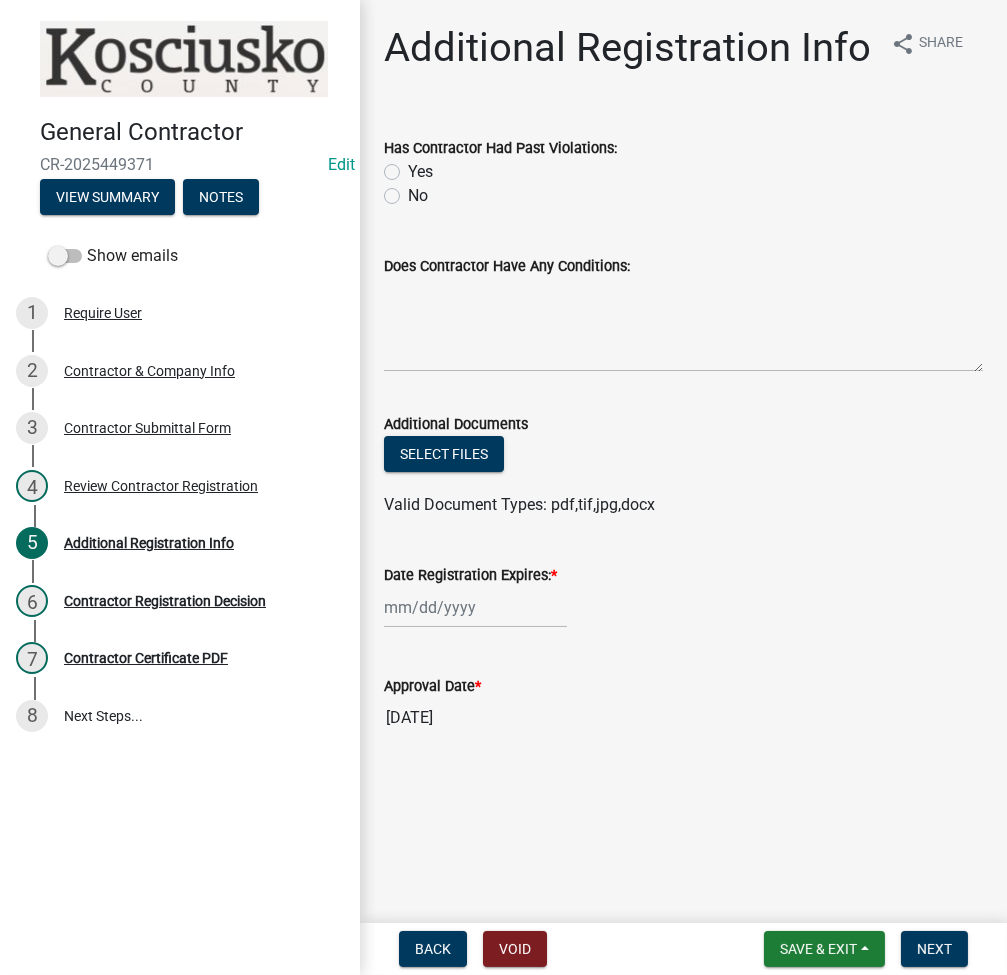 click on "No" 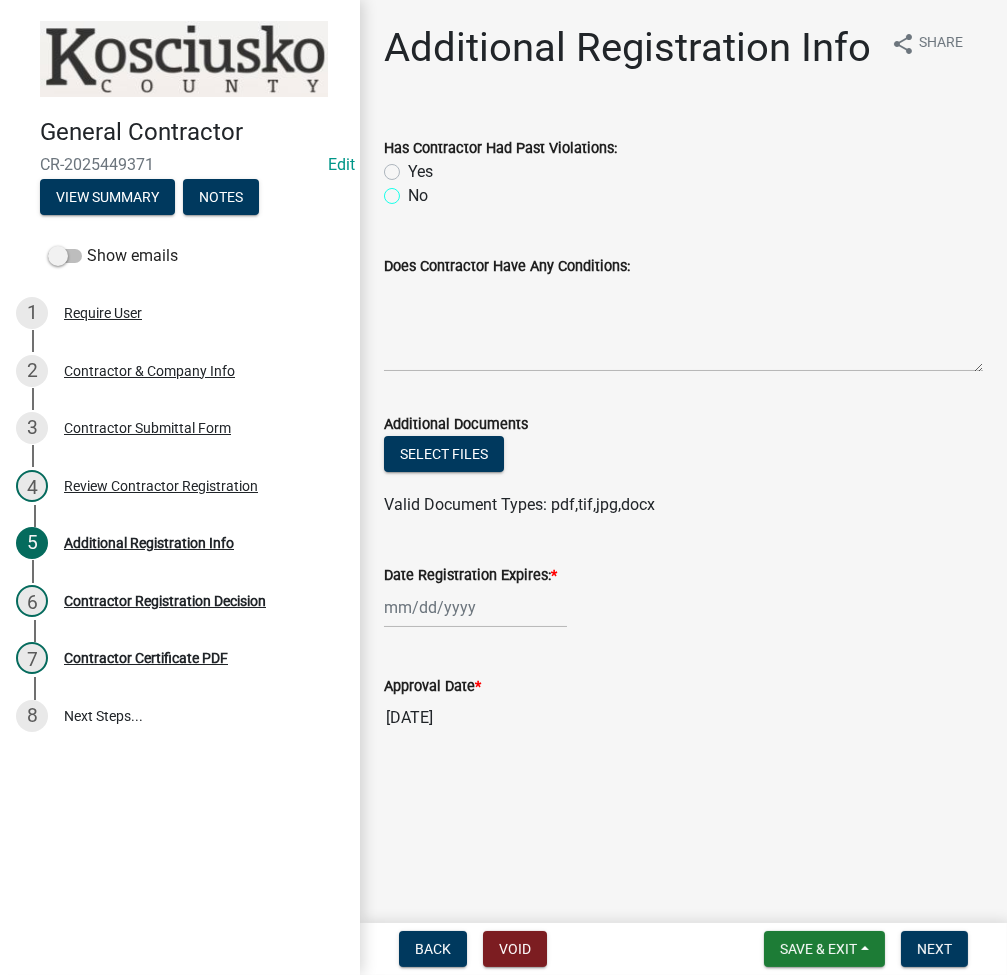 click on "No" at bounding box center [414, 190] 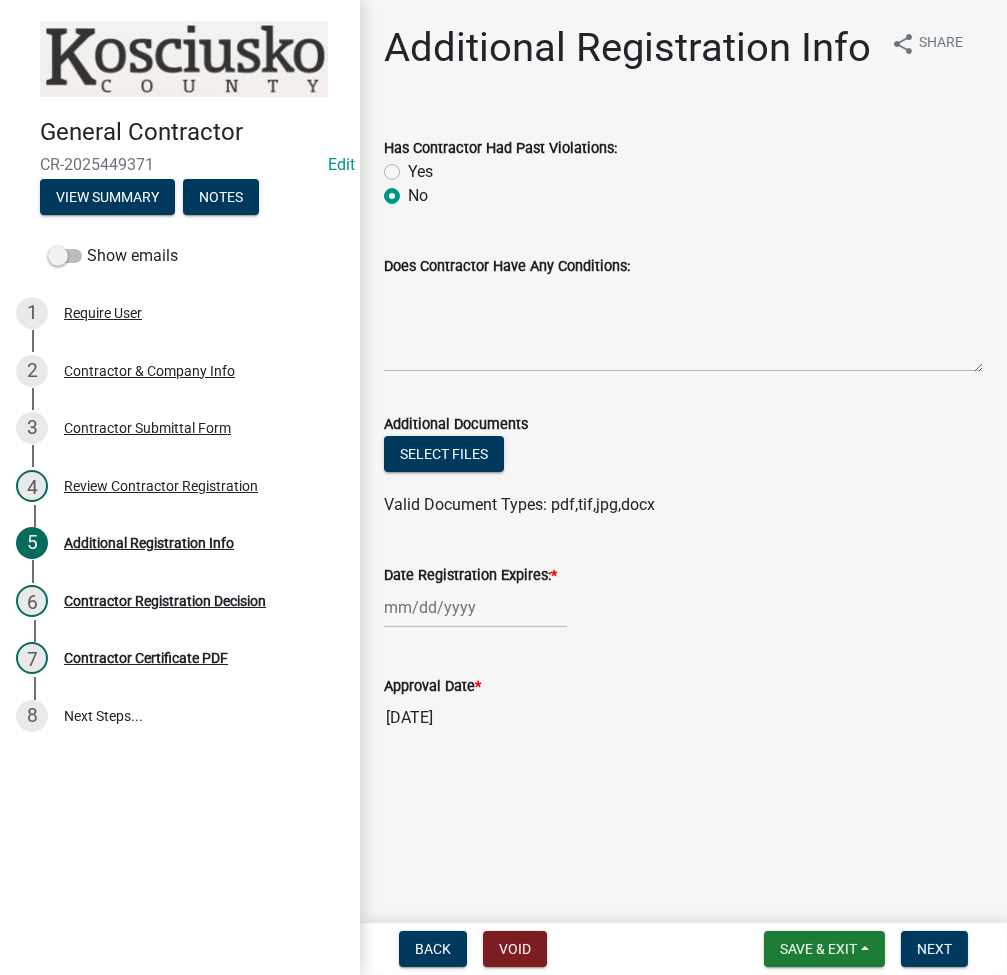 radio on "true" 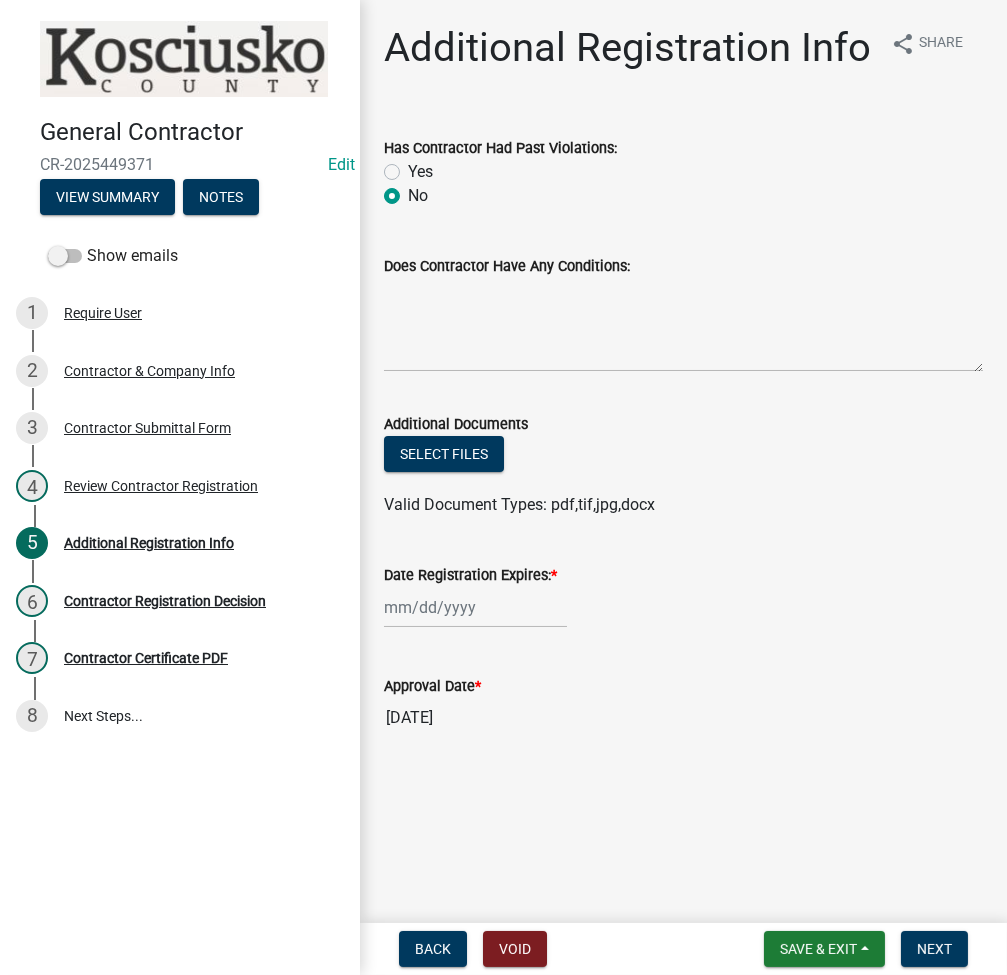 click 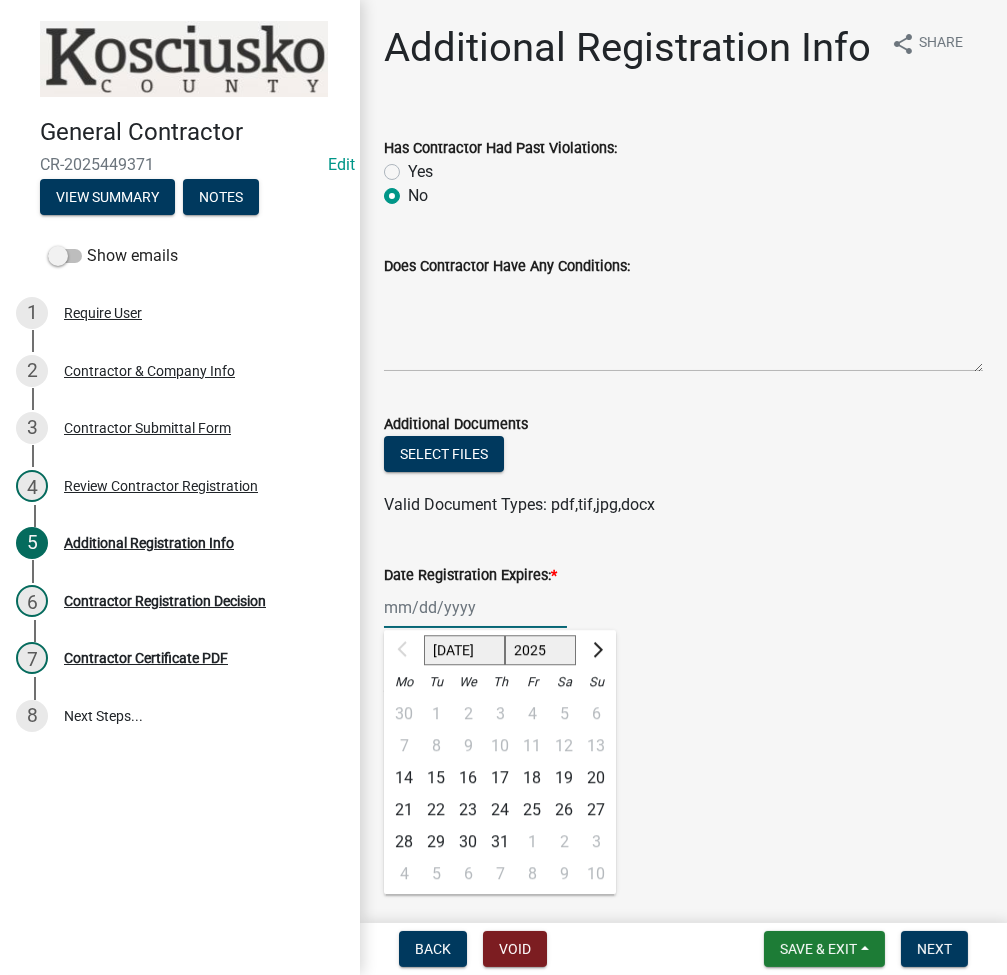click on "2025 2026 2027 2028 2029 2030 2031 2032 2033 2034 2035 2036 2037 2038 2039 2040 2041 2042 2043 2044 2045 2046 2047 2048 2049 2050 2051 2052 2053 2054 2055 2056 2057 2058 2059 2060 2061 2062 2063 2064 2065 2066 2067 2068 2069 2070 2071 2072 2073 2074 2075 2076 2077 2078 2079 2080 2081 2082 2083 2084 2085 2086 2087 2088 2089 2090 2091 2092 2093 2094 2095 2096 2097 2098 2099 2100 2101 2102 2103 2104 2105 2106 2107 2108 2109 2110 2111 2112 2113 2114 2115 2116 2117 2118 2119 2120 2121 2122 2123 2124 2125 2126 2127 2128 2129 2130 2131 2132 2133 2134 2135 2136 2137 2138 2139 2140 2141 2142 2143 2144 2145 2146 2147 2148 2149 2150 2151 2152 2153 2154 2155 2156 2157 2158 2159 2160 2161 2162 2163 2164 2165 2166 2167 2168 2169 2170 2171 2172 2173 2174 2175 2176 2177 2178 2179 2180 2181 2182 2183 2184 2185 2186 2187 2188 2189 2190 2191 2192 2193 2194 2195 2196 2197 2198 2199 2200 2201 2202 2203 2204 2205 2206 2207 2208 2209 2210 2211 2212 2213 2214 2215 2216 2217 2218 2219 2220 2221 2222 2223 2224 2225 2226 2227 2228 2229" 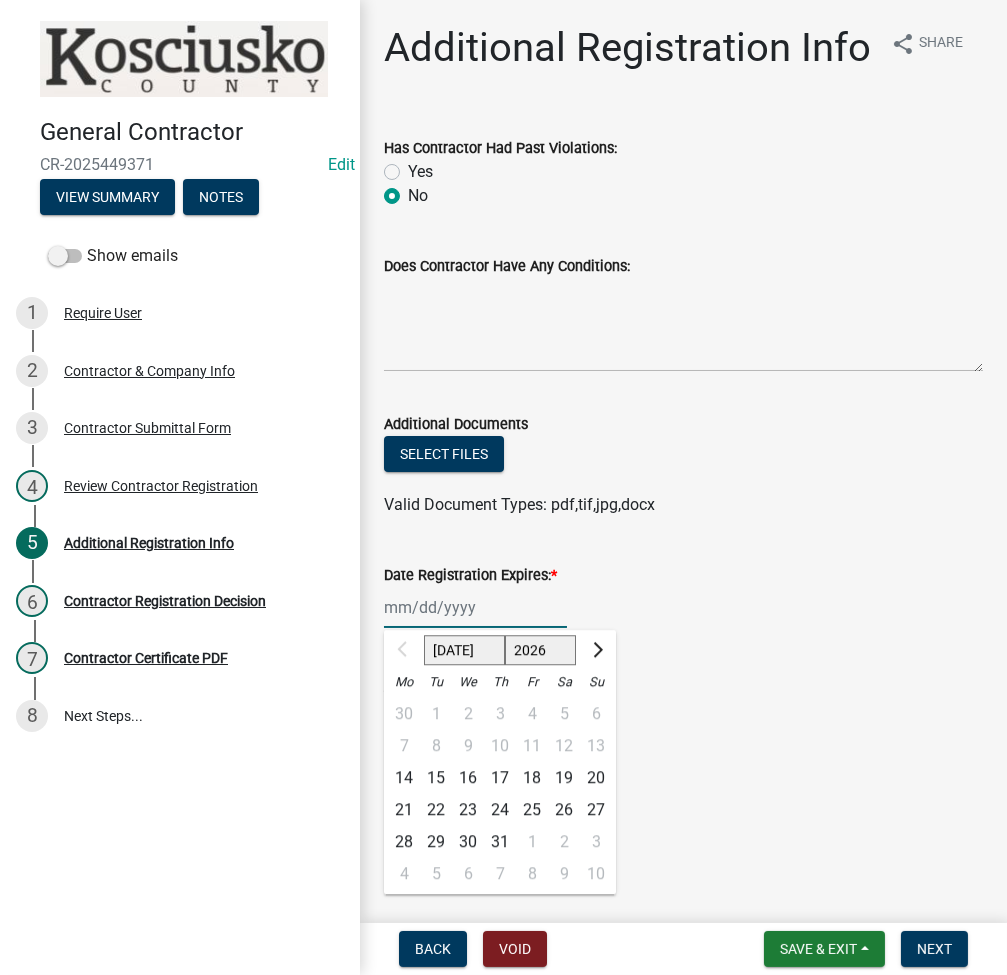 click on "2025 2026 2027 2028 2029 2030 2031 2032 2033 2034 2035 2036 2037 2038 2039 2040 2041 2042 2043 2044 2045 2046 2047 2048 2049 2050 2051 2052 2053 2054 2055 2056 2057 2058 2059 2060 2061 2062 2063 2064 2065 2066 2067 2068 2069 2070 2071 2072 2073 2074 2075 2076 2077 2078 2079 2080 2081 2082 2083 2084 2085 2086 2087 2088 2089 2090 2091 2092 2093 2094 2095 2096 2097 2098 2099 2100 2101 2102 2103 2104 2105 2106 2107 2108 2109 2110 2111 2112 2113 2114 2115 2116 2117 2118 2119 2120 2121 2122 2123 2124 2125 2126 2127 2128 2129 2130 2131 2132 2133 2134 2135 2136 2137 2138 2139 2140 2141 2142 2143 2144 2145 2146 2147 2148 2149 2150 2151 2152 2153 2154 2155 2156 2157 2158 2159 2160 2161 2162 2163 2164 2165 2166 2167 2168 2169 2170 2171 2172 2173 2174 2175 2176 2177 2178 2179 2180 2181 2182 2183 2184 2185 2186 2187 2188 2189 2190 2191 2192 2193 2194 2195 2196 2197 2198 2199 2200 2201 2202 2203 2204 2205 2206 2207 2208 2209 2210 2211 2212 2213 2214 2215 2216 2217 2218 2219 2220 2221 2222 2223 2224 2225 2226 2227 2228 2229" 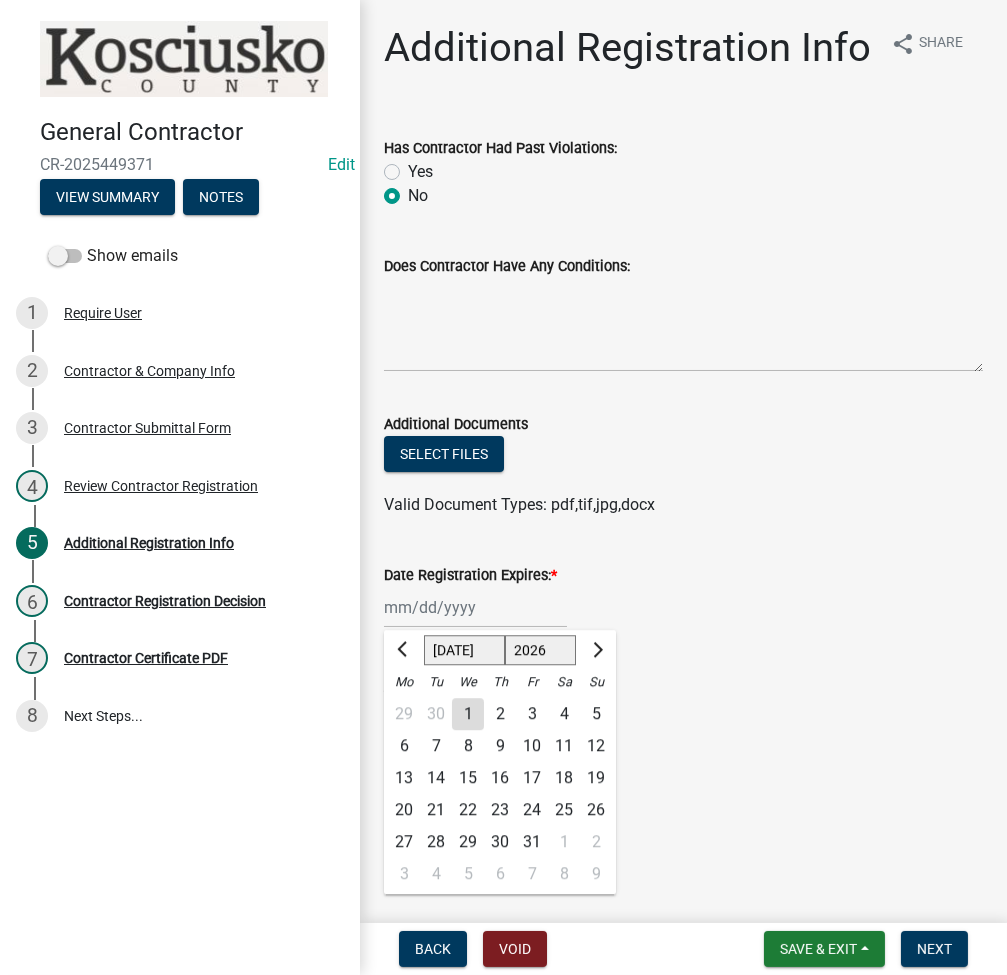 click on "14" 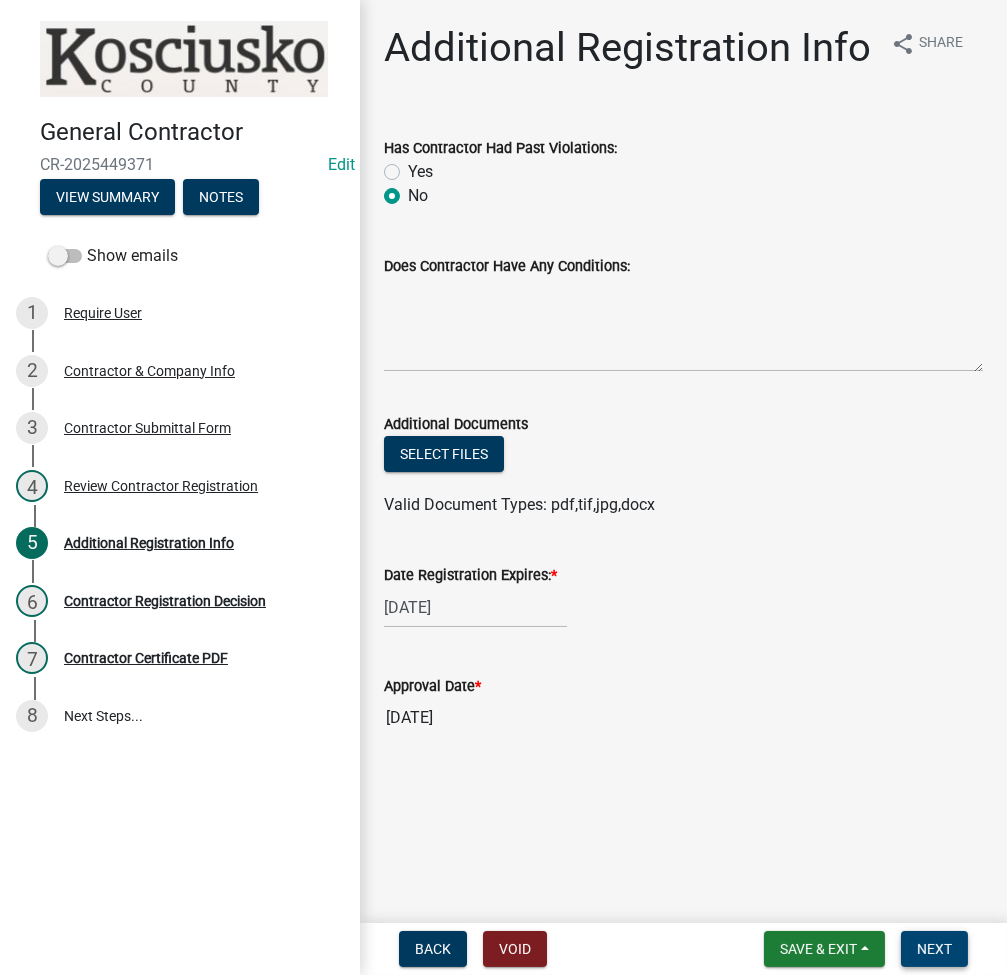 click on "Next" at bounding box center (934, 949) 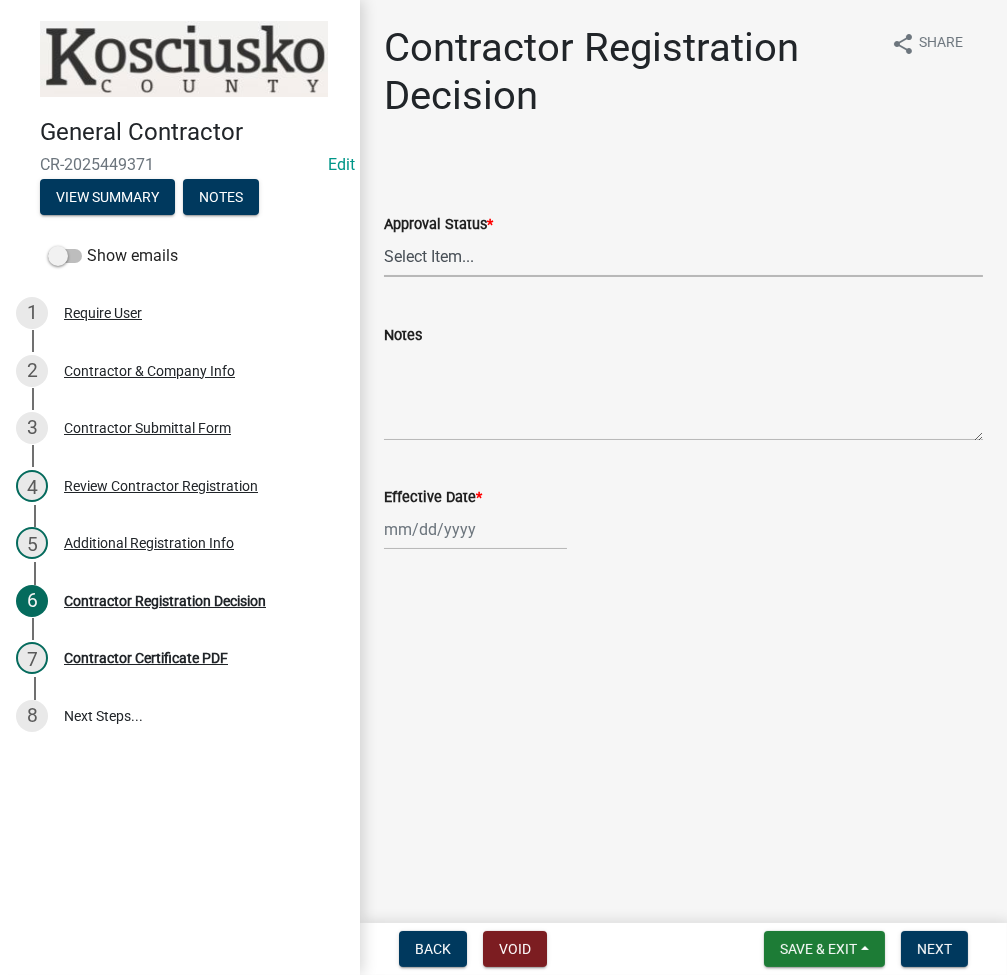 click on "Select Item...   Approved   Denied" at bounding box center (683, 256) 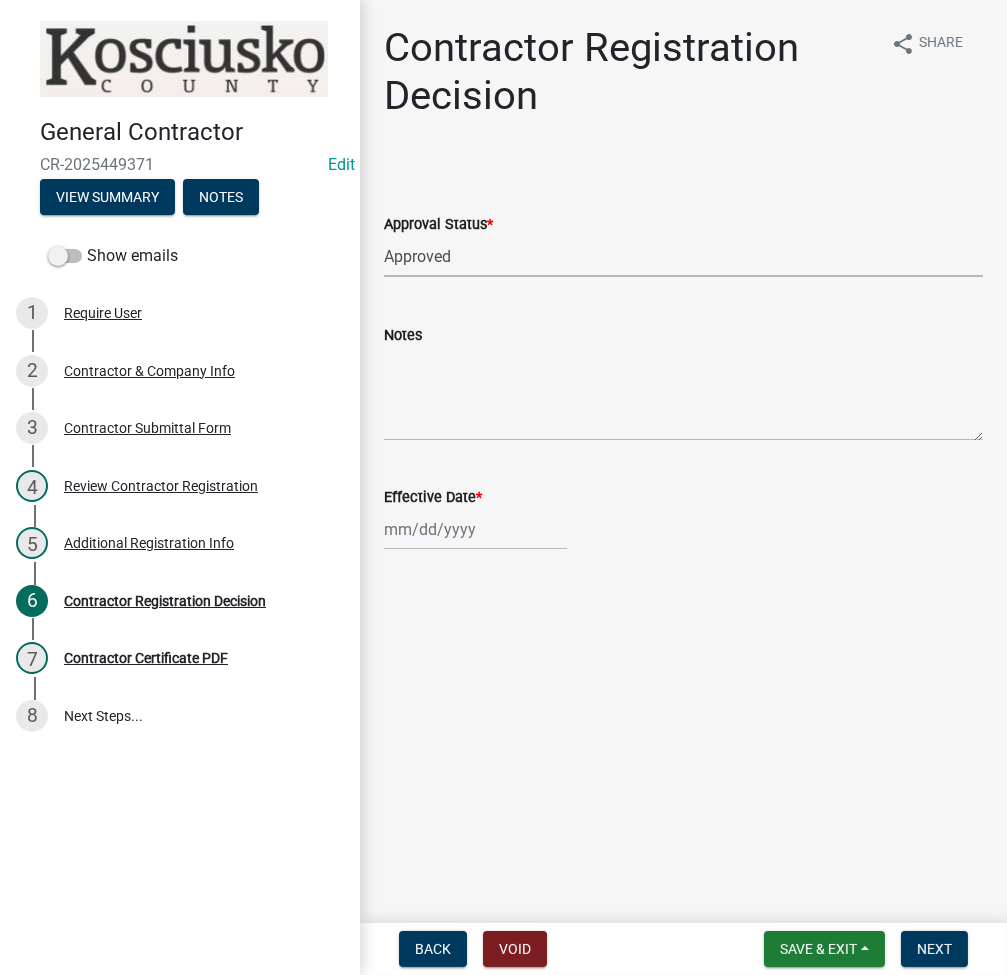 click on "Select Item...   Approved   Denied" at bounding box center [683, 256] 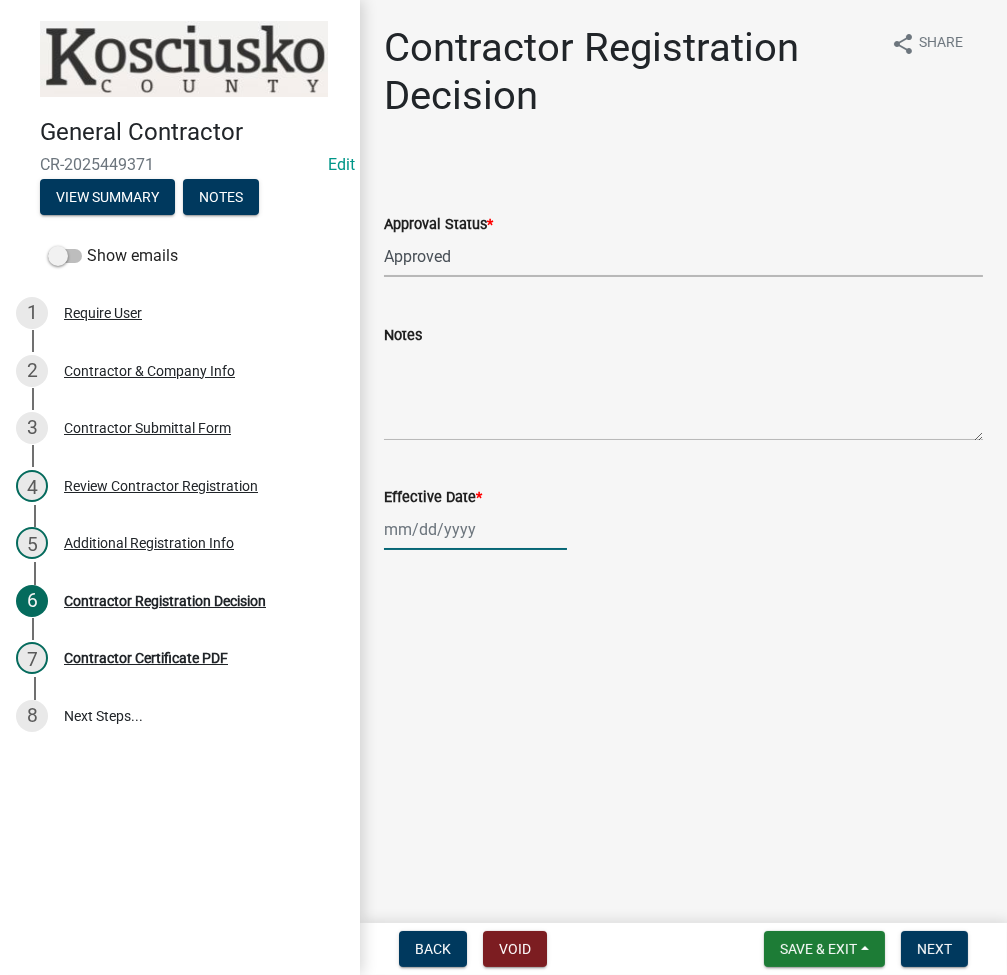 click 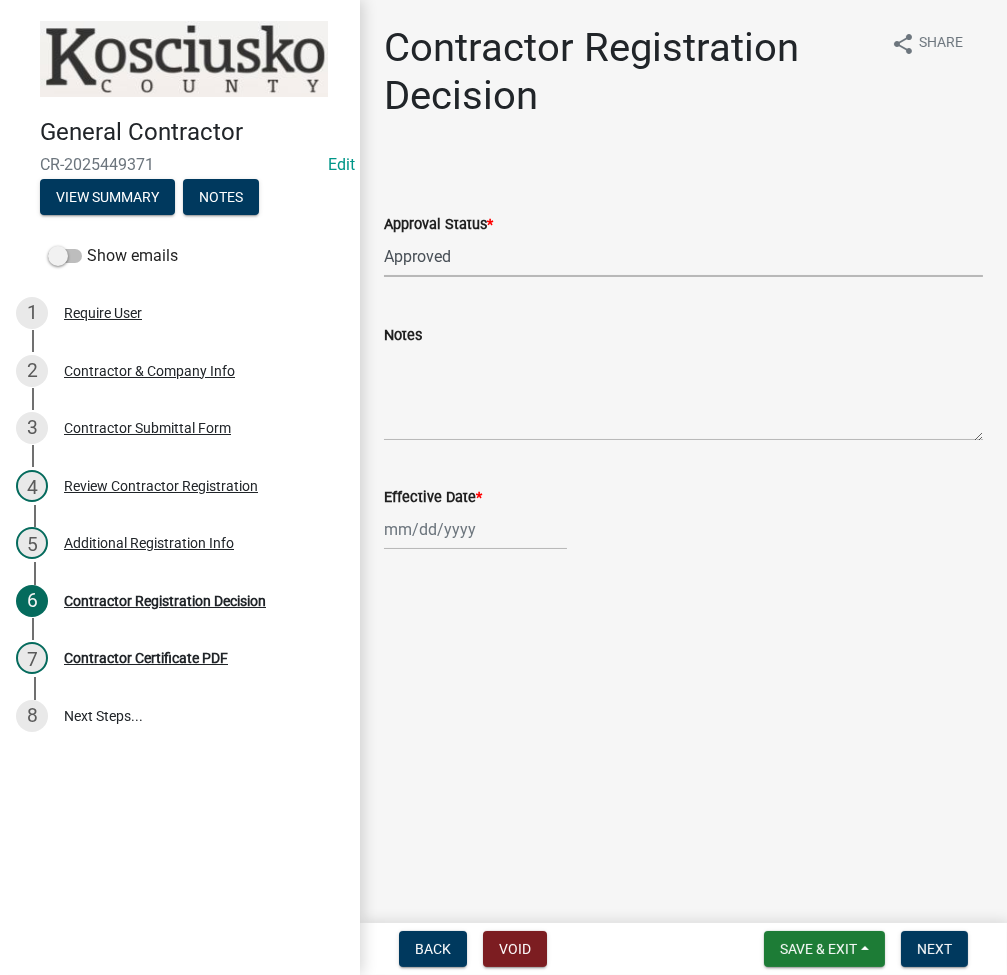 select on "7" 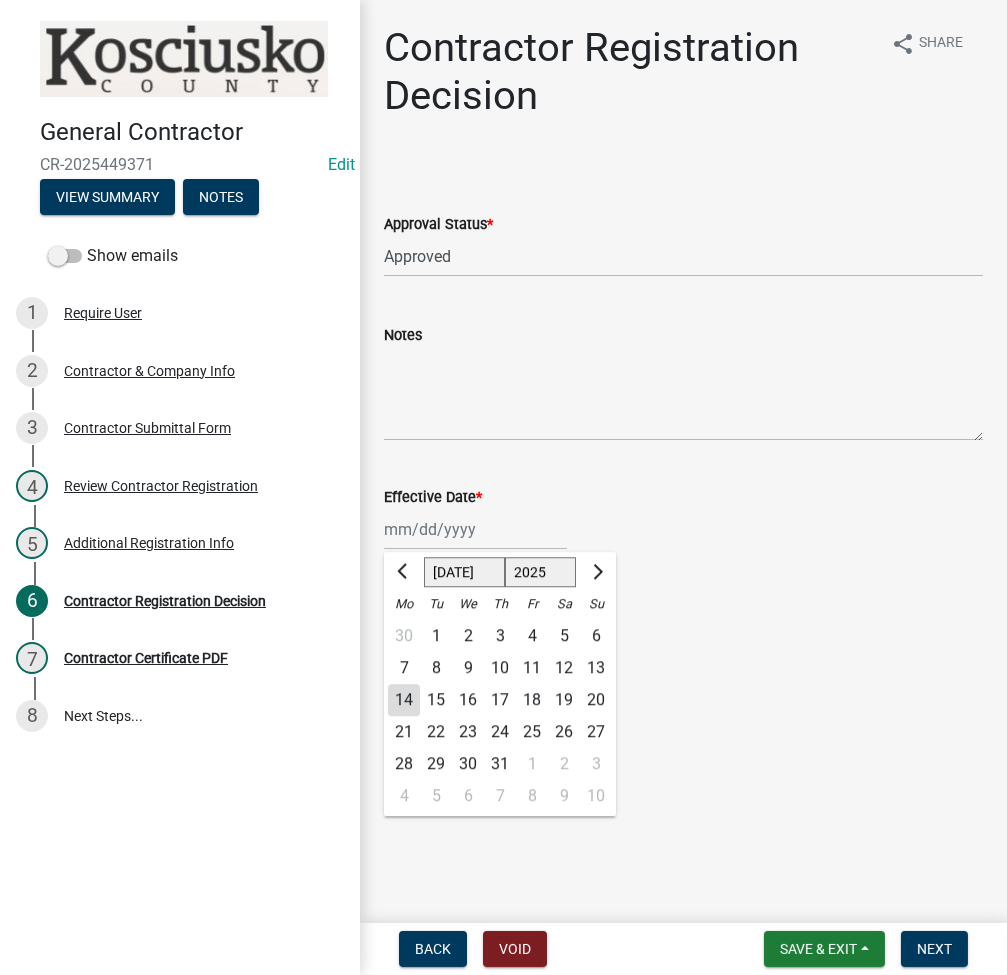 click on "14" 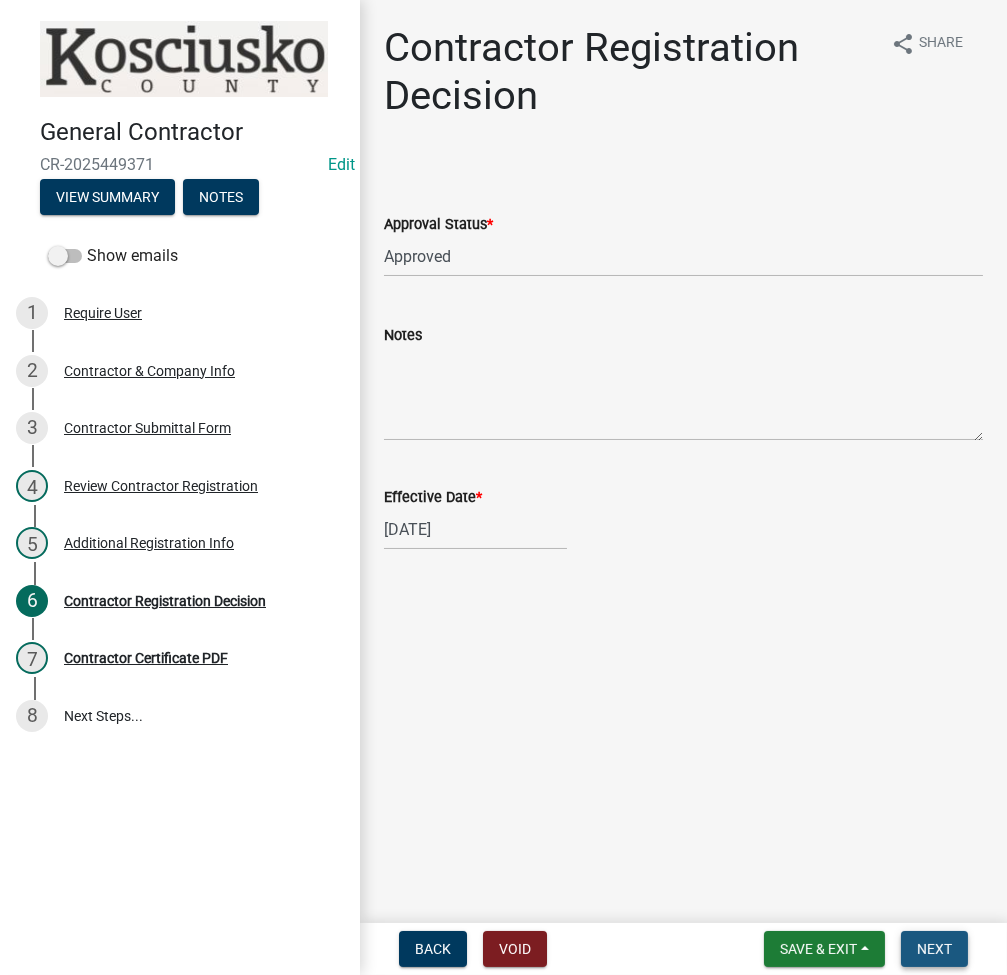 click on "Next" at bounding box center (934, 949) 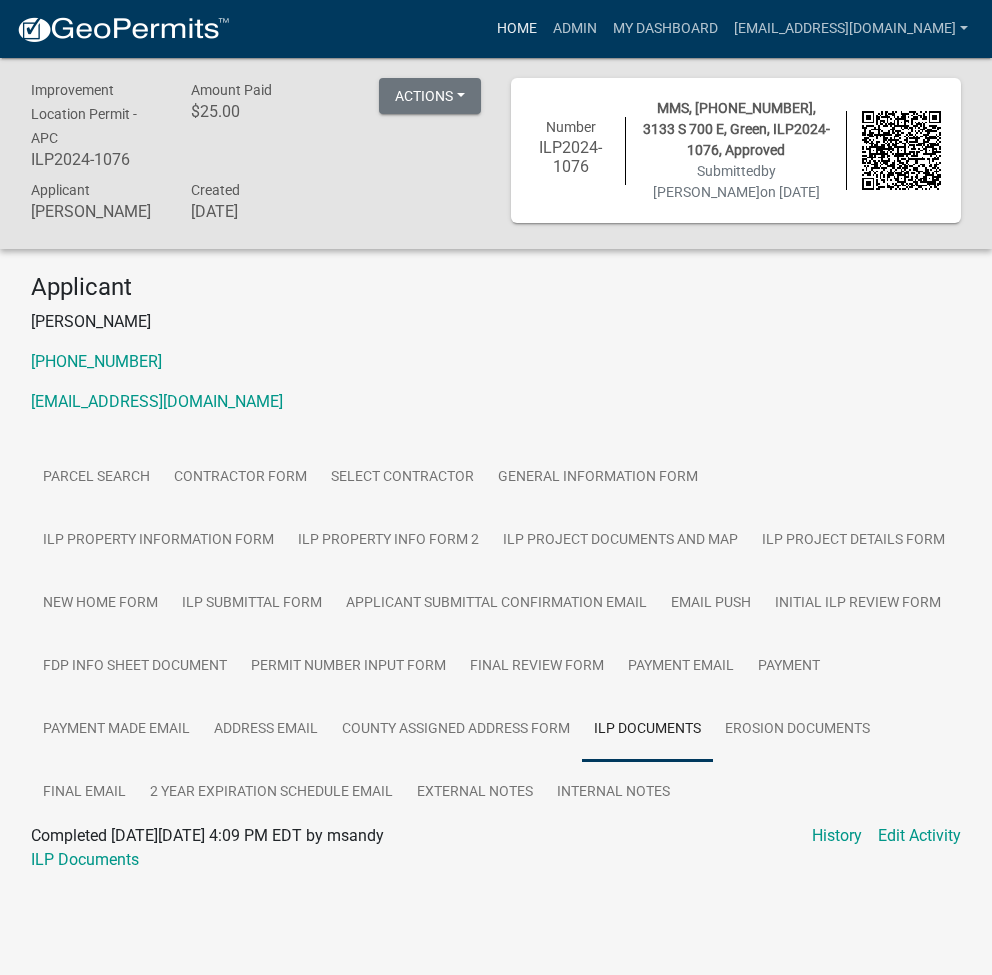 scroll, scrollTop: 58, scrollLeft: 0, axis: vertical 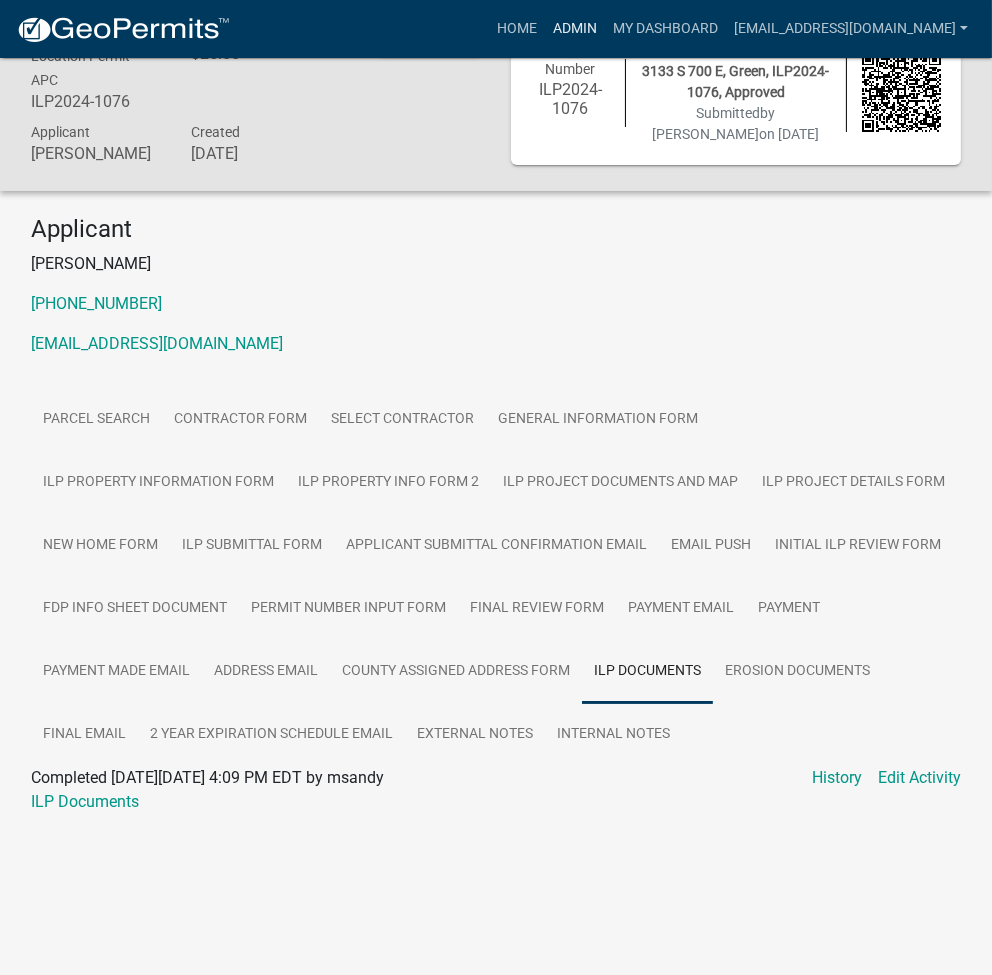 click on "Admin" at bounding box center (575, 29) 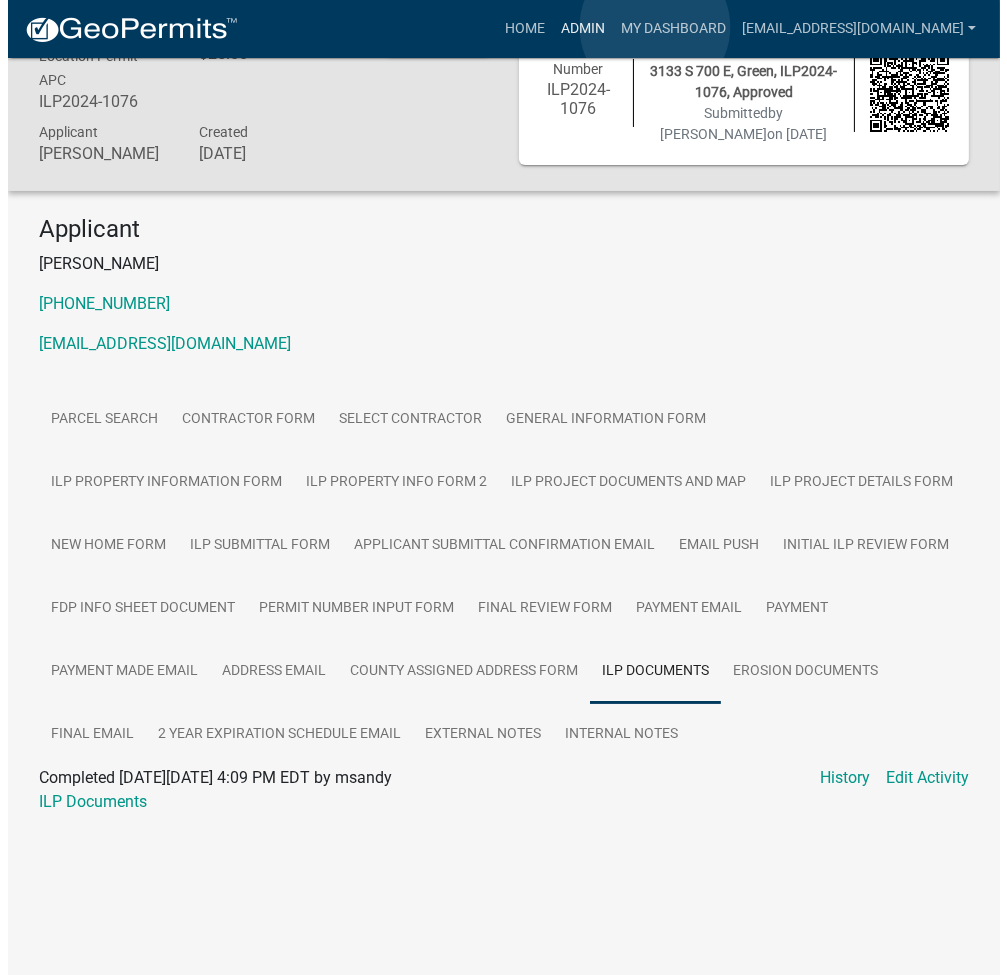 scroll, scrollTop: 0, scrollLeft: 0, axis: both 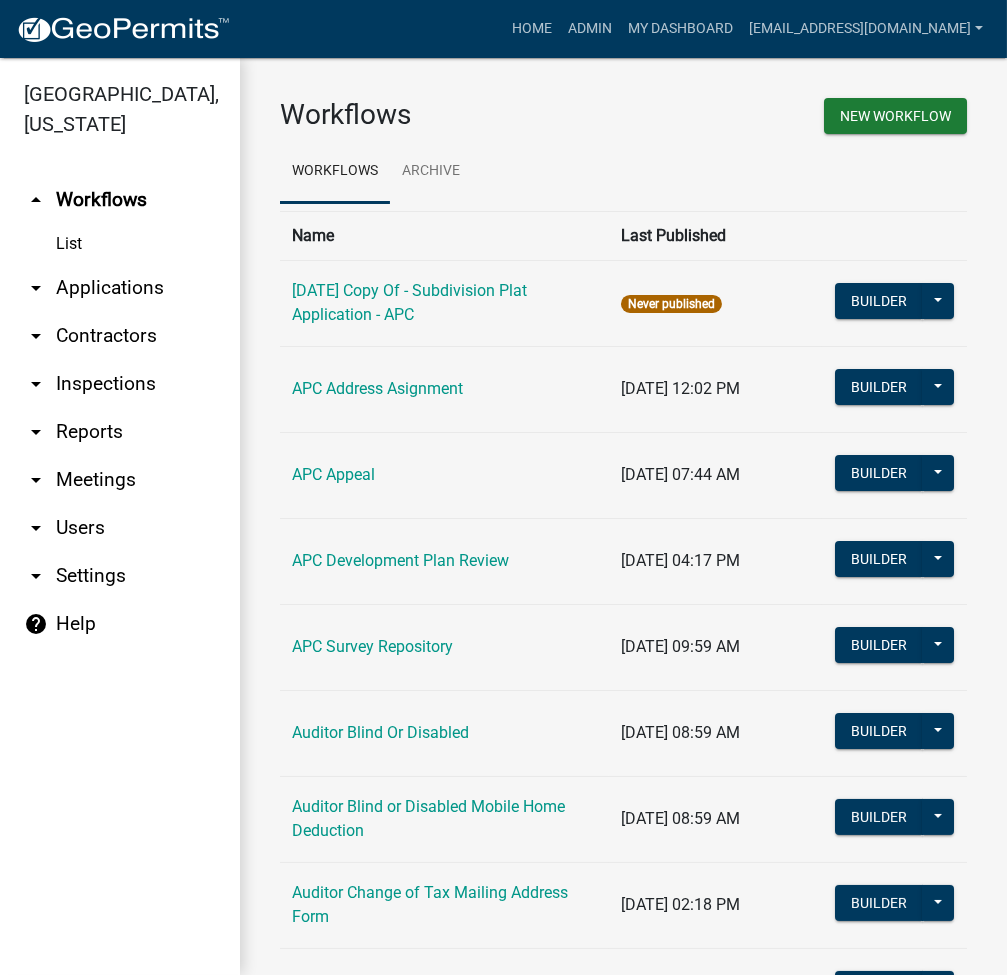 click on "arrow_drop_down   Applications" at bounding box center (120, 288) 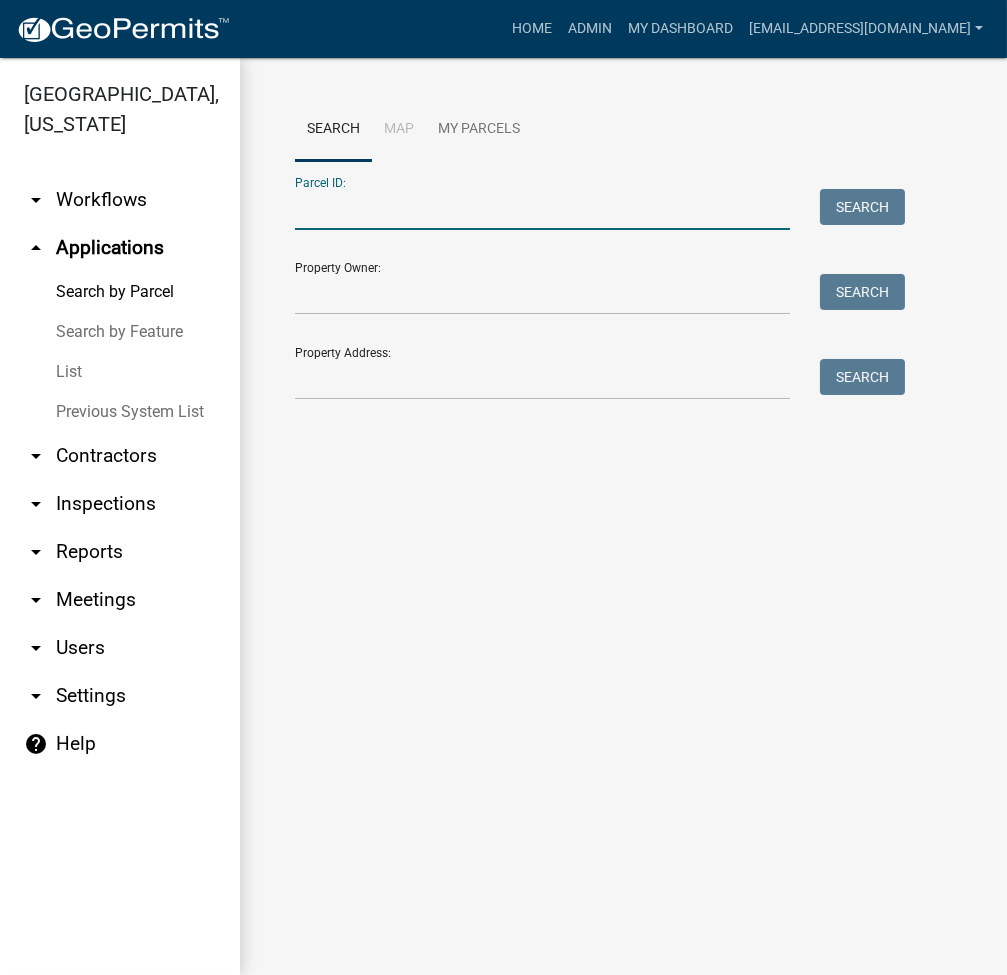 click on "Parcel ID:" at bounding box center (542, 209) 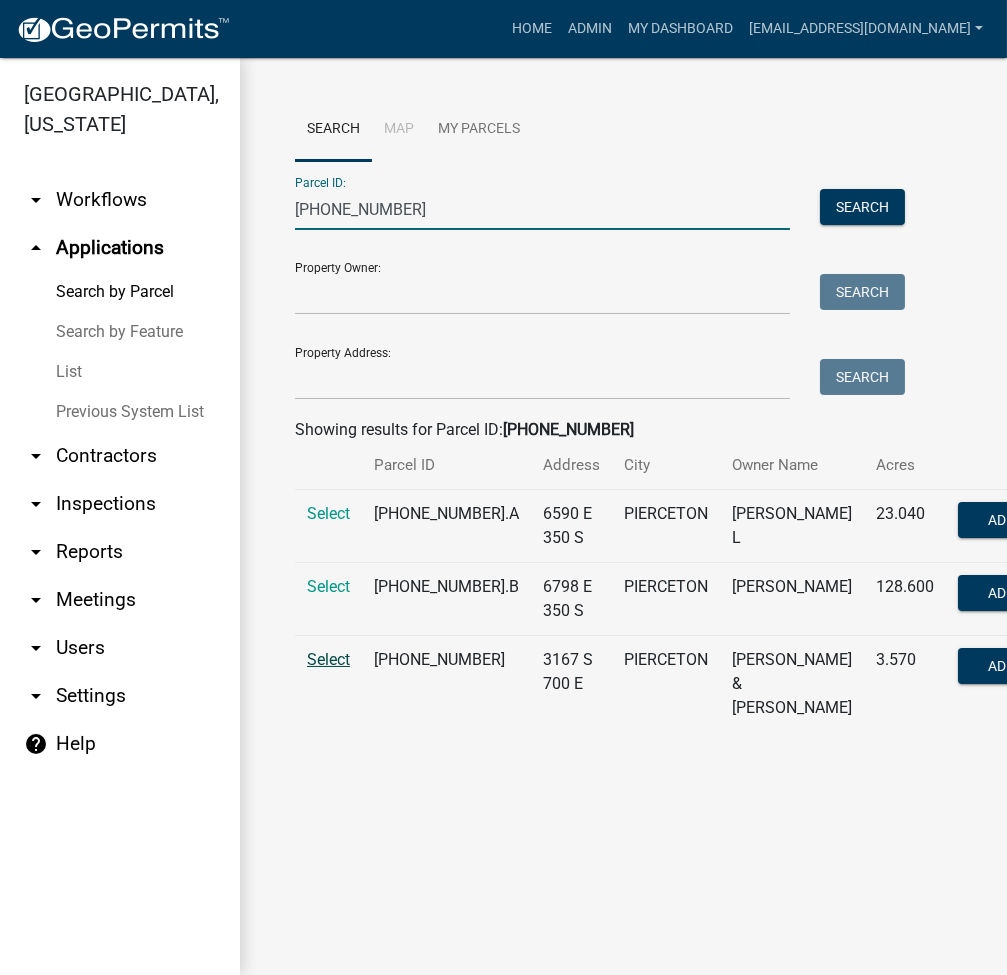 type on "[PHONE_NUMBER]" 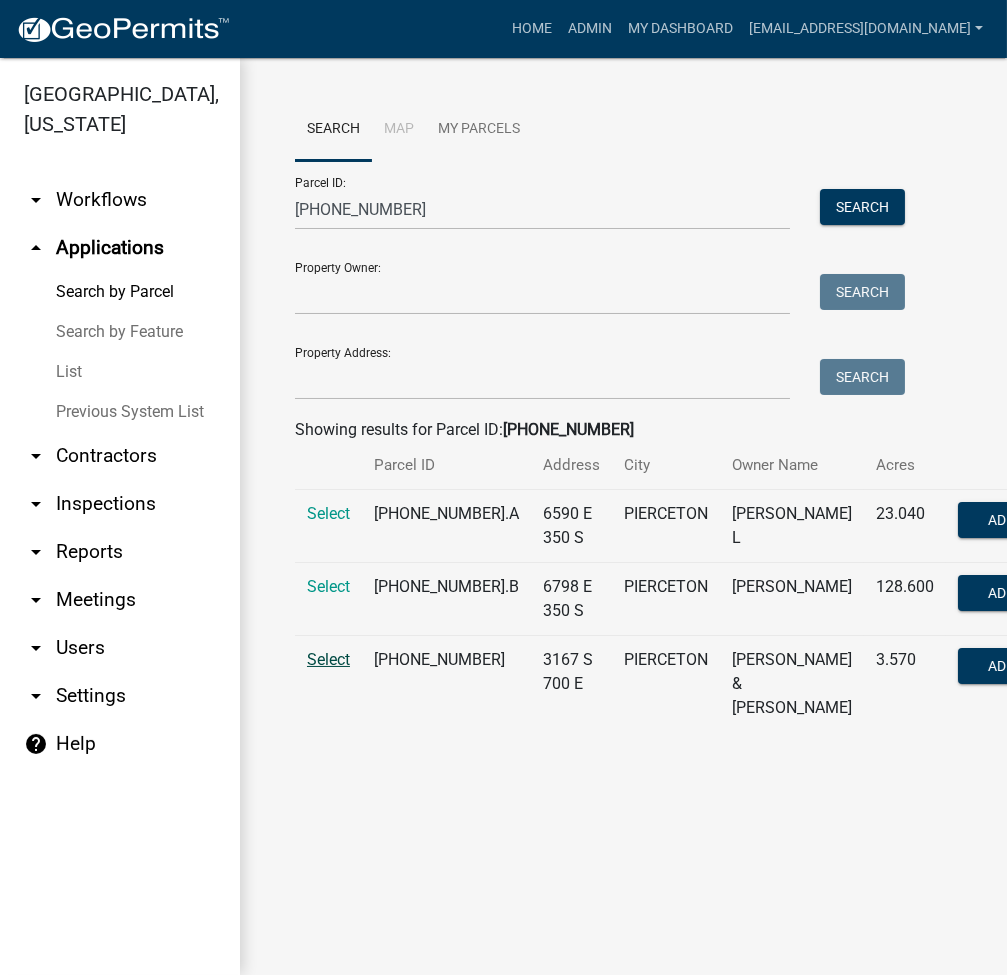 click on "Select" at bounding box center [328, 659] 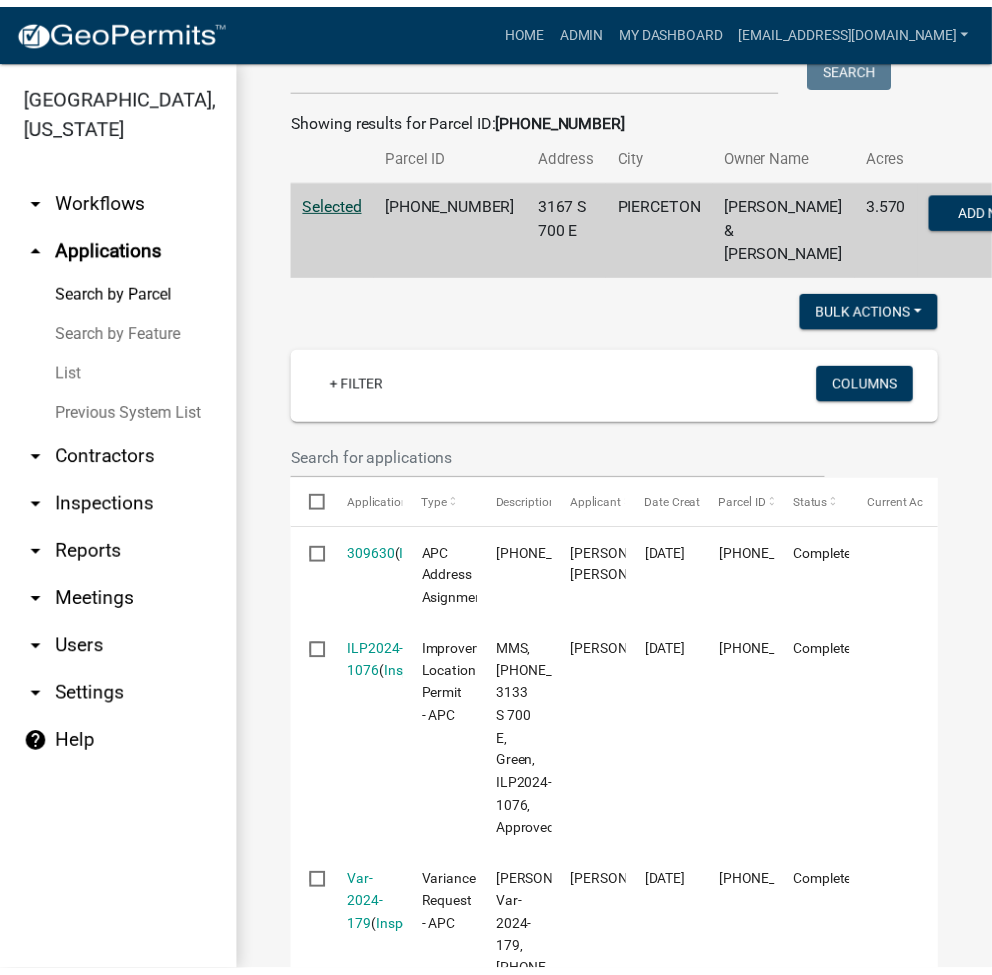 scroll, scrollTop: 533, scrollLeft: 0, axis: vertical 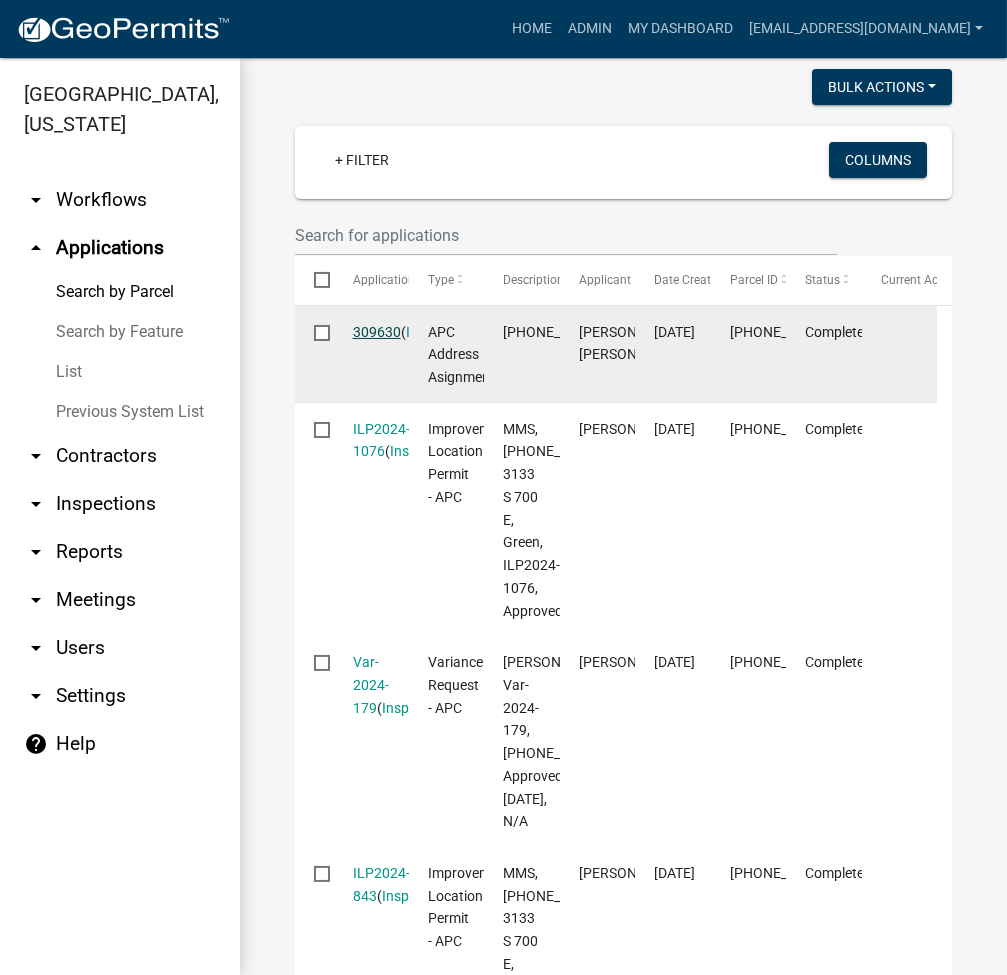 click on "309630" 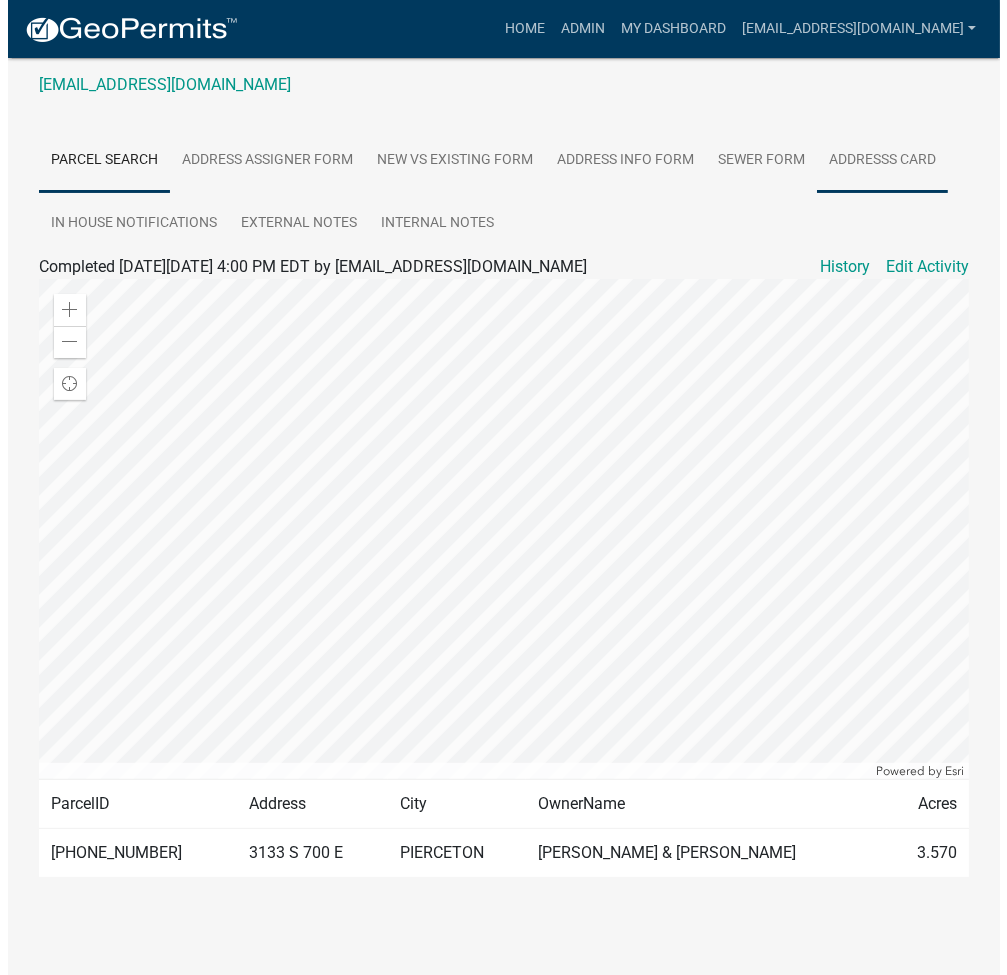 scroll, scrollTop: 0, scrollLeft: 0, axis: both 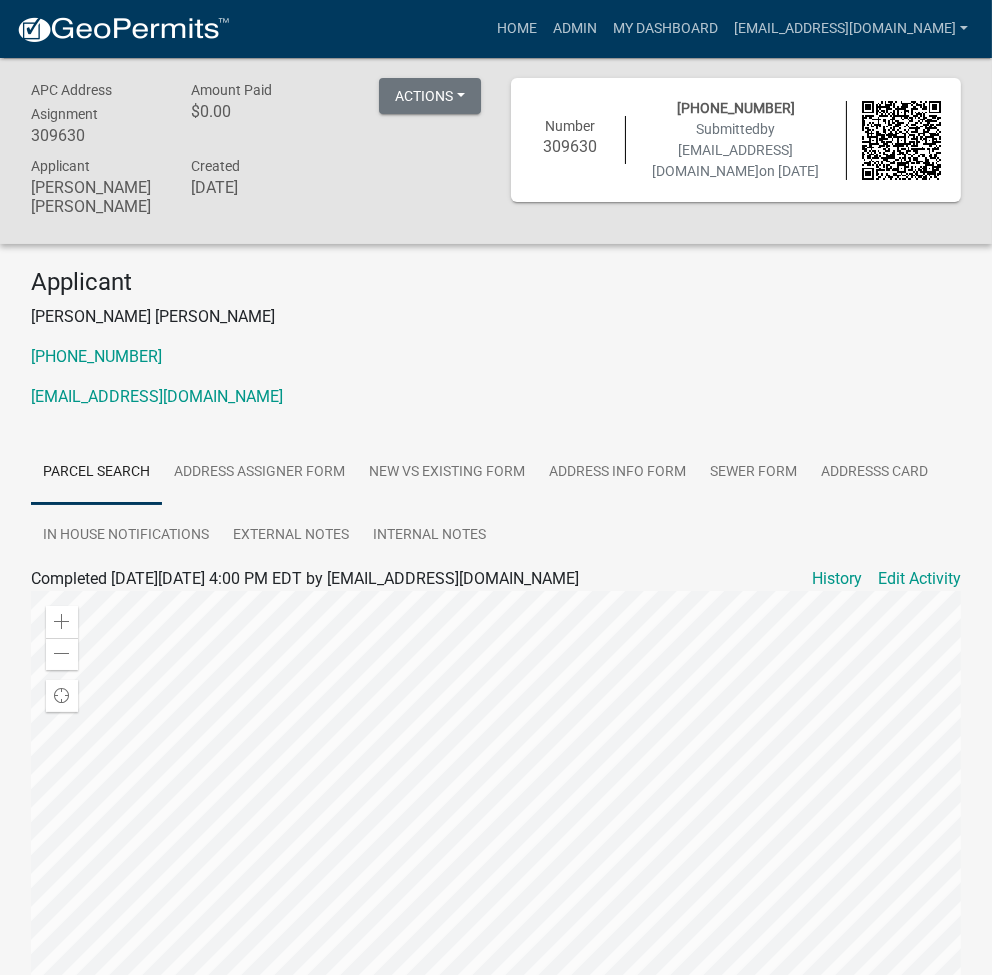 click on "Actions  Printer Friendly Recalculate Application Description  Edit Application Number  Reopen Application" 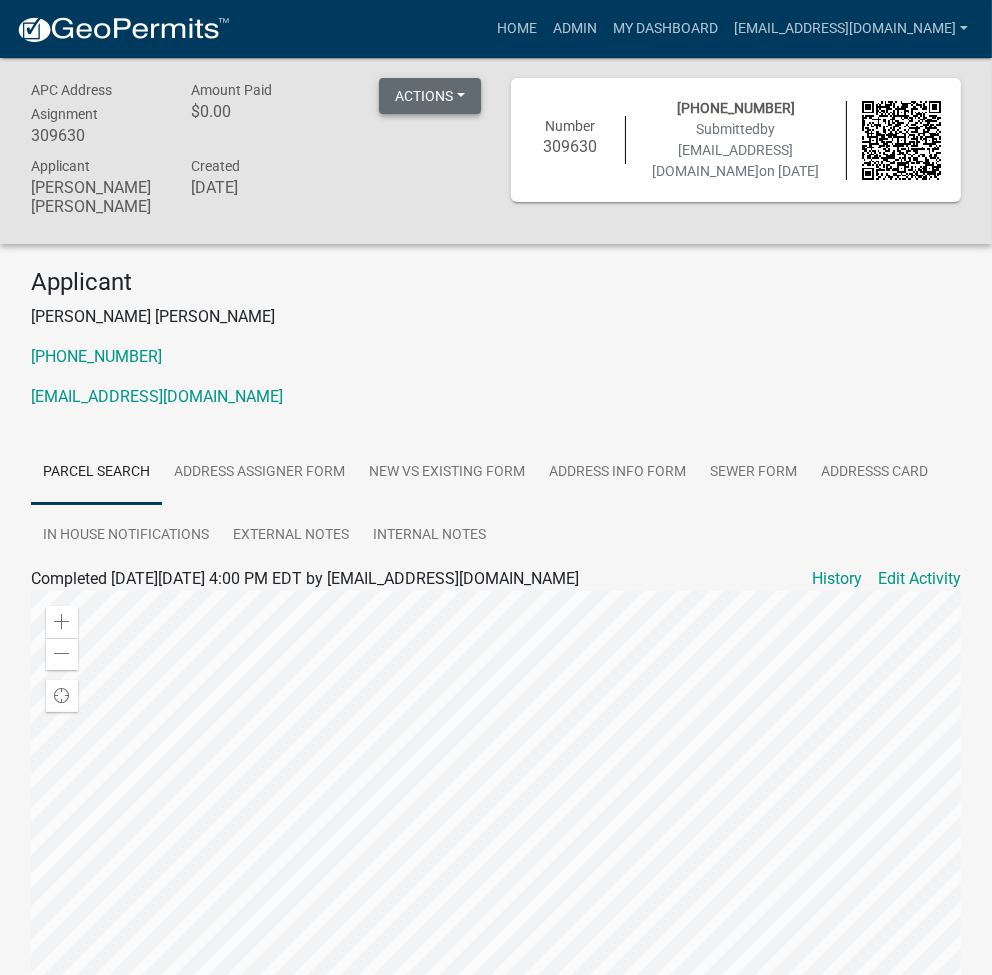 click on "Actions" at bounding box center (430, 96) 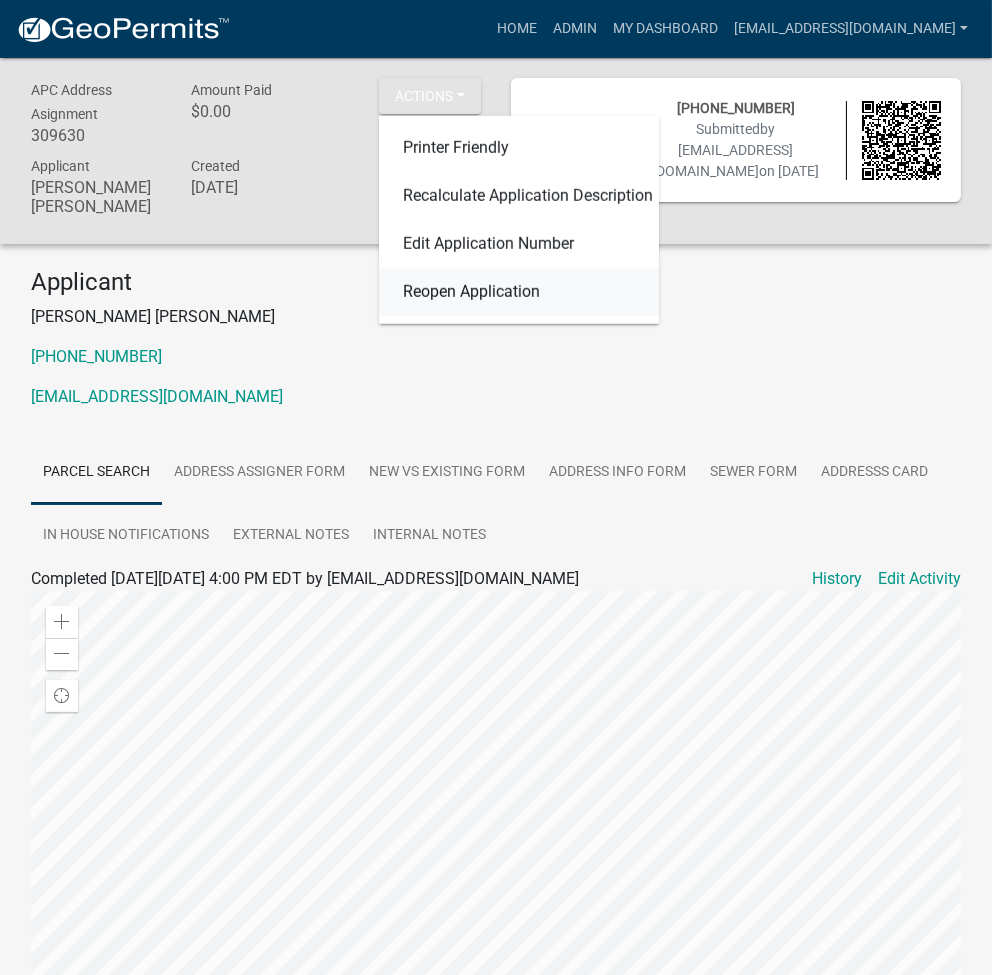 click on "Reopen Application" 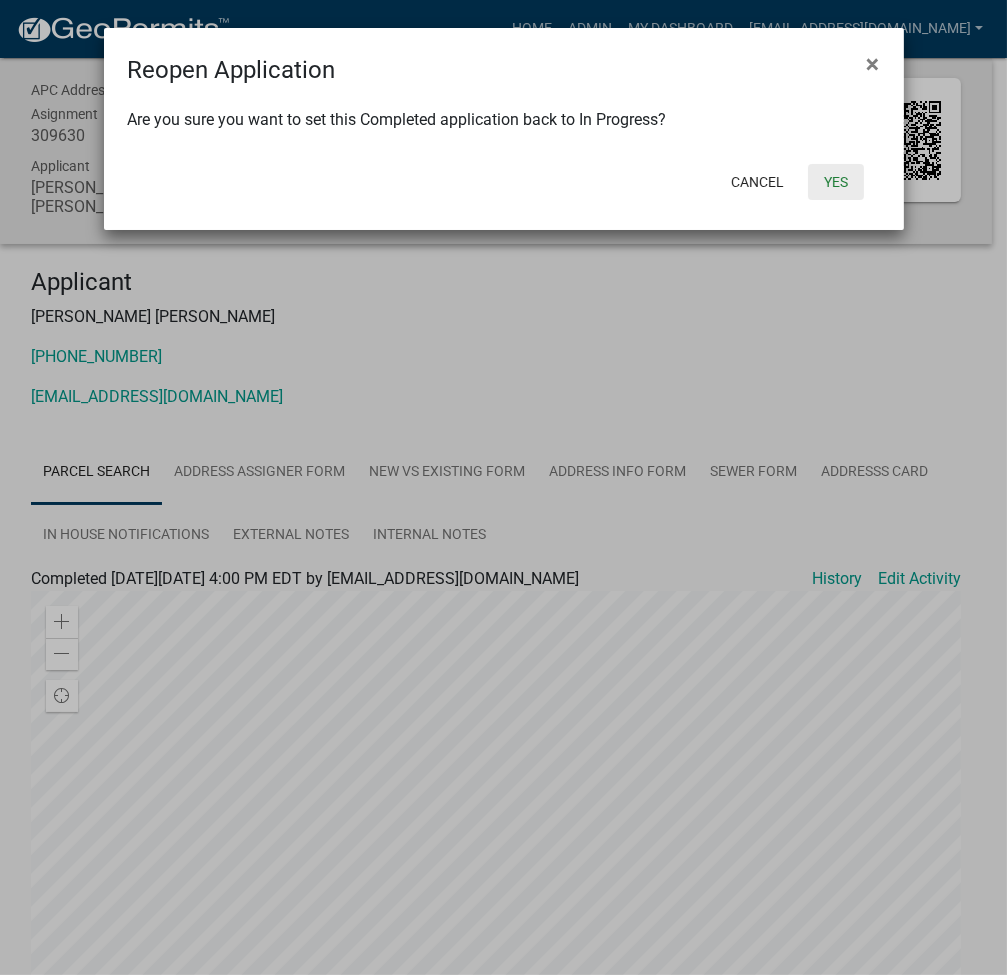 click on "Yes" 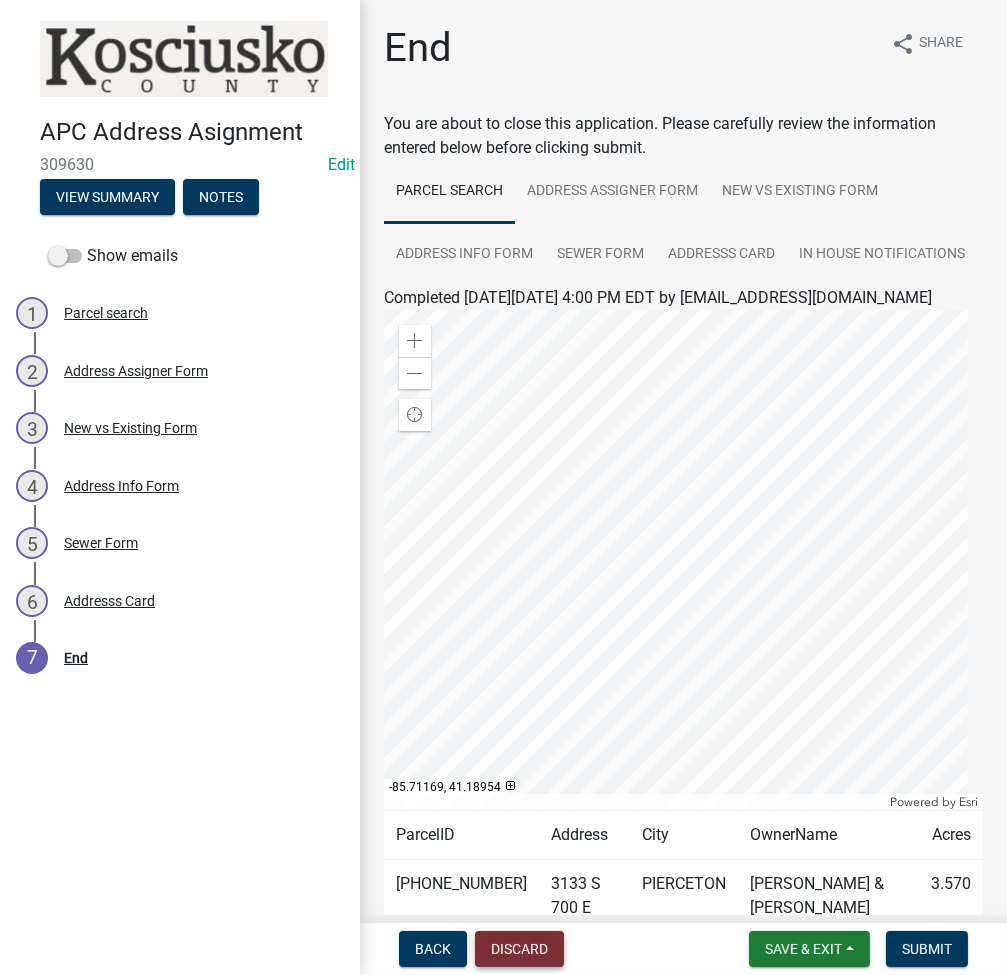 click on "Discard" at bounding box center [519, 949] 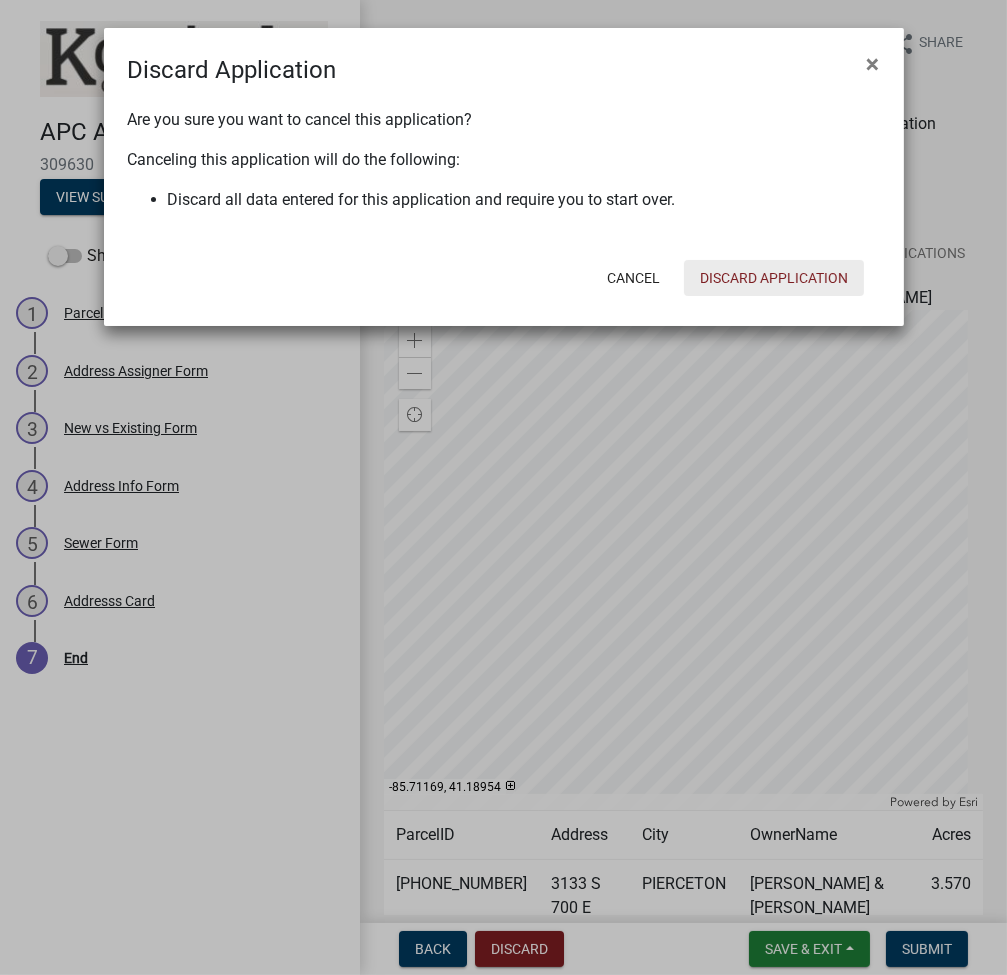 click on "Discard Application" 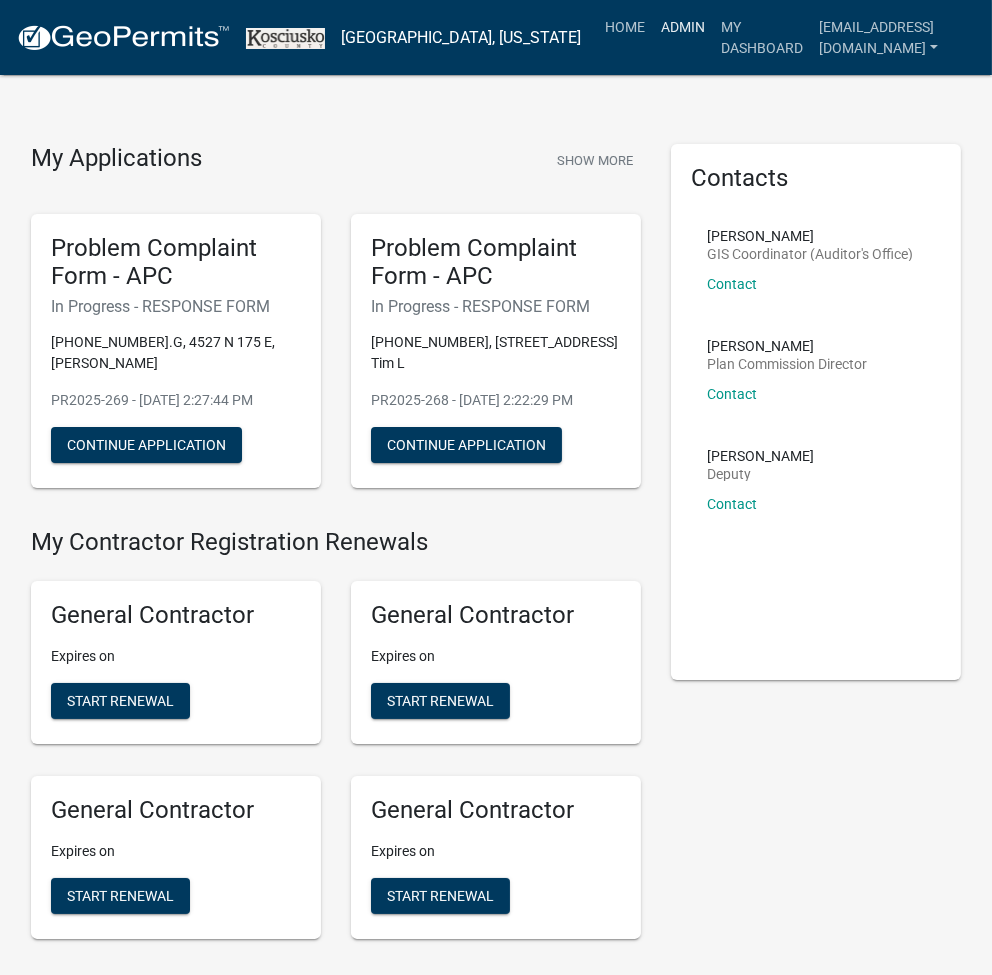 click on "Admin" at bounding box center [683, 27] 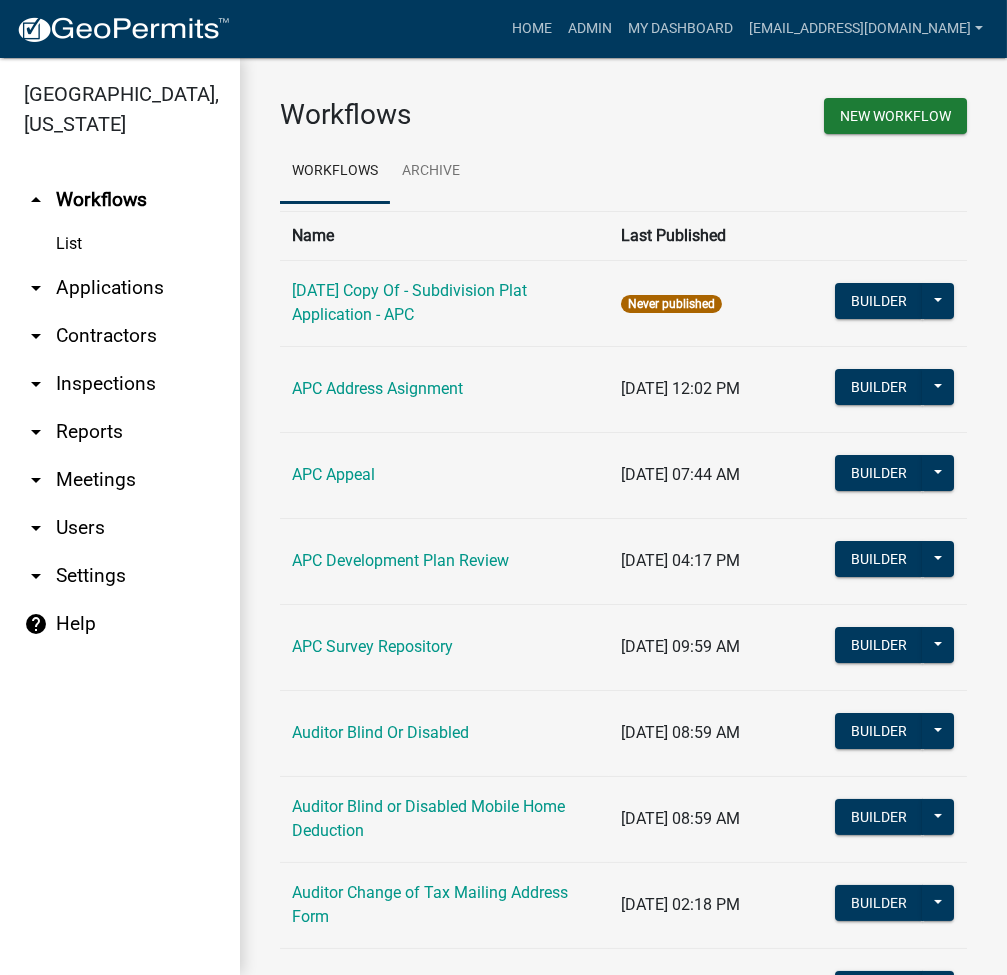 click on "arrow_drop_down   Applications" at bounding box center [120, 288] 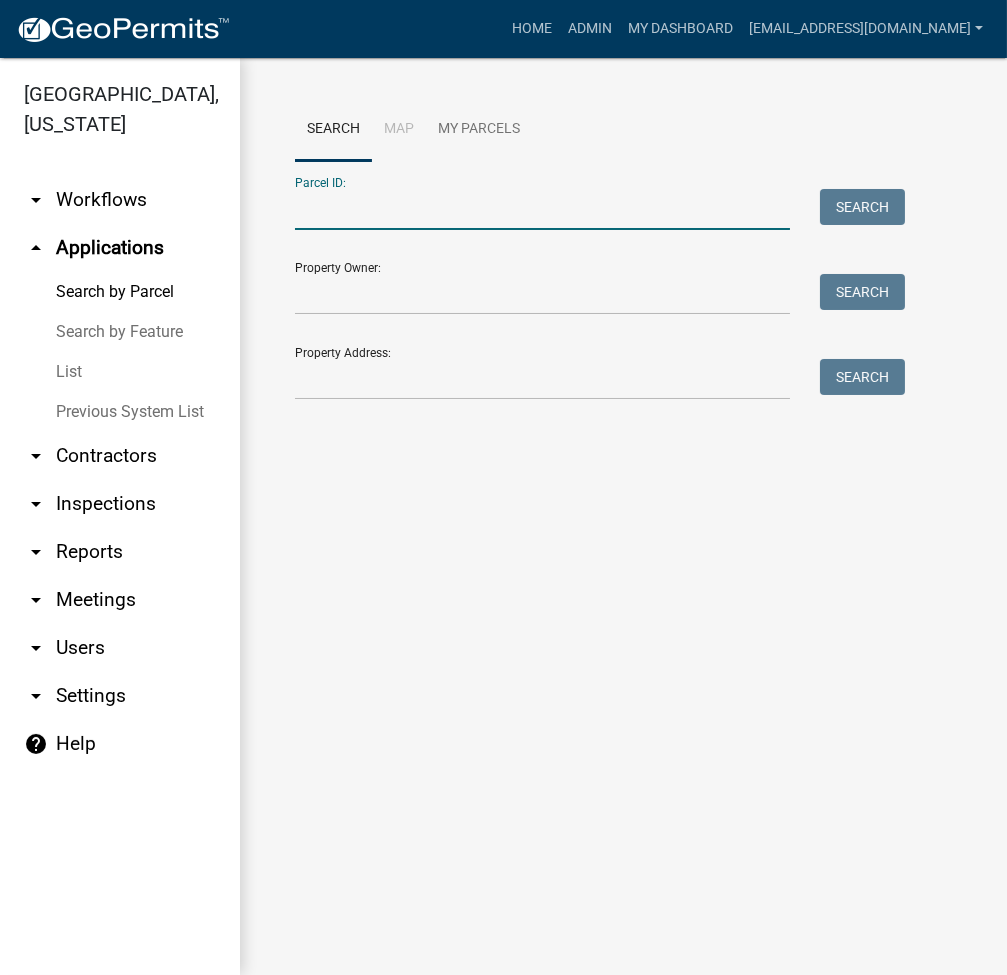 click on "Parcel ID:" at bounding box center (542, 209) 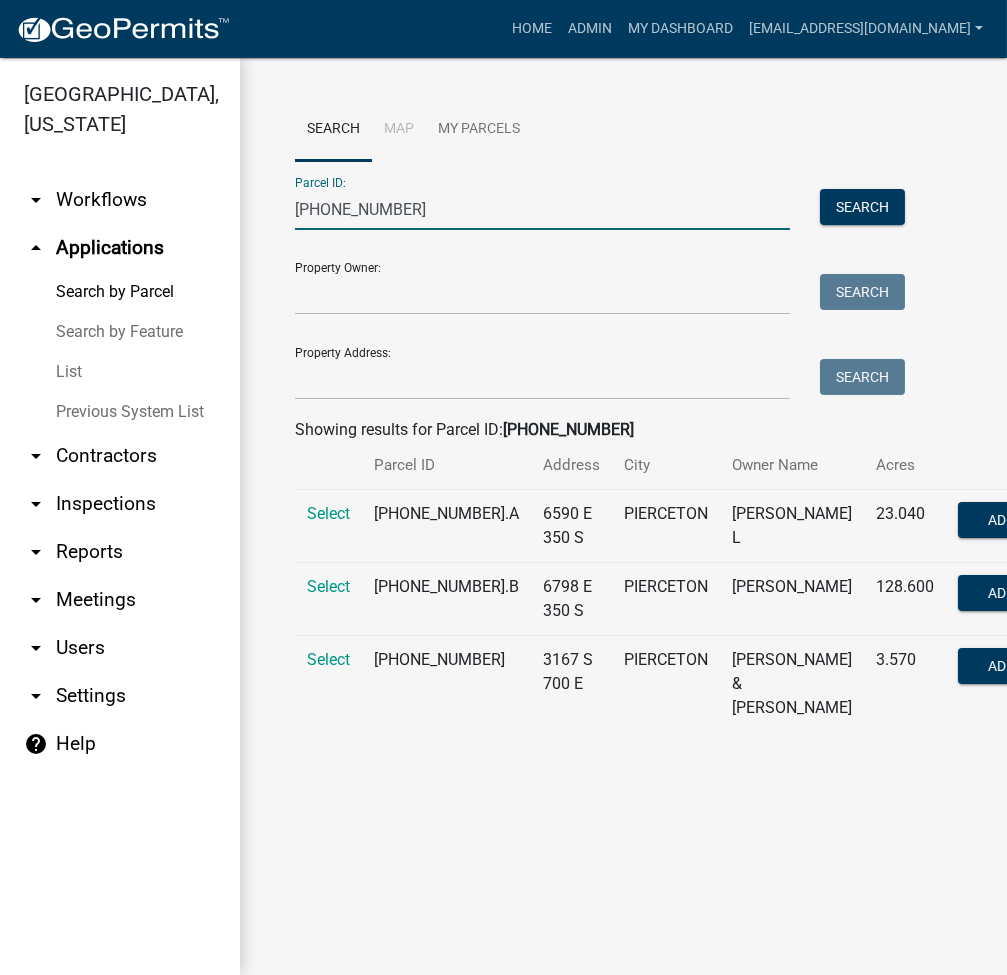 type on "[PHONE_NUMBER]" 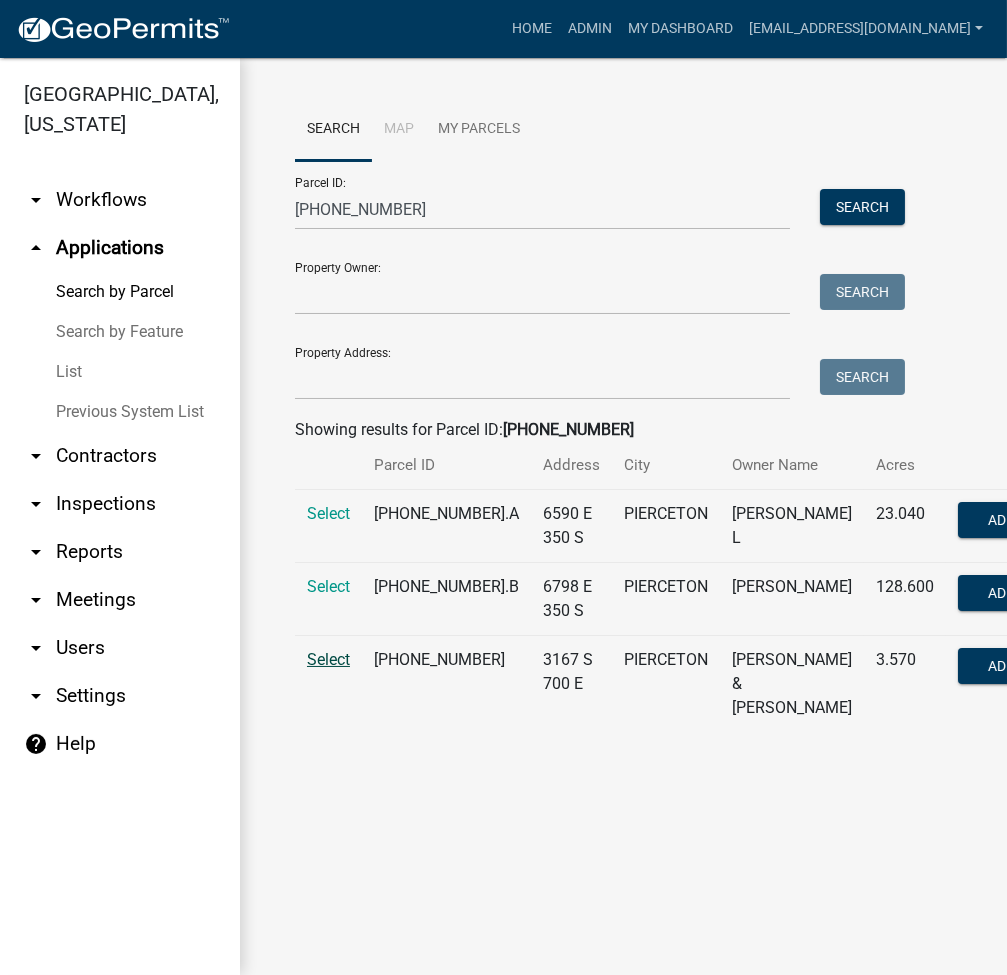 click on "Select" at bounding box center (328, 659) 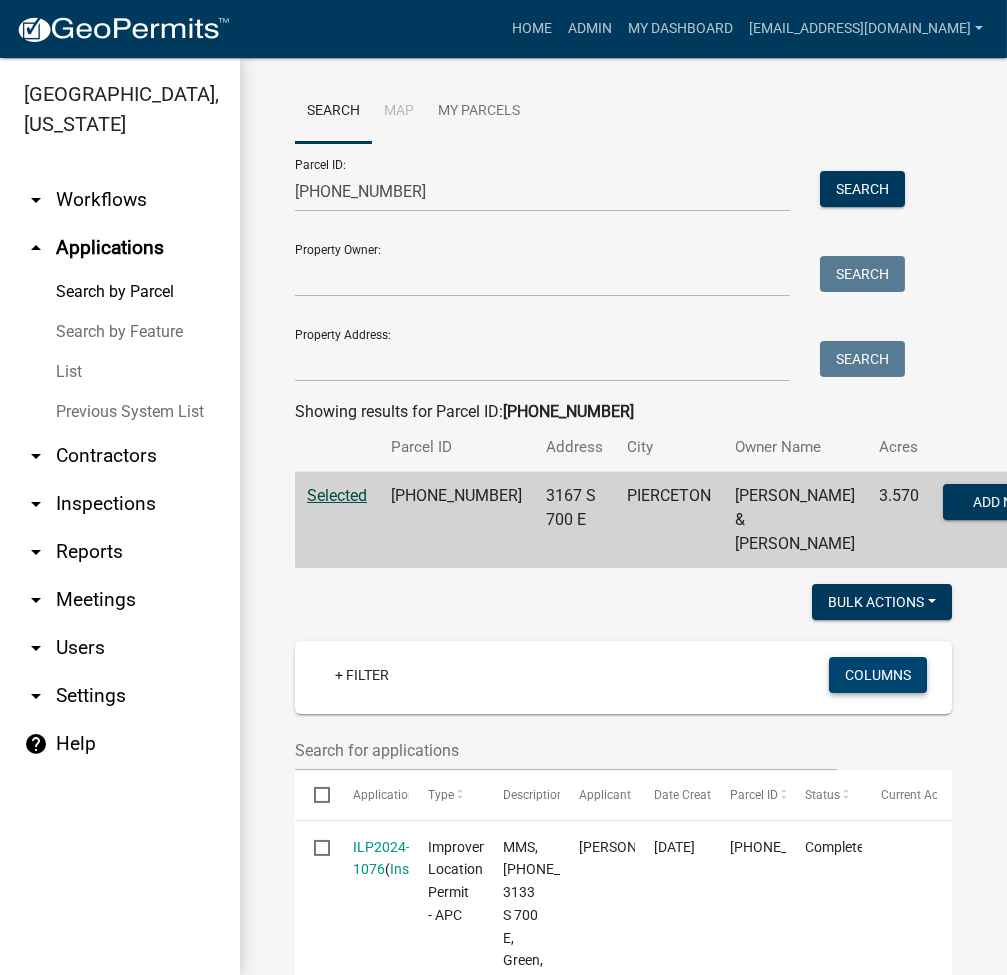 scroll, scrollTop: 0, scrollLeft: 0, axis: both 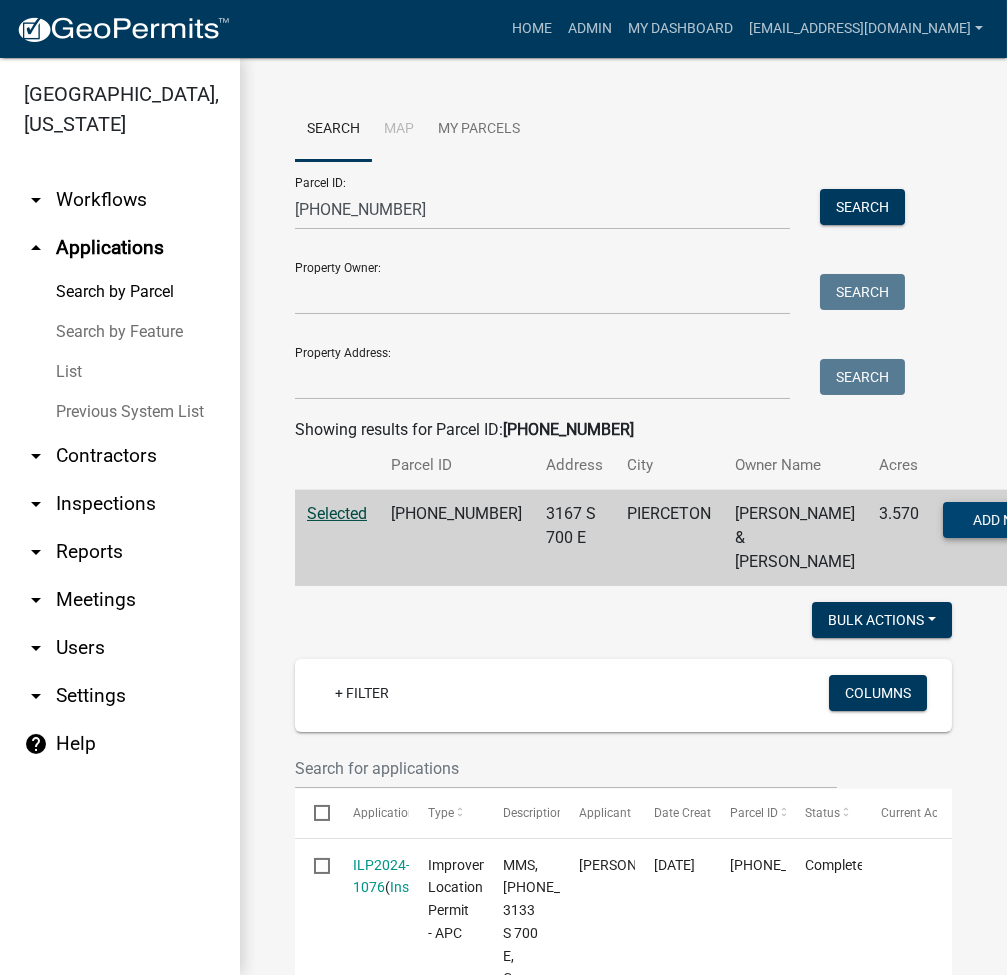 click on "Add Note" at bounding box center [1006, 520] 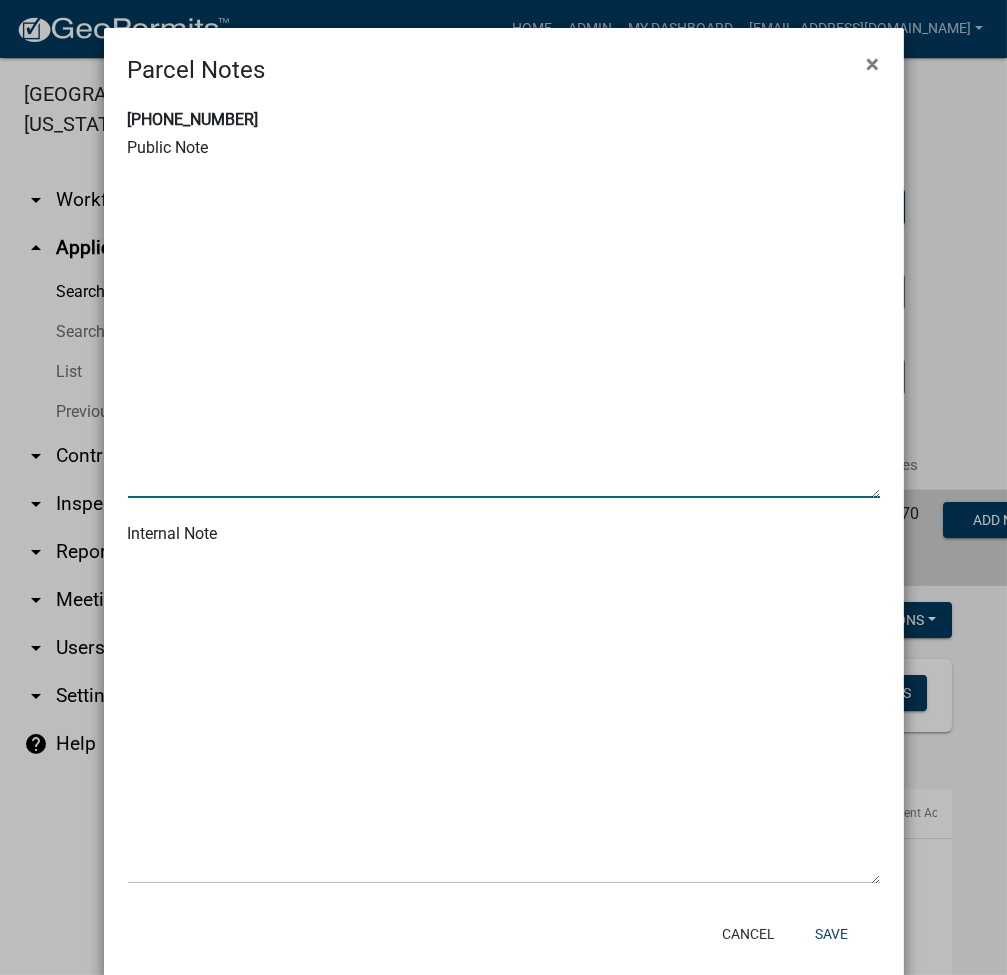 click at bounding box center (504, 331) 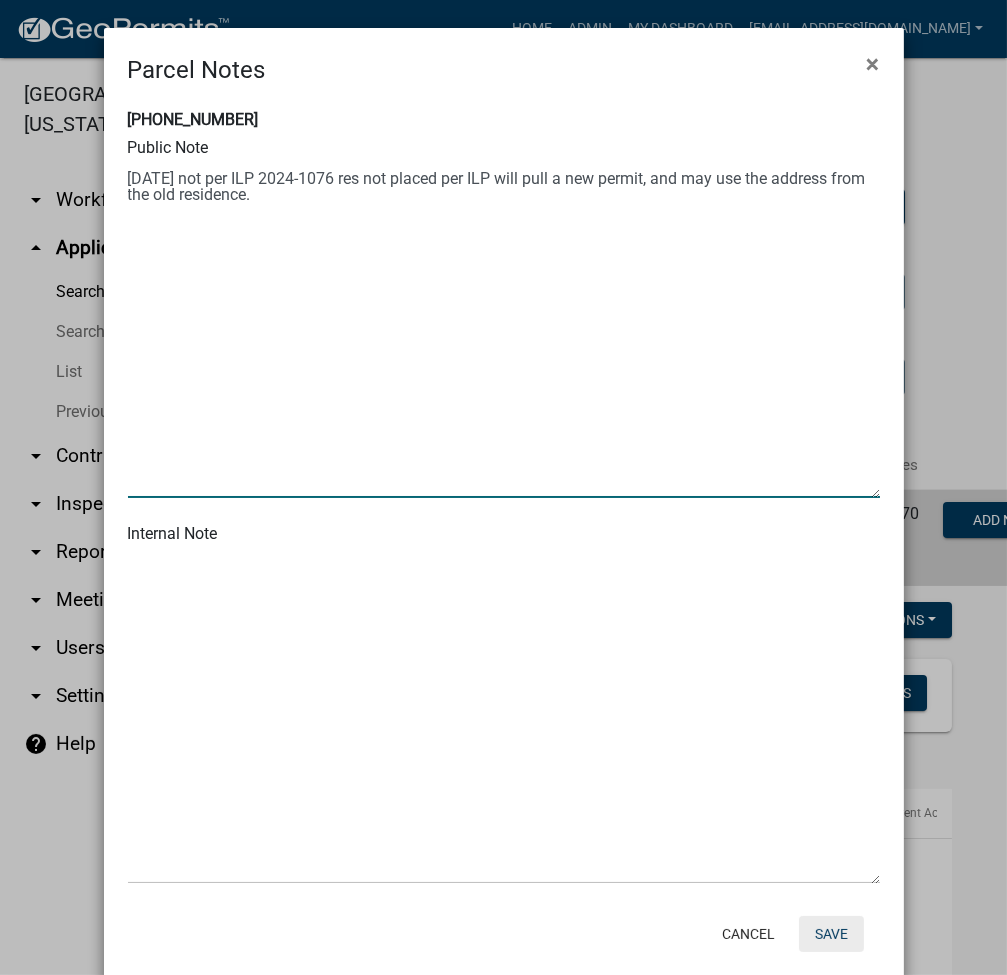 type on "[DATE] not per ILP 2024-1076 res not placed per ILP will pull a new permit, and may use the address from the old residence." 